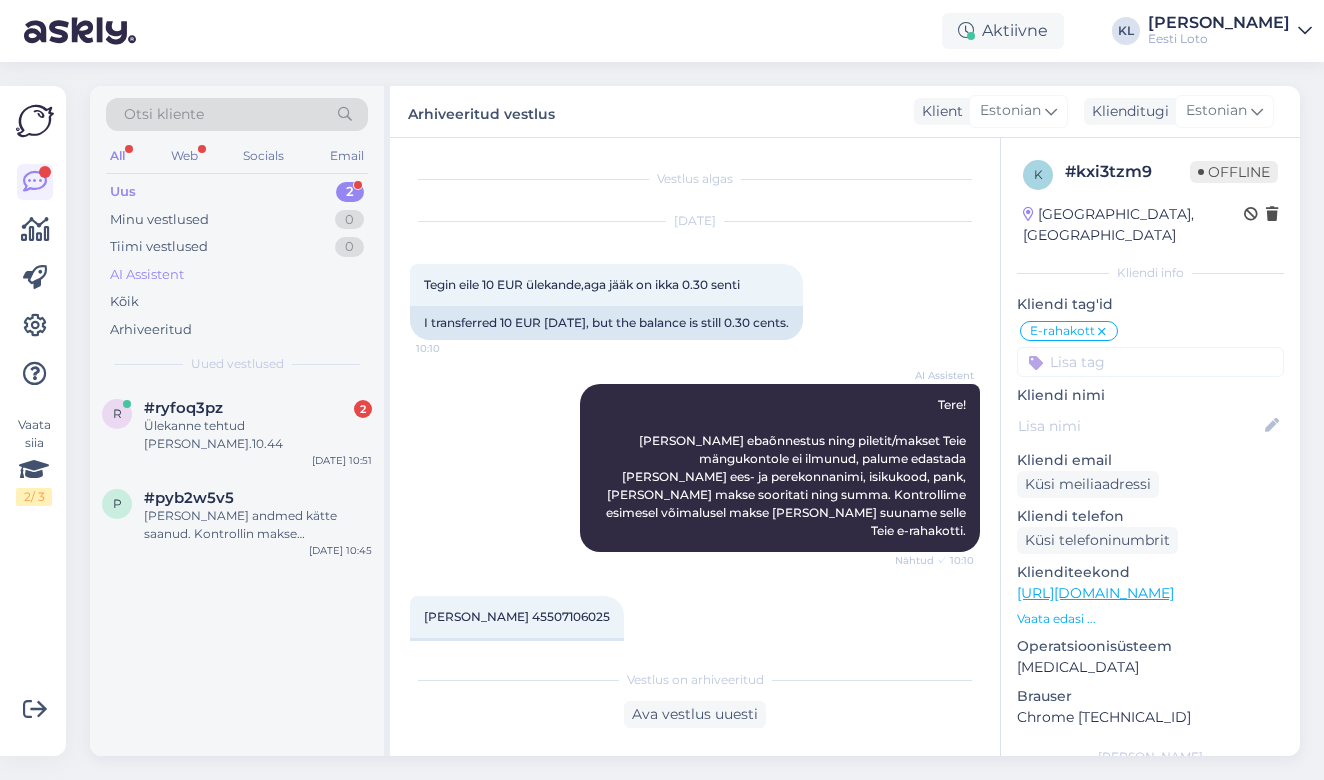 scroll, scrollTop: 0, scrollLeft: 0, axis: both 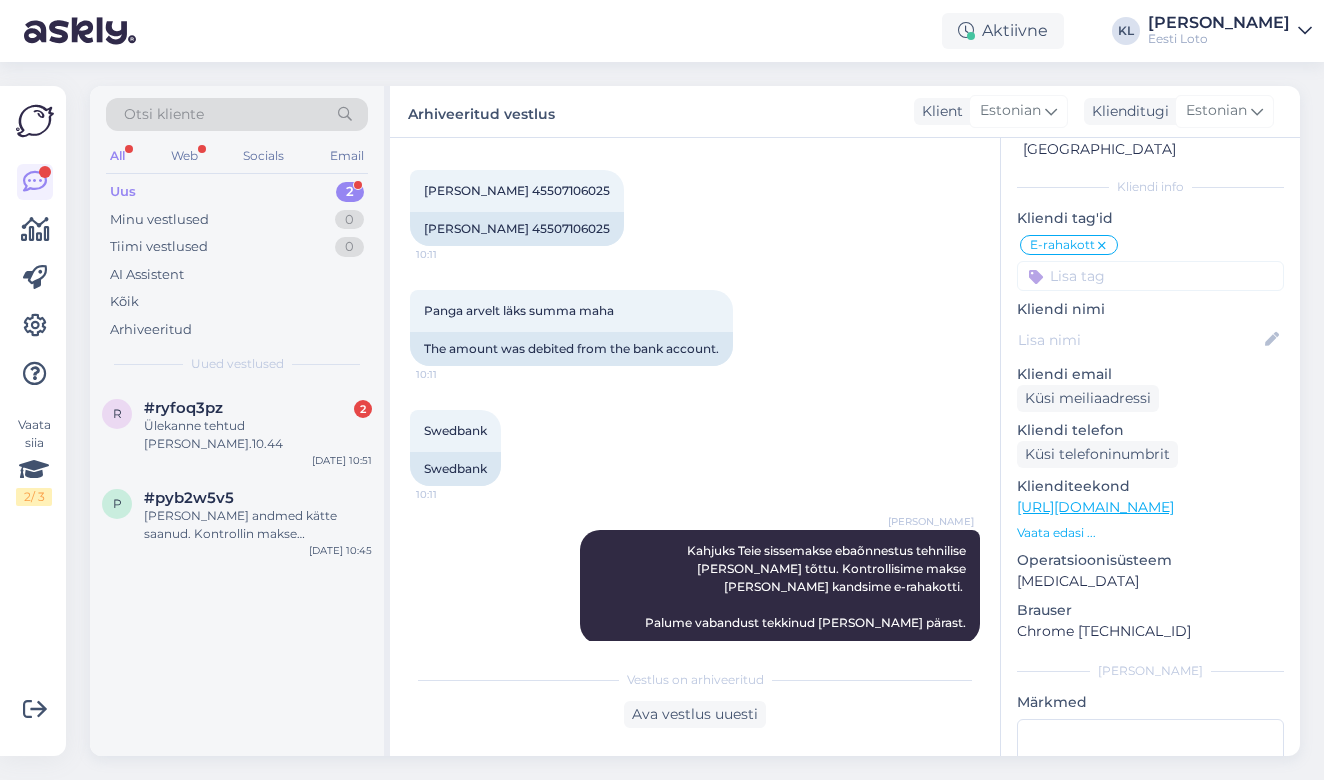 click on "Uus 2" at bounding box center (237, 192) 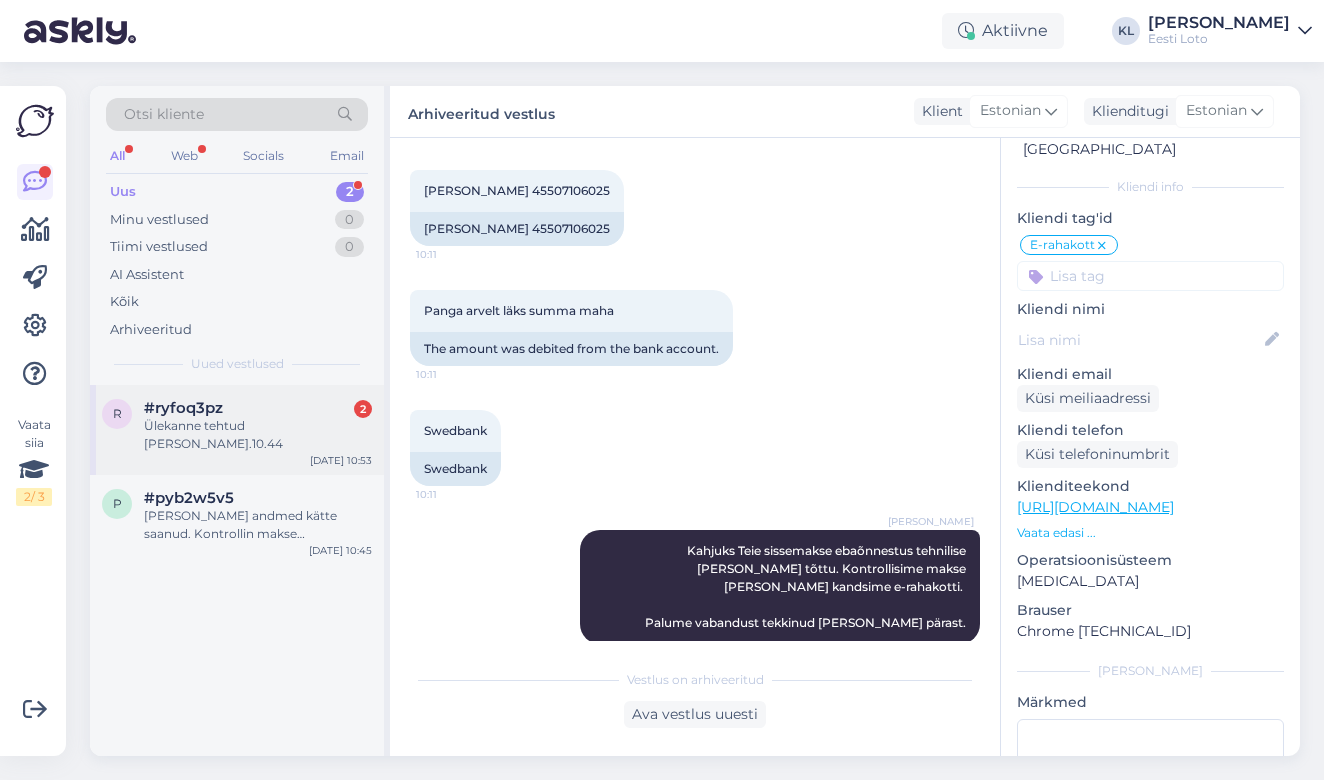 click on "r #ryfoq3pz 2 Ülekanne tehtud täna  kl.10.44 Jul 18 10:53" at bounding box center [237, 430] 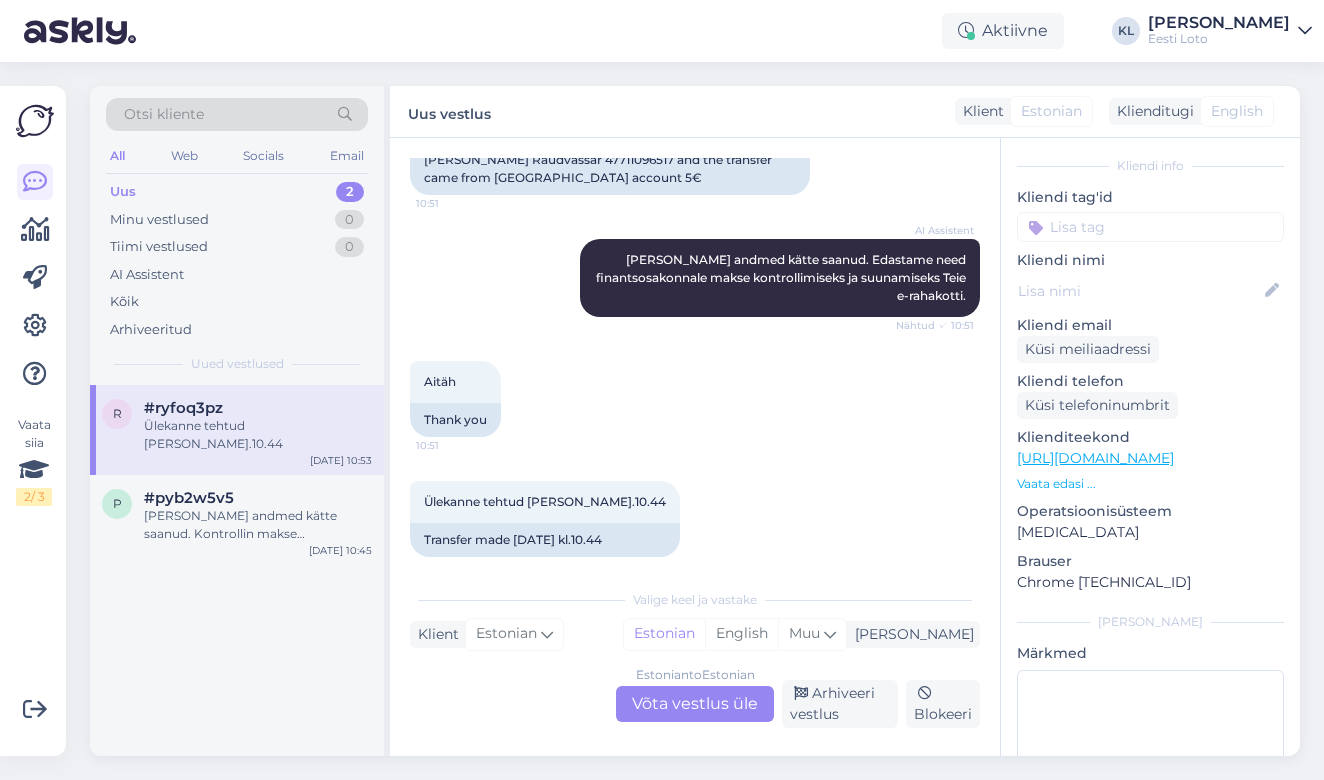 click on "Estonian  to  Estonian Võta vestlus üle" at bounding box center (695, 704) 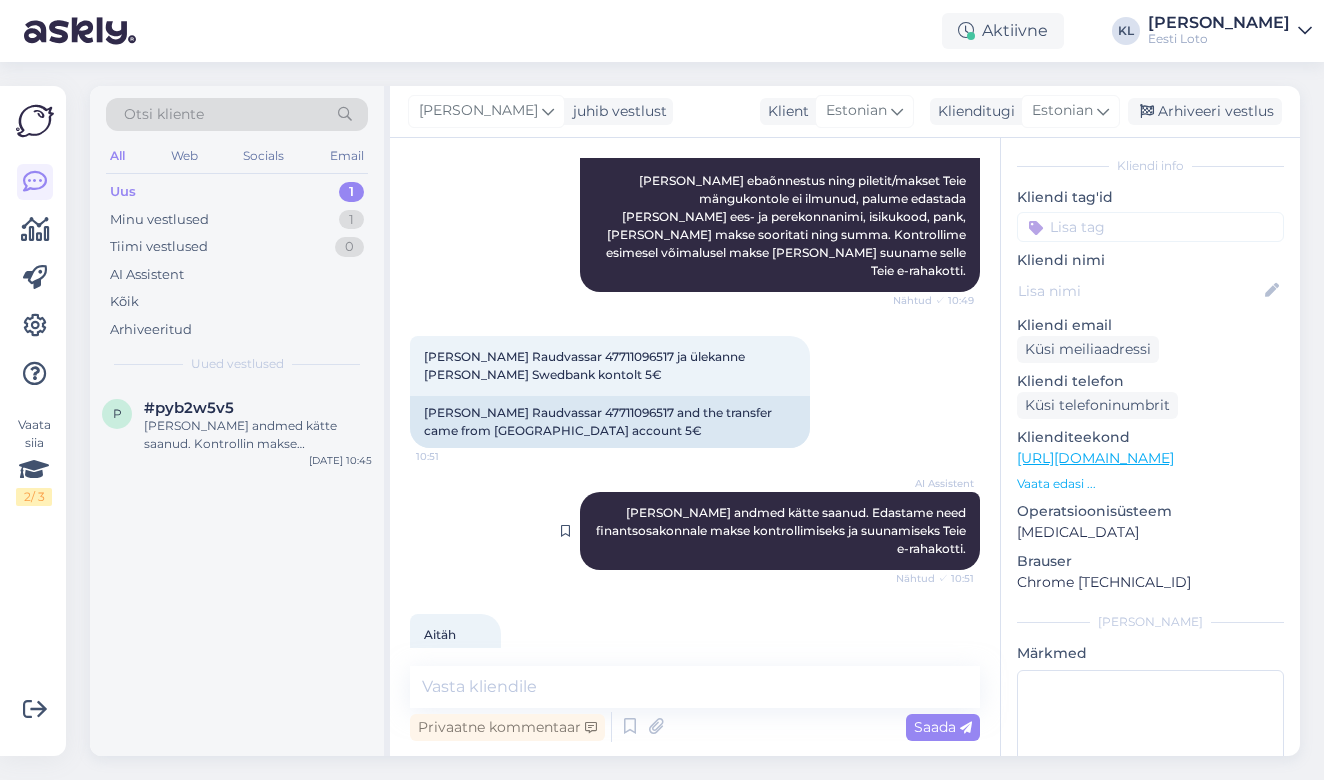 scroll, scrollTop: 288, scrollLeft: 0, axis: vertical 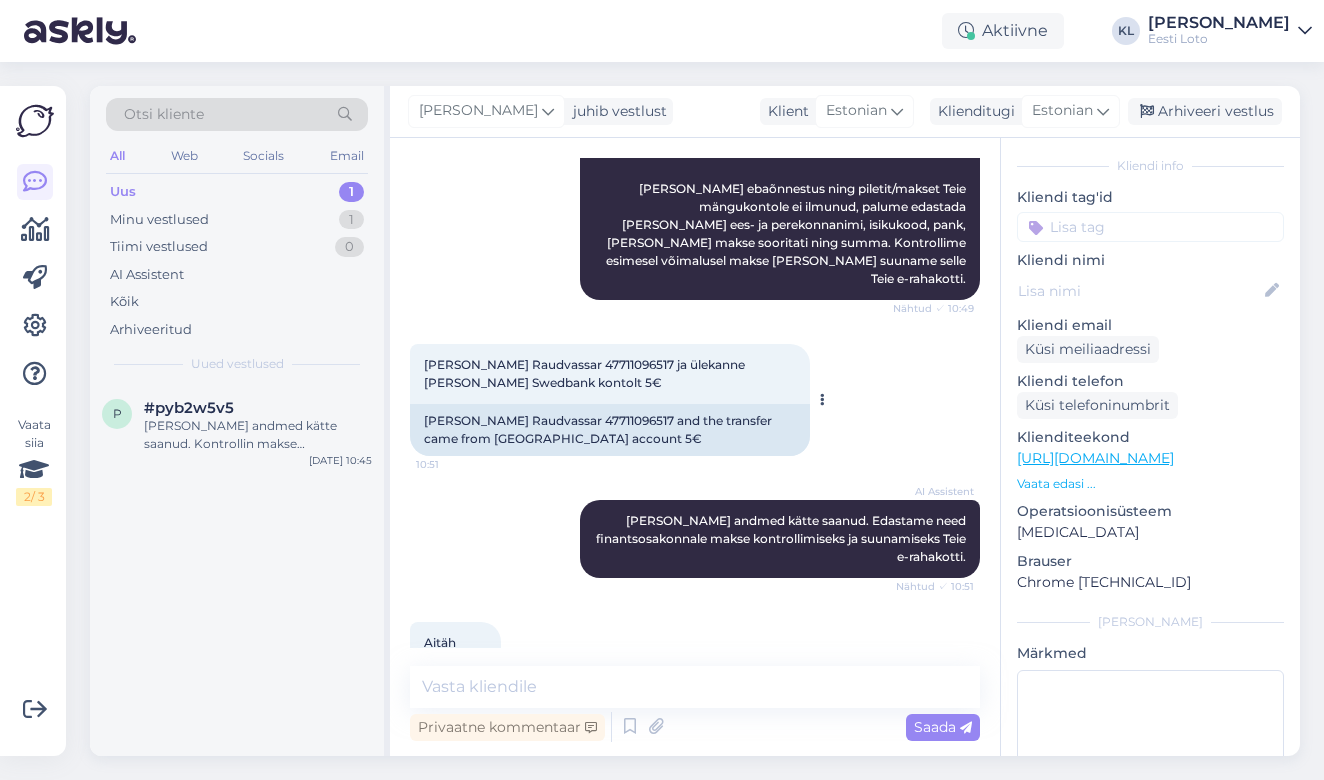 click on "Renate Raudvassar 47711096517 ja ülekanne tuli Swedbank kontolt 5€" at bounding box center (586, 373) 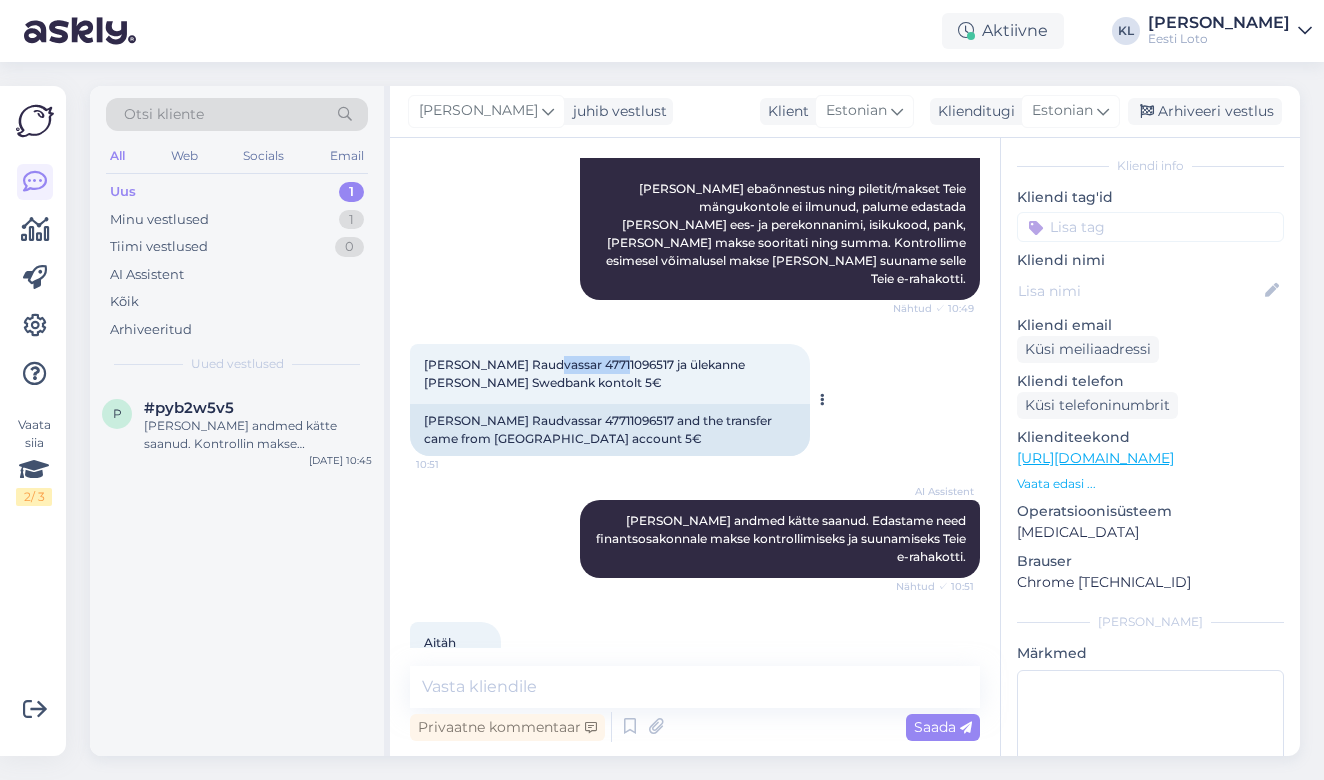 click on "Renate Raudvassar 47711096517 ja ülekanne tuli Swedbank kontolt 5€" at bounding box center (586, 373) 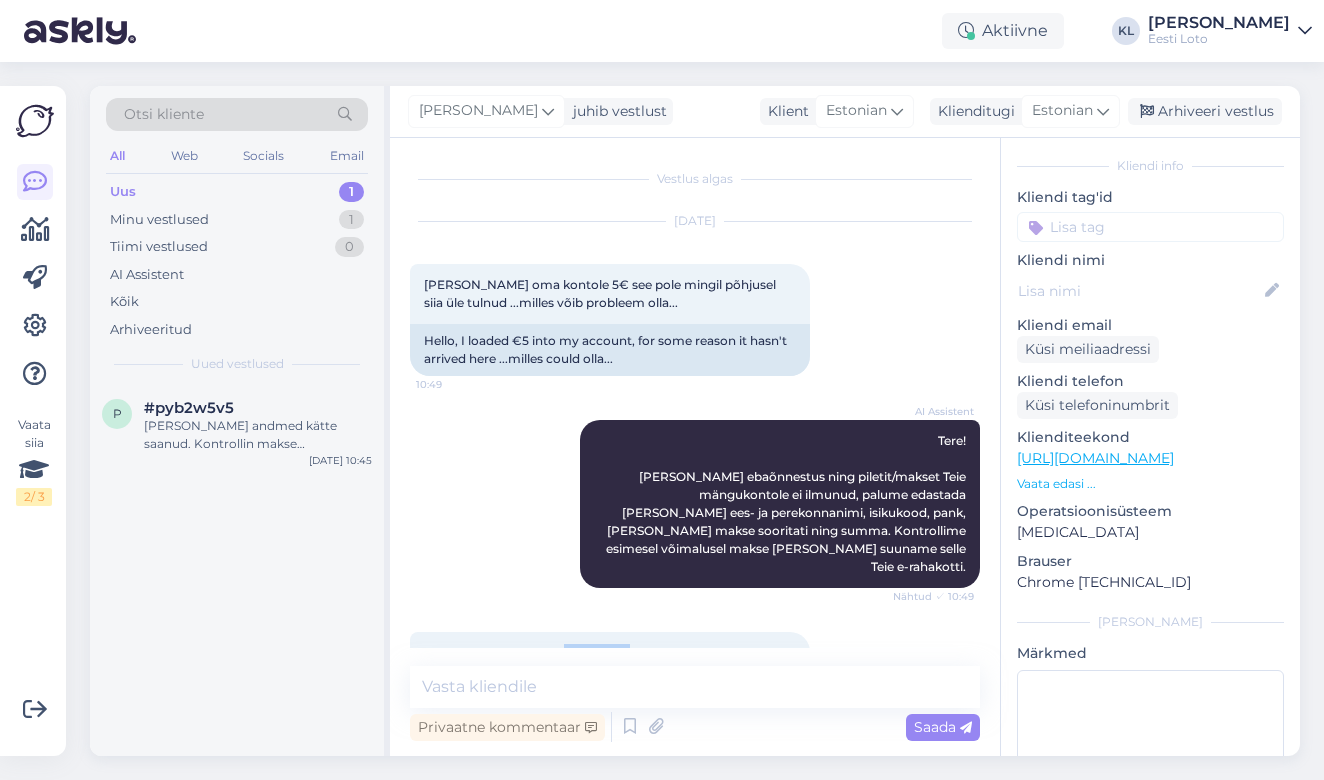scroll, scrollTop: 0, scrollLeft: 0, axis: both 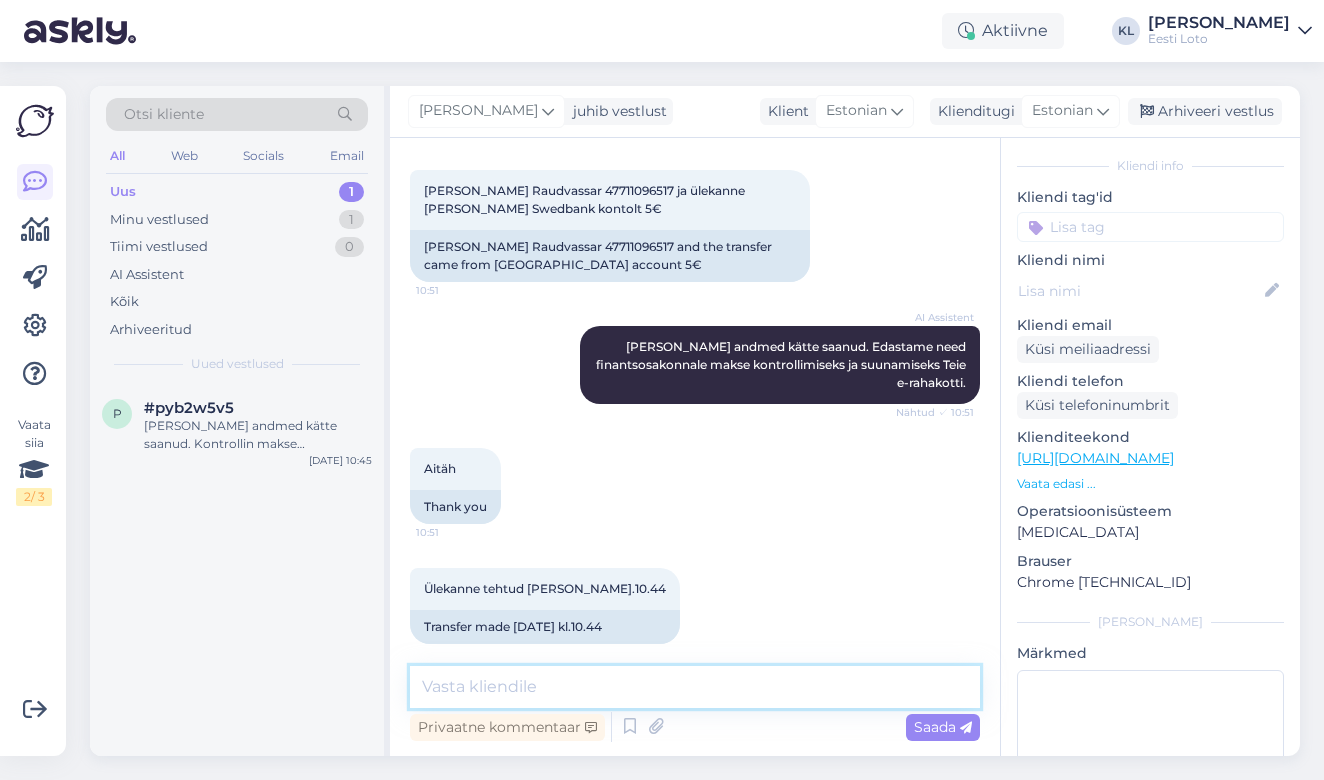 click at bounding box center [695, 687] 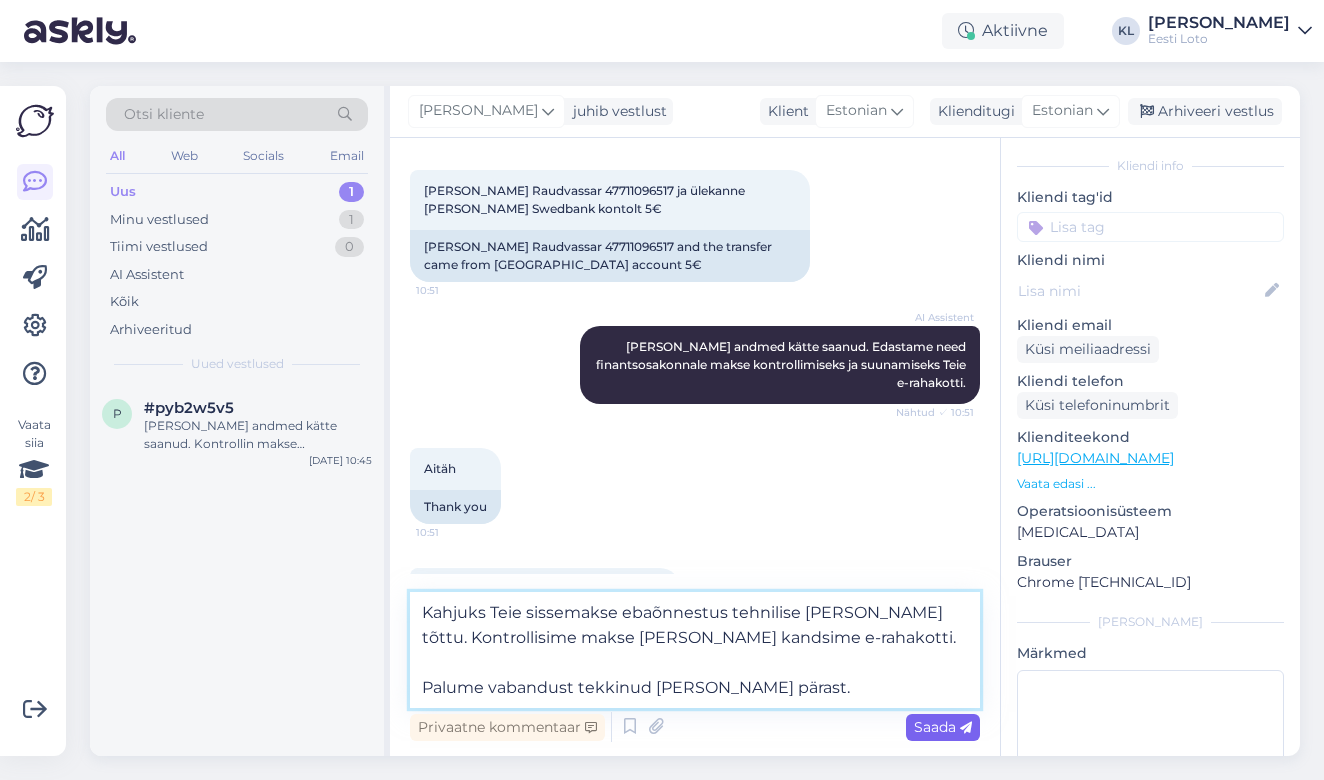 type on "Kahjuks Teie sissemakse ebaõnnestus tehnilise tõrke tõttu. Kontrollisime makse üle ja kandsime e-rahakotti.
Palume vabandust tekkinud tõrke pärast." 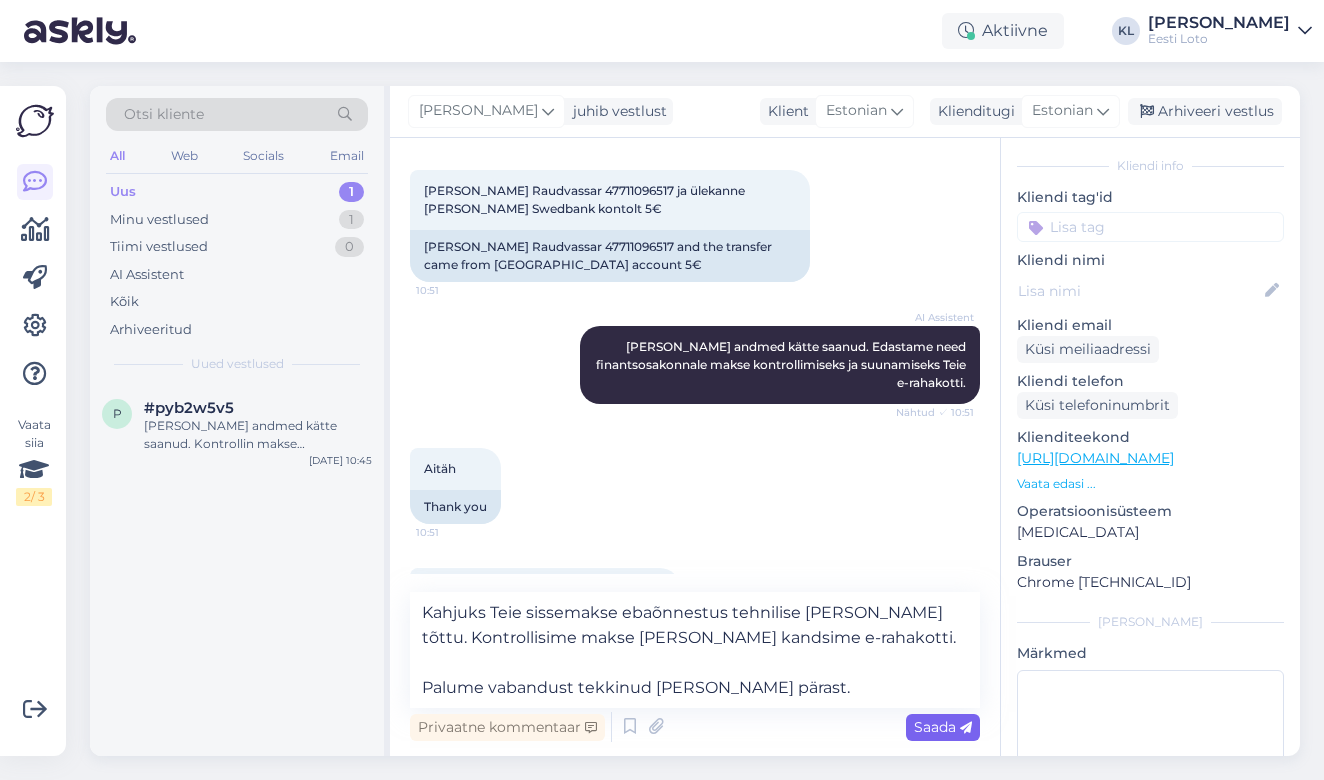 click on "Saada" at bounding box center (943, 727) 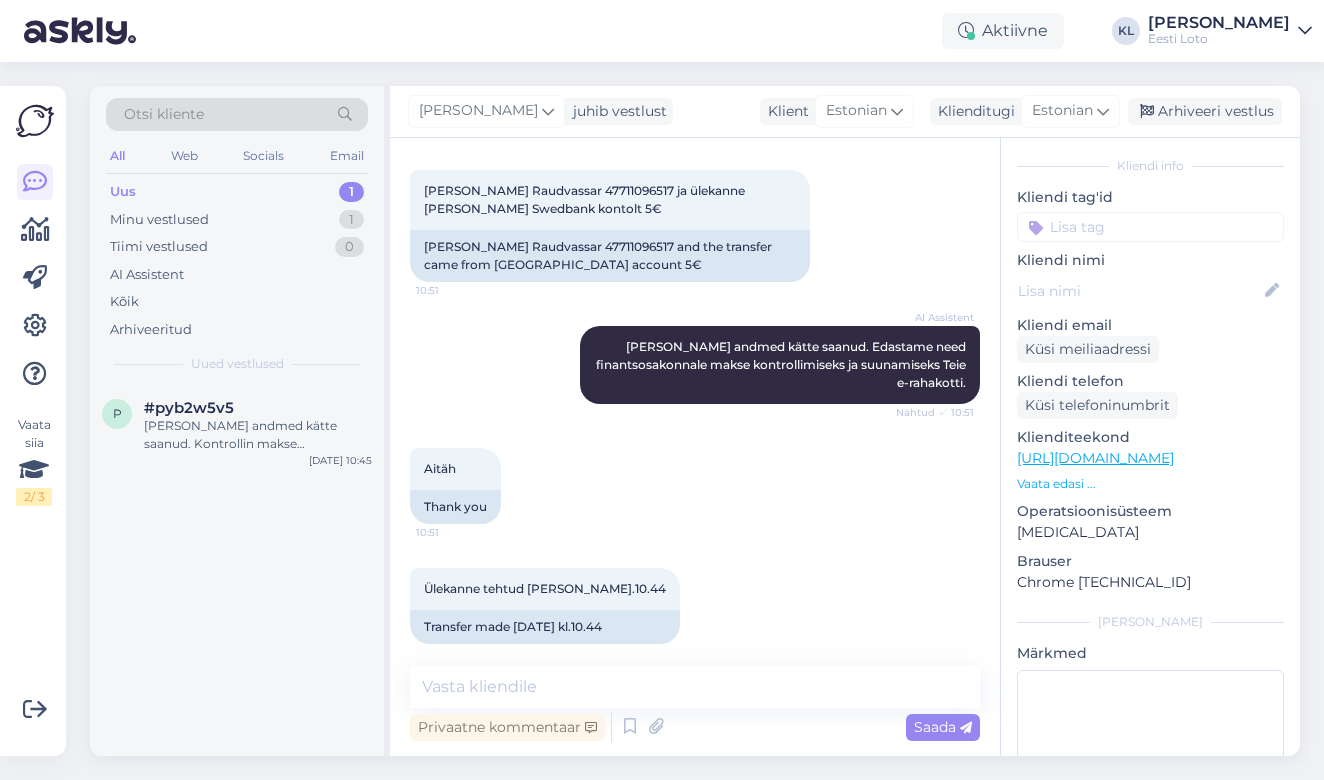 scroll, scrollTop: 602, scrollLeft: 0, axis: vertical 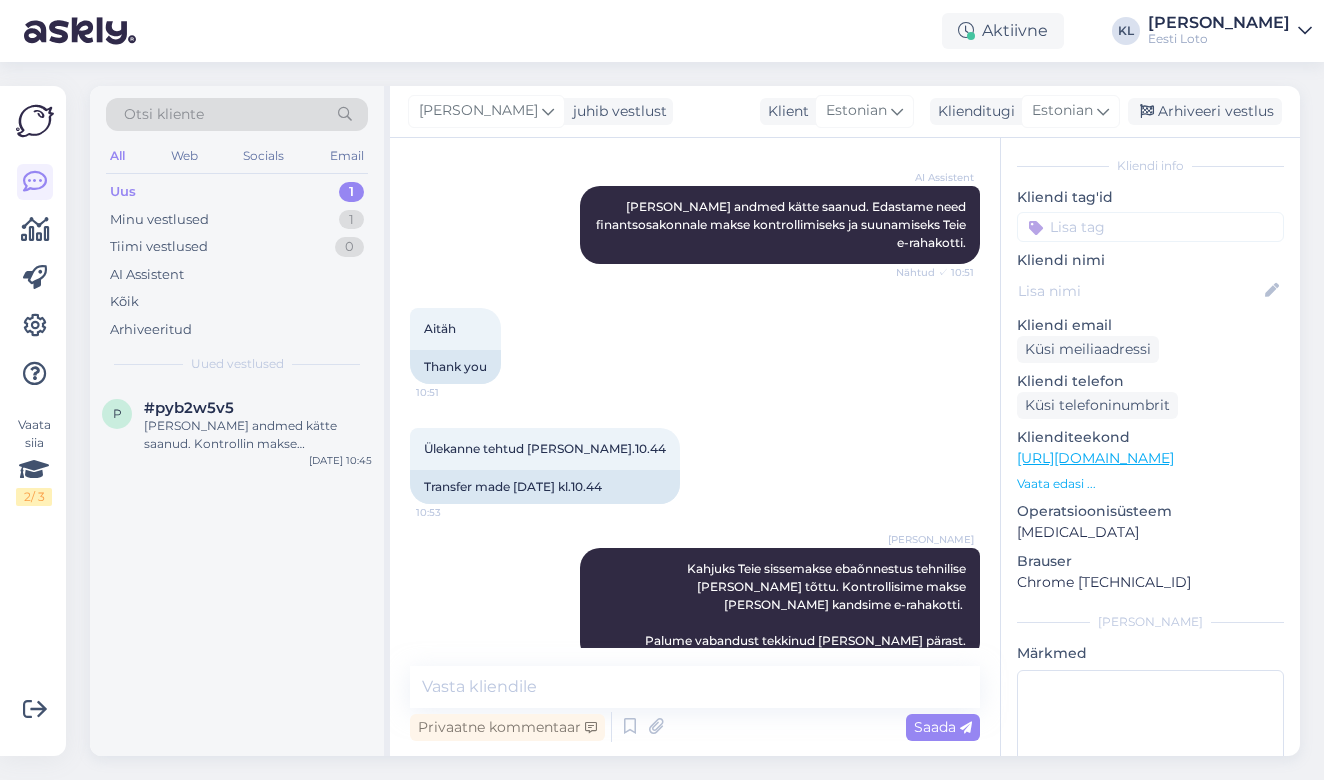 click at bounding box center [1150, 227] 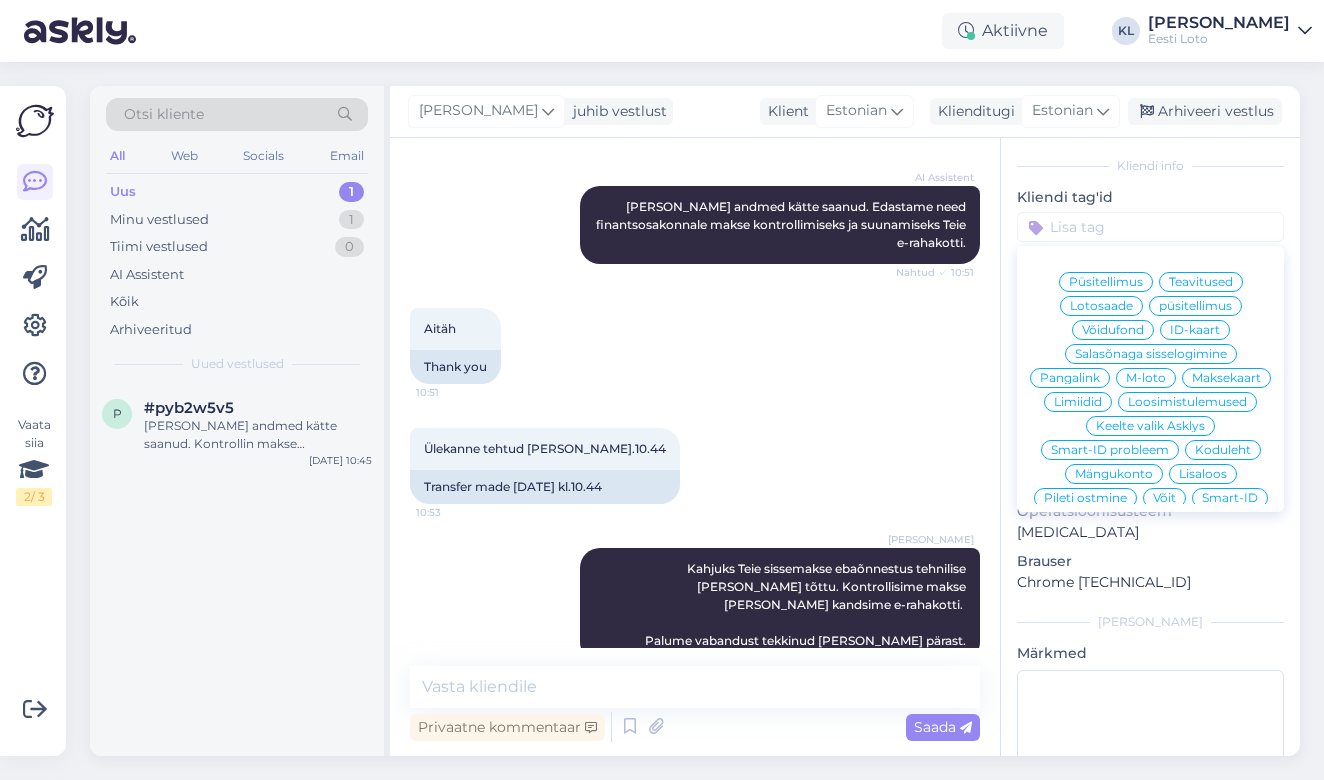 click on "E-rahakott" at bounding box center [1150, 666] 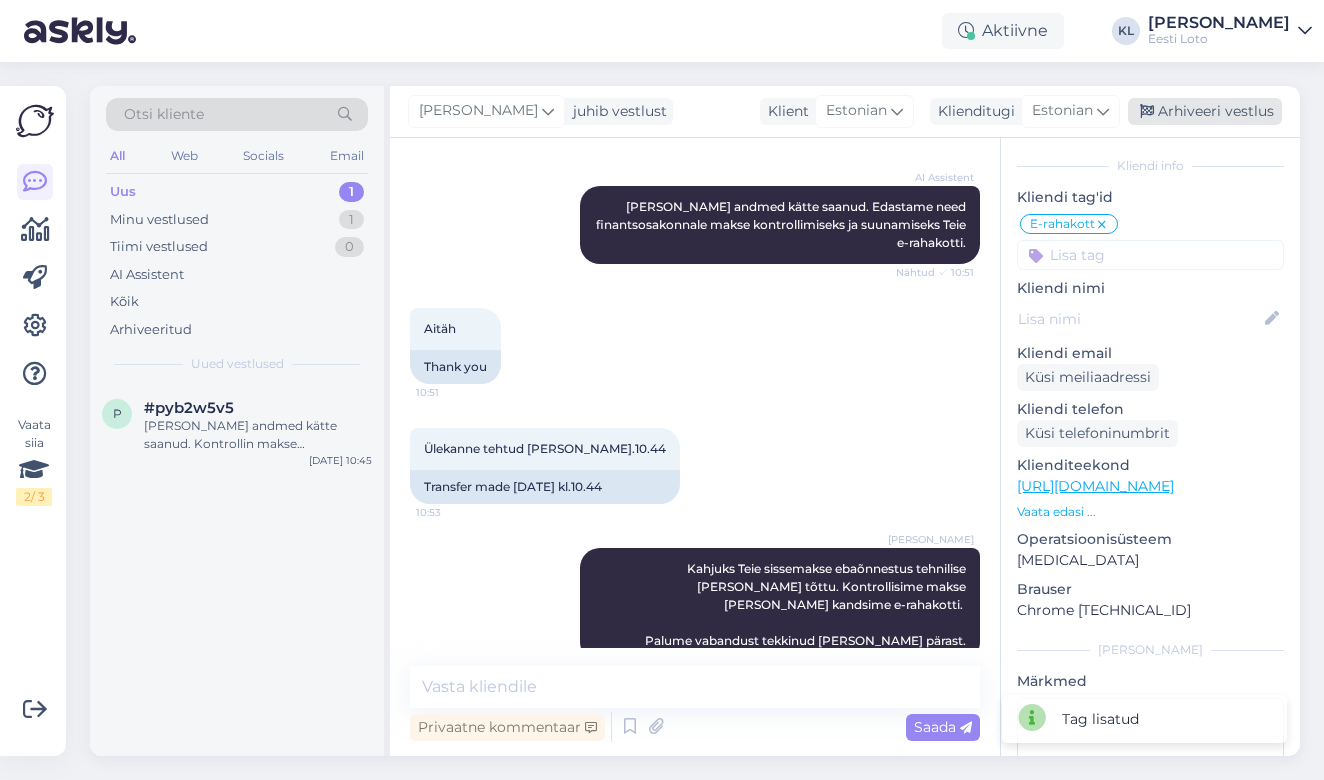 click on "Arhiveeri vestlus" at bounding box center [1205, 111] 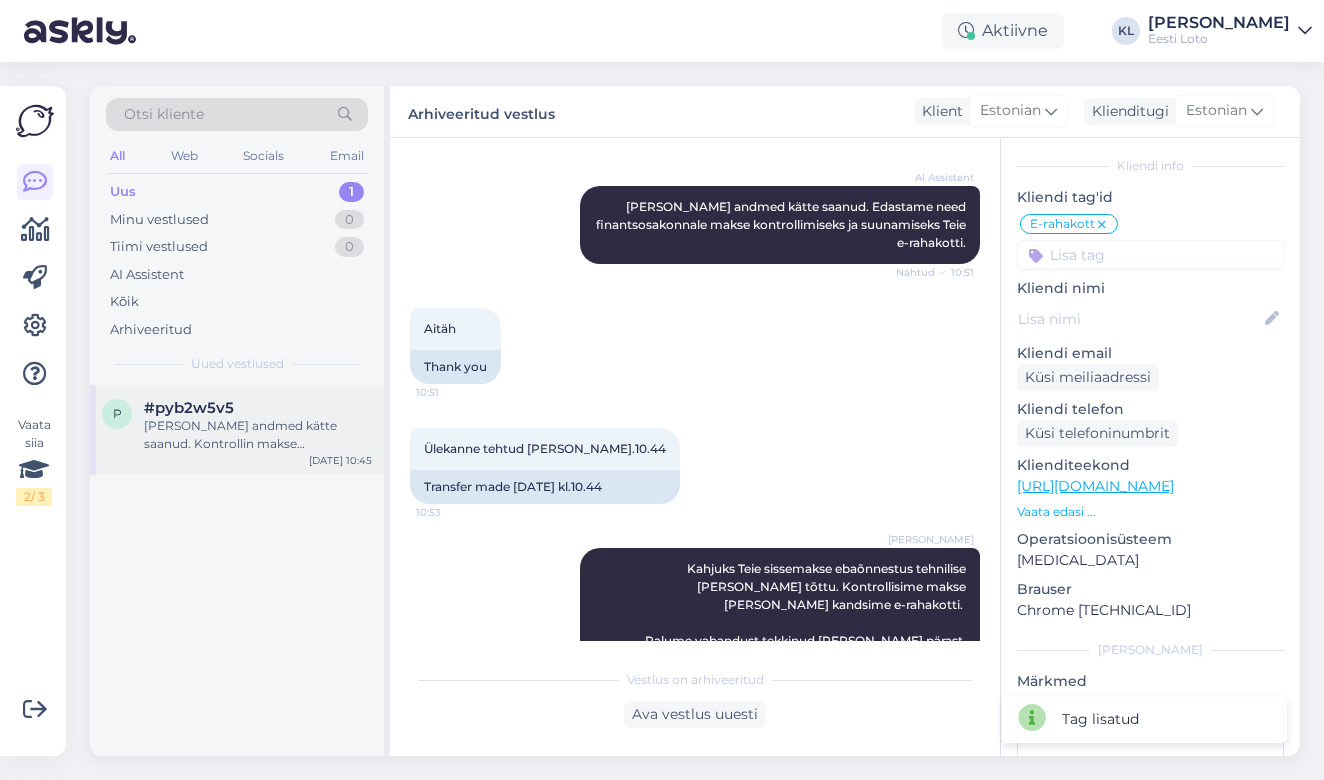 click on "p #pyb2w5v5 Olen teie andmed kätte saanud. Kontrollin makse üle ja suunan selle teie e-rahakotti. Jul 18 10:45" at bounding box center (237, 430) 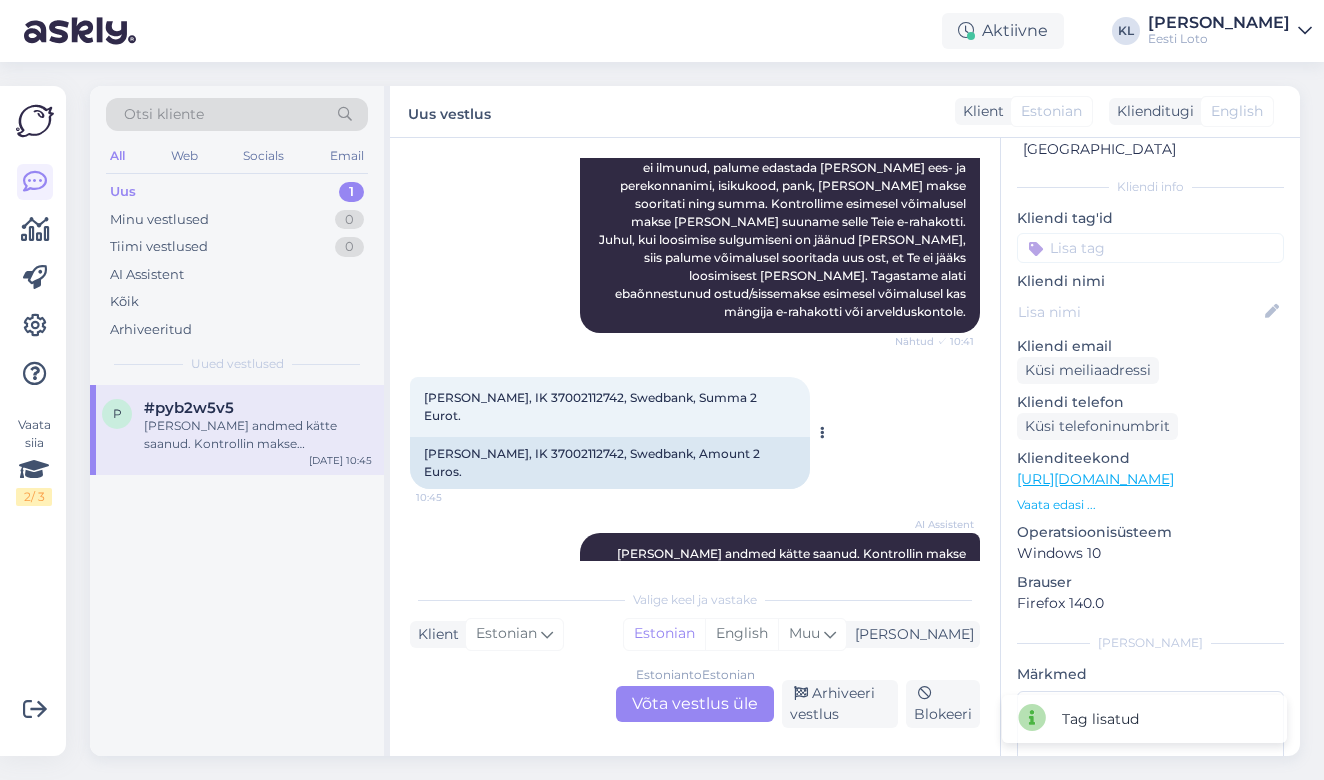 click on "Tarmo Leola, IK 37002112742, Swedbank, Summa 2 Eurot." at bounding box center [592, 406] 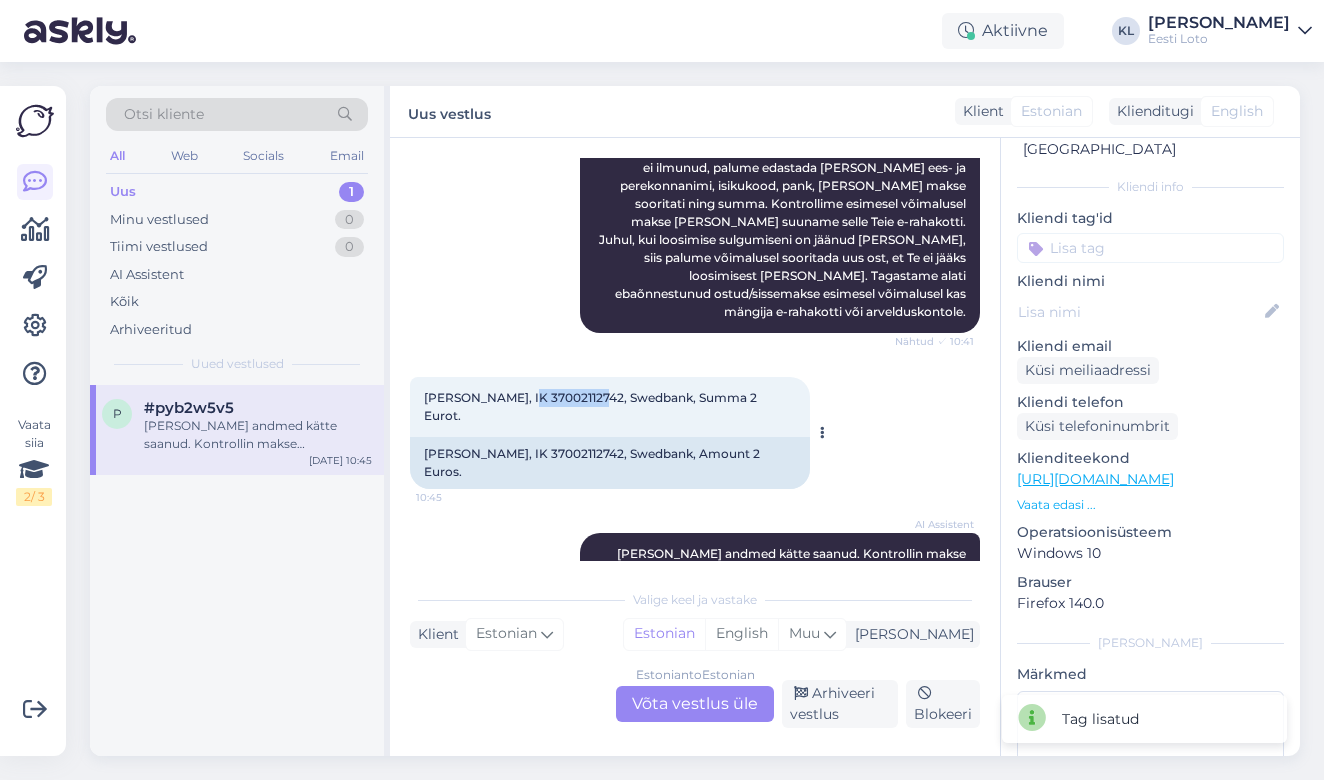 click on "Tarmo Leola, IK 37002112742, Swedbank, Summa 2 Eurot." at bounding box center [592, 406] 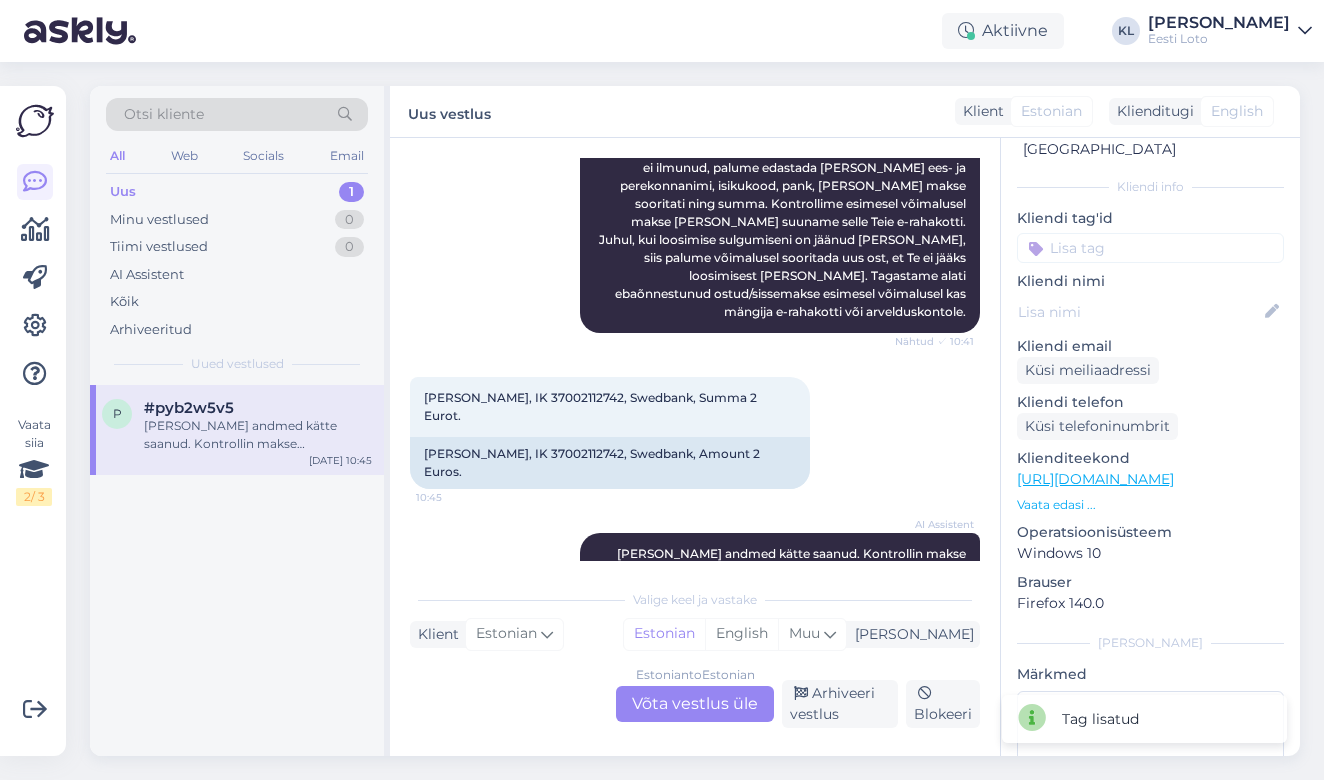 click on "Estonian  to  Estonian Võta vestlus üle" at bounding box center [695, 704] 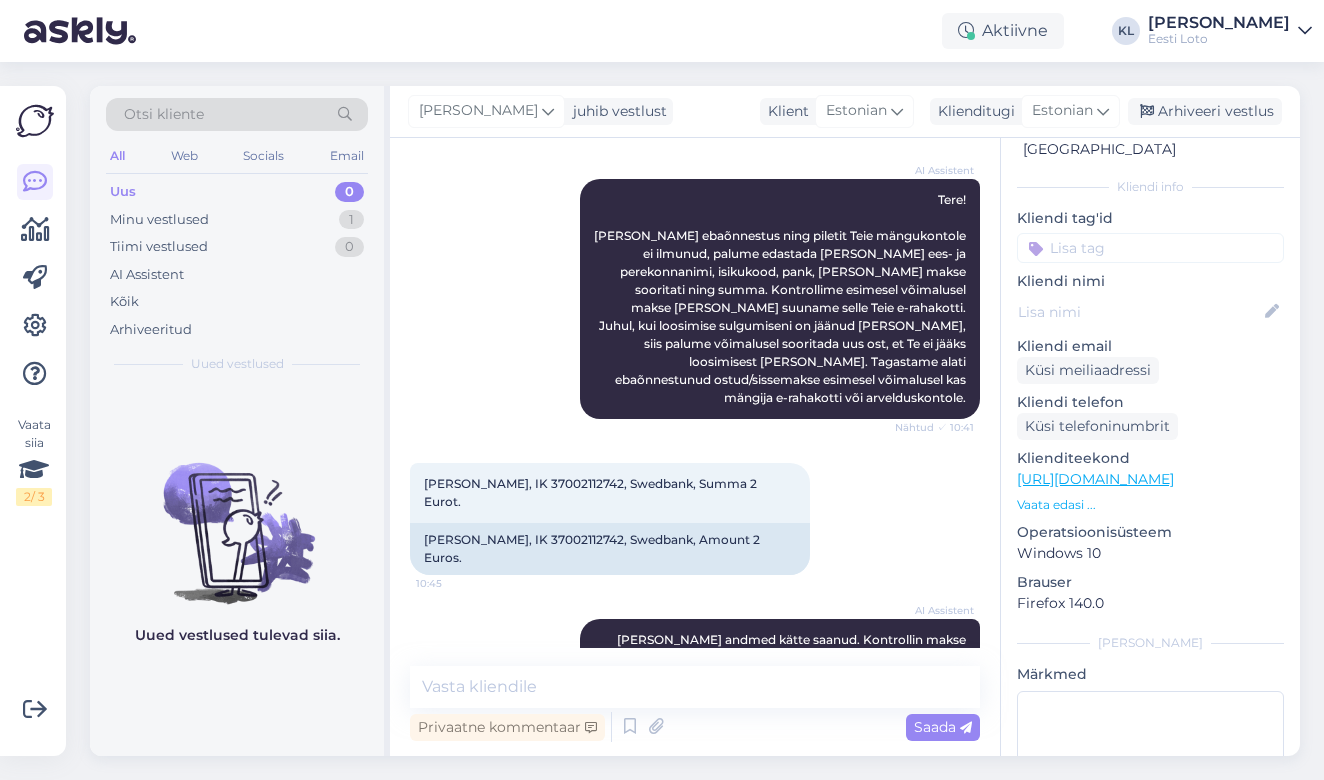 scroll, scrollTop: 276, scrollLeft: 0, axis: vertical 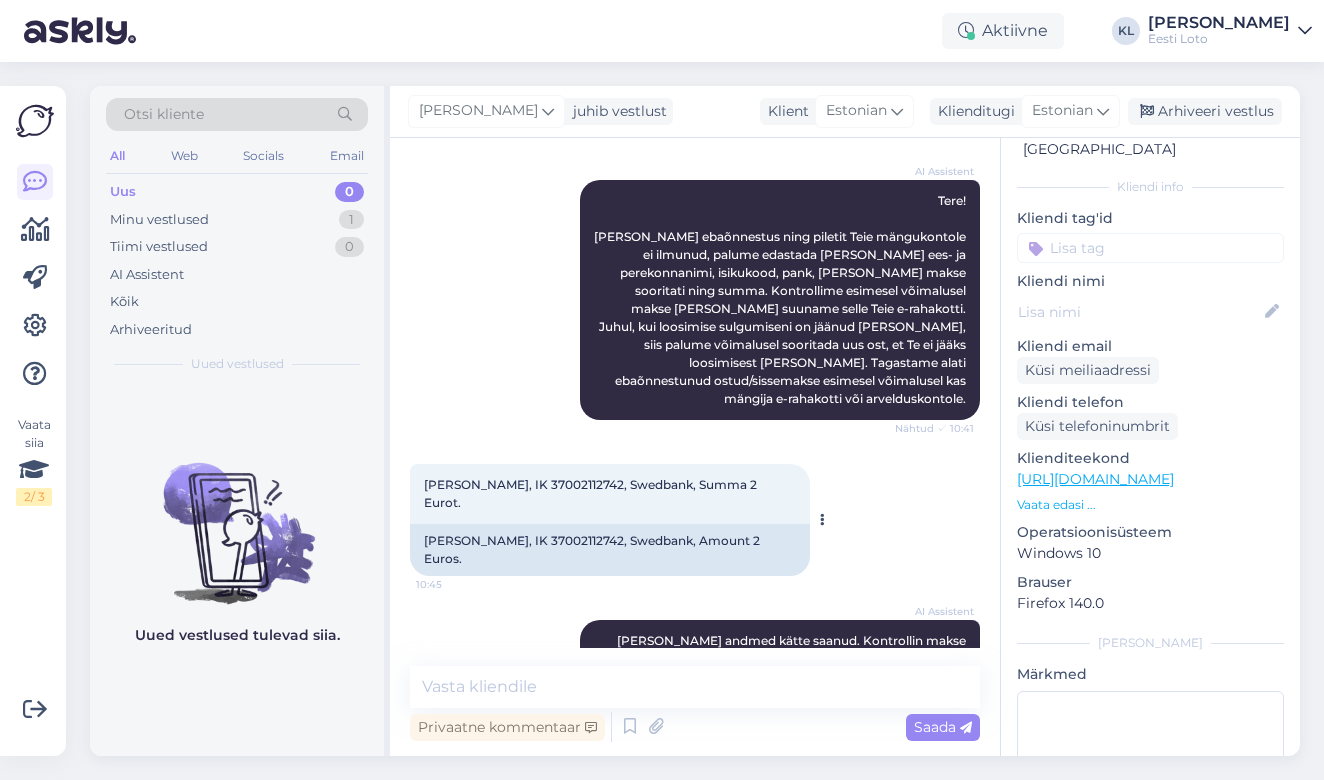 click on "Tarmo Leola, IK 37002112742, Swedbank, Summa 2 Eurot." at bounding box center (592, 493) 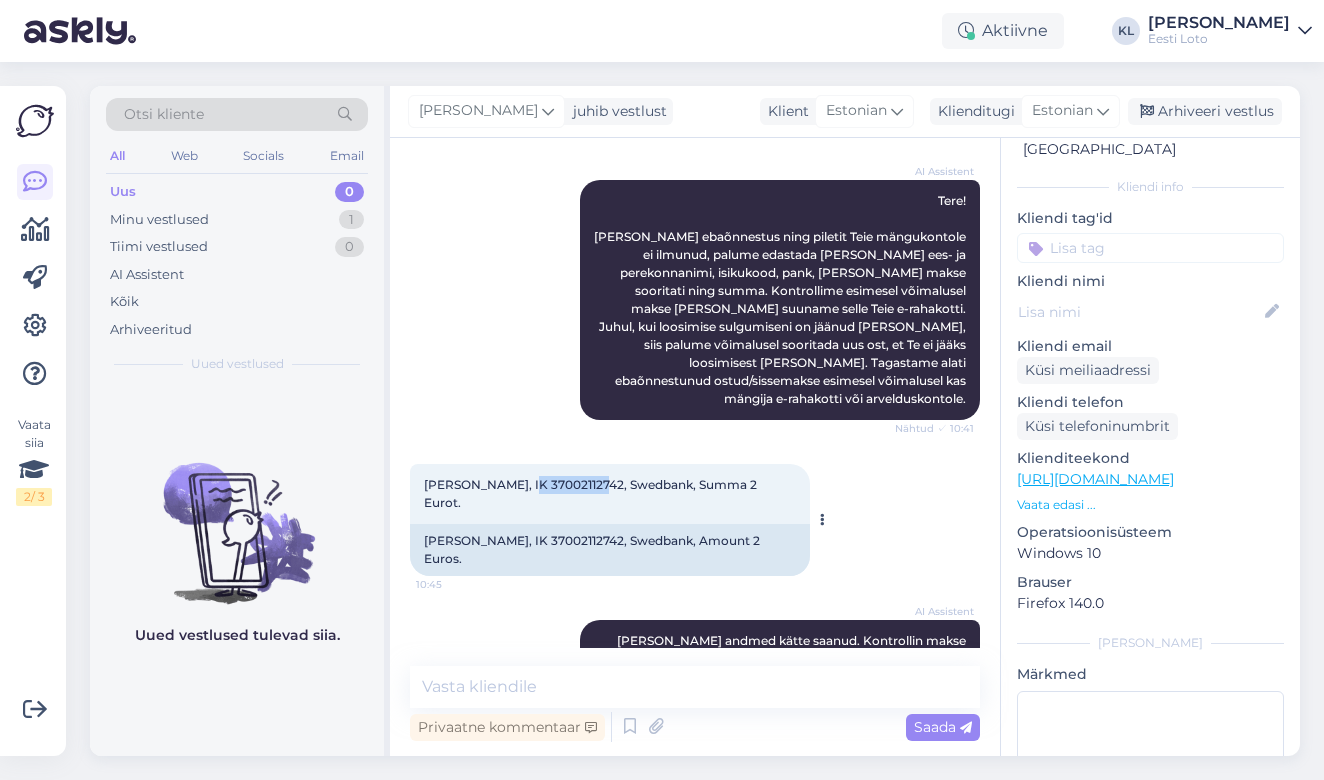 click on "Tarmo Leola, IK 37002112742, Swedbank, Summa 2 Eurot." at bounding box center (592, 493) 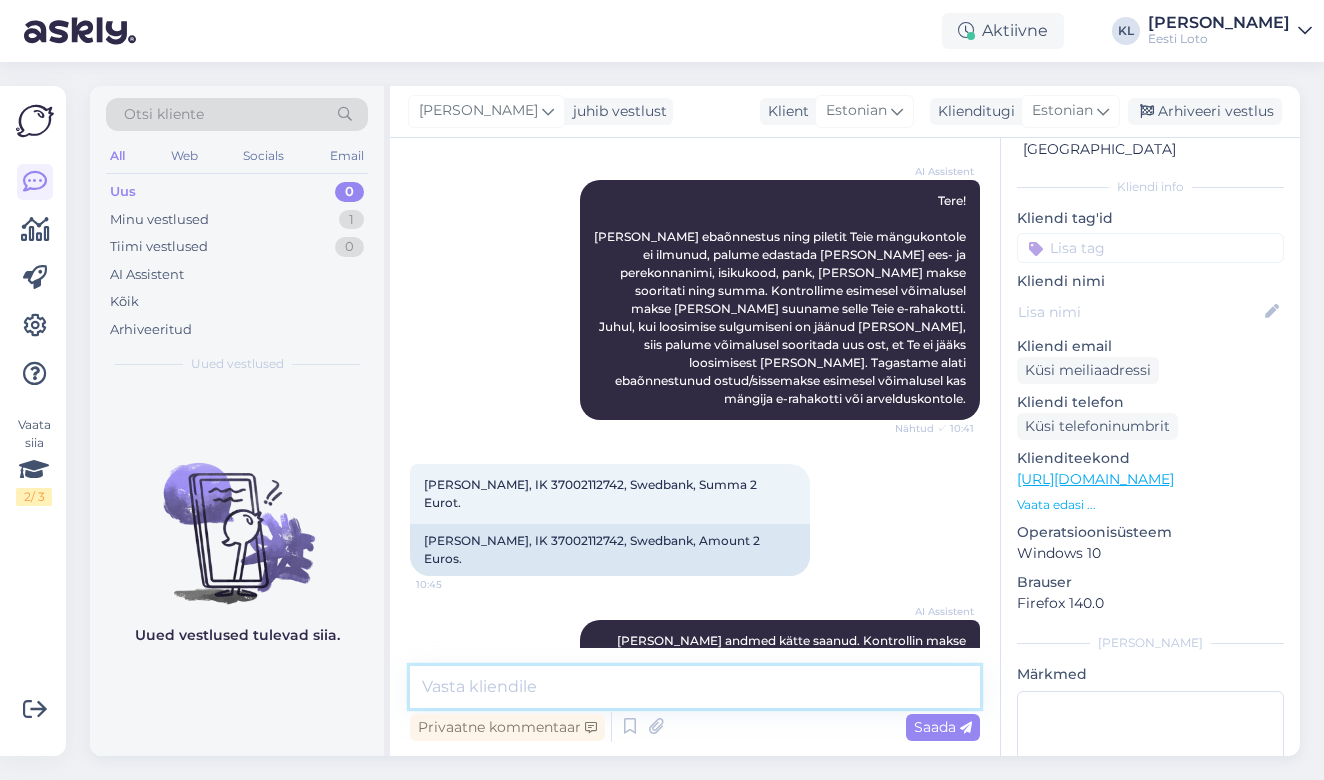 click at bounding box center (695, 687) 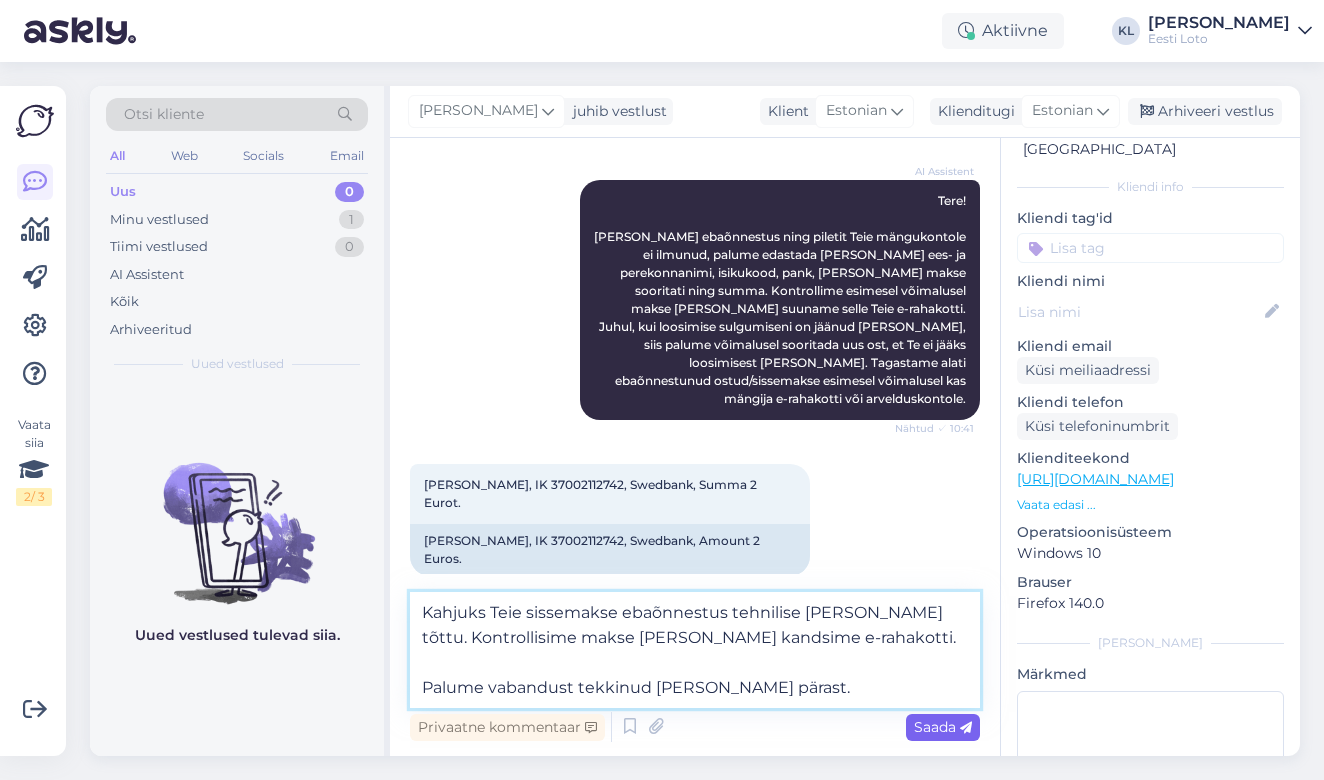 type on "Kahjuks Teie sissemakse ebaõnnestus tehnilise tõrke tõttu. Kontrollisime makse üle ja kandsime e-rahakotti.
Palume vabandust tekkinud tõrke pärast." 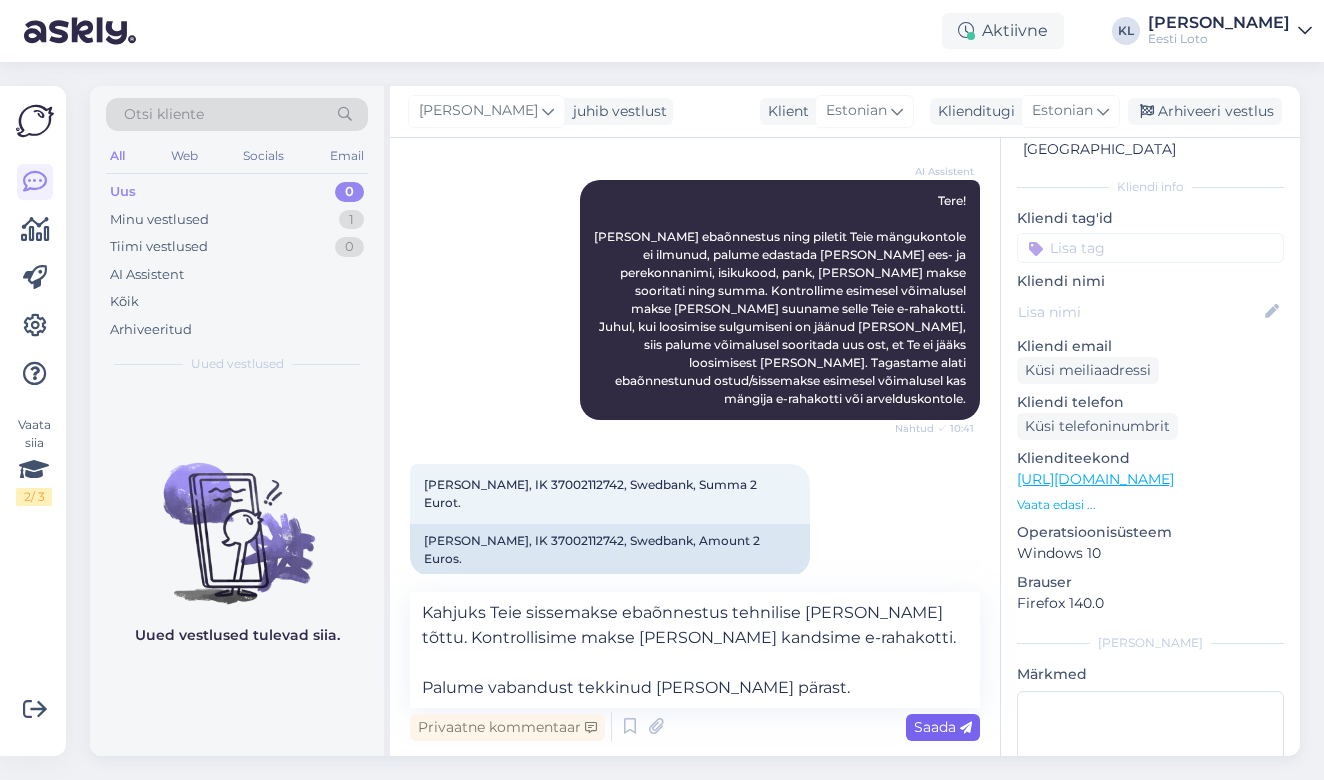 click on "Saada" at bounding box center (943, 727) 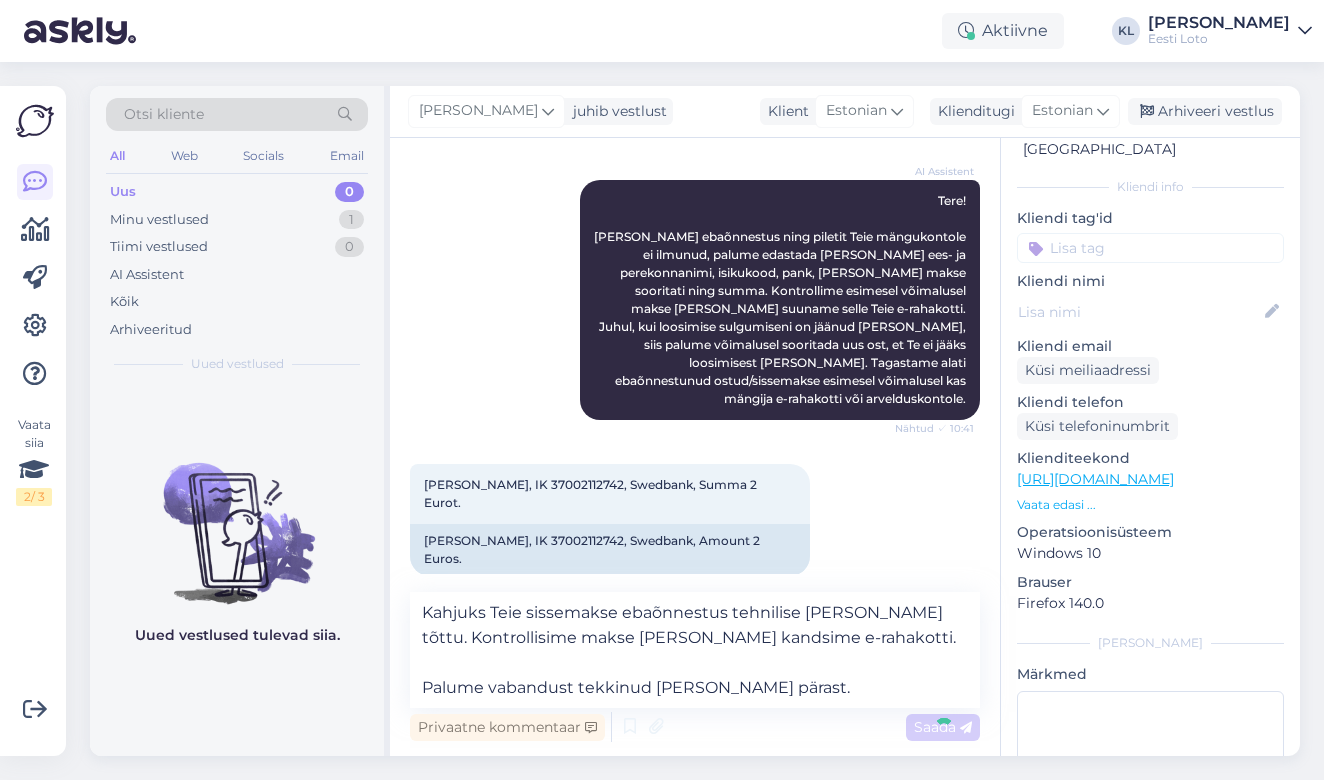 type 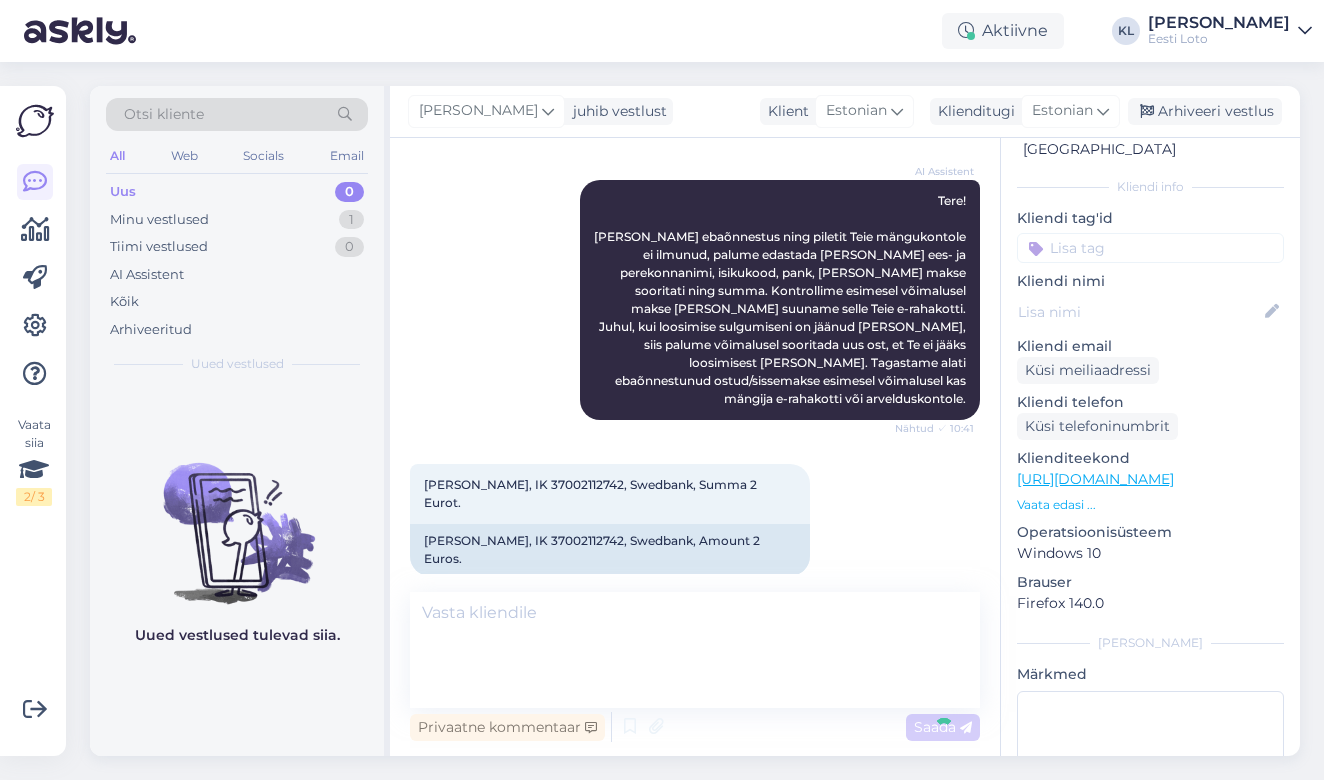 scroll, scrollTop: 416, scrollLeft: 0, axis: vertical 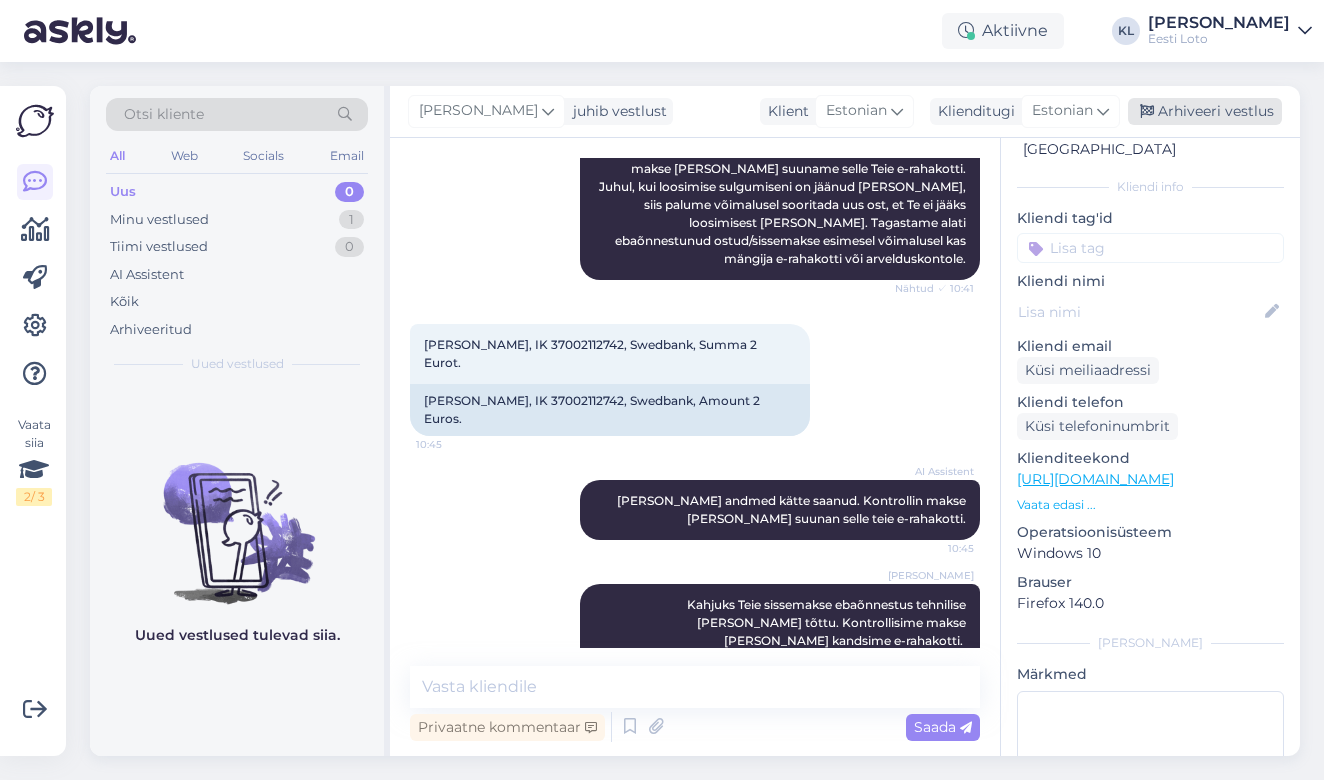 click on "Arhiveeri vestlus" at bounding box center [1205, 111] 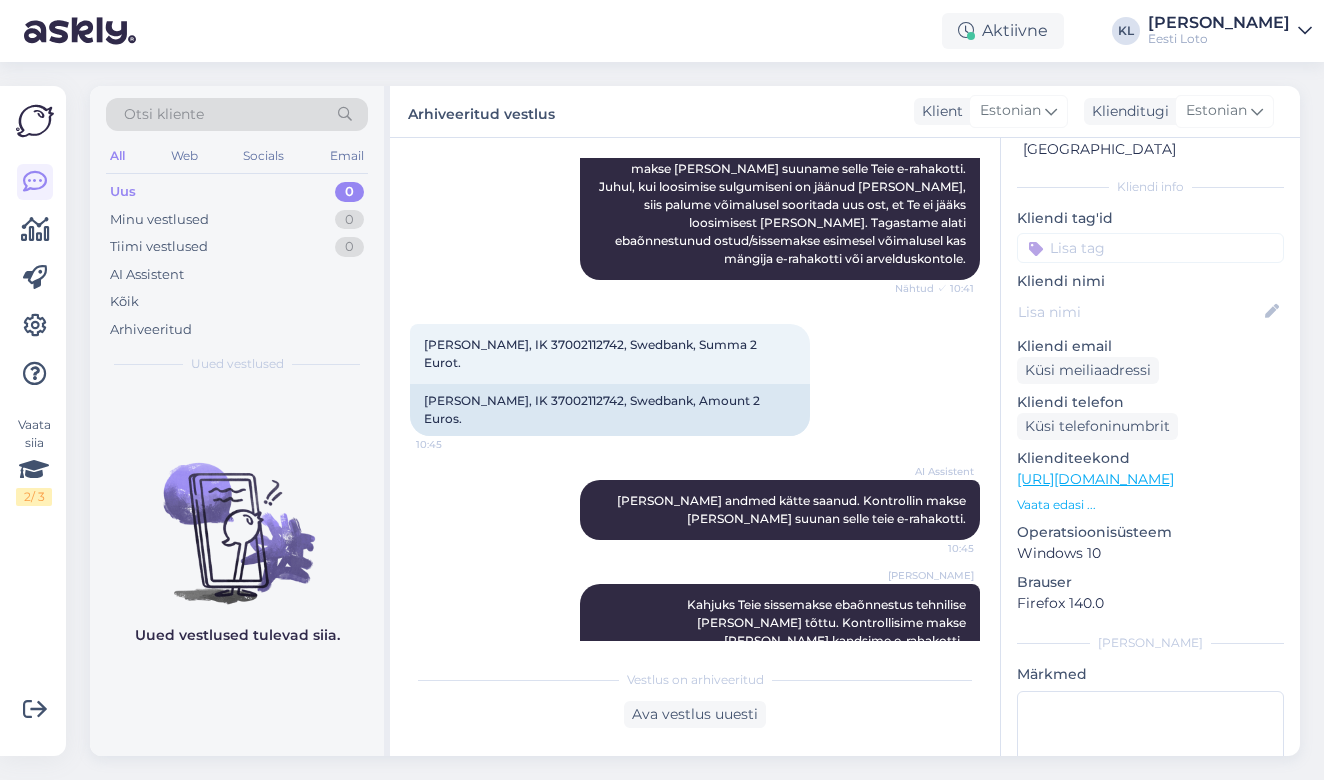 click at bounding box center (1150, 248) 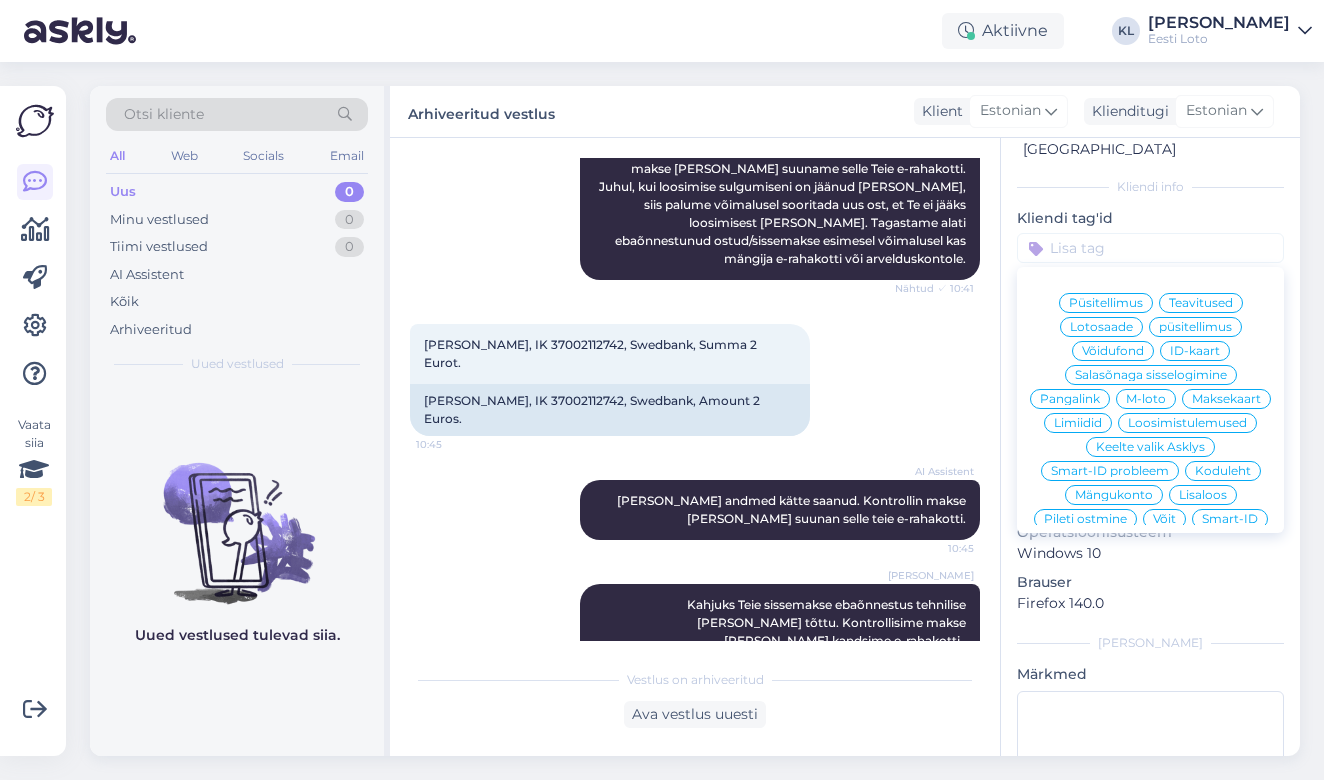 click on "E-rahakott" at bounding box center [1150, 687] 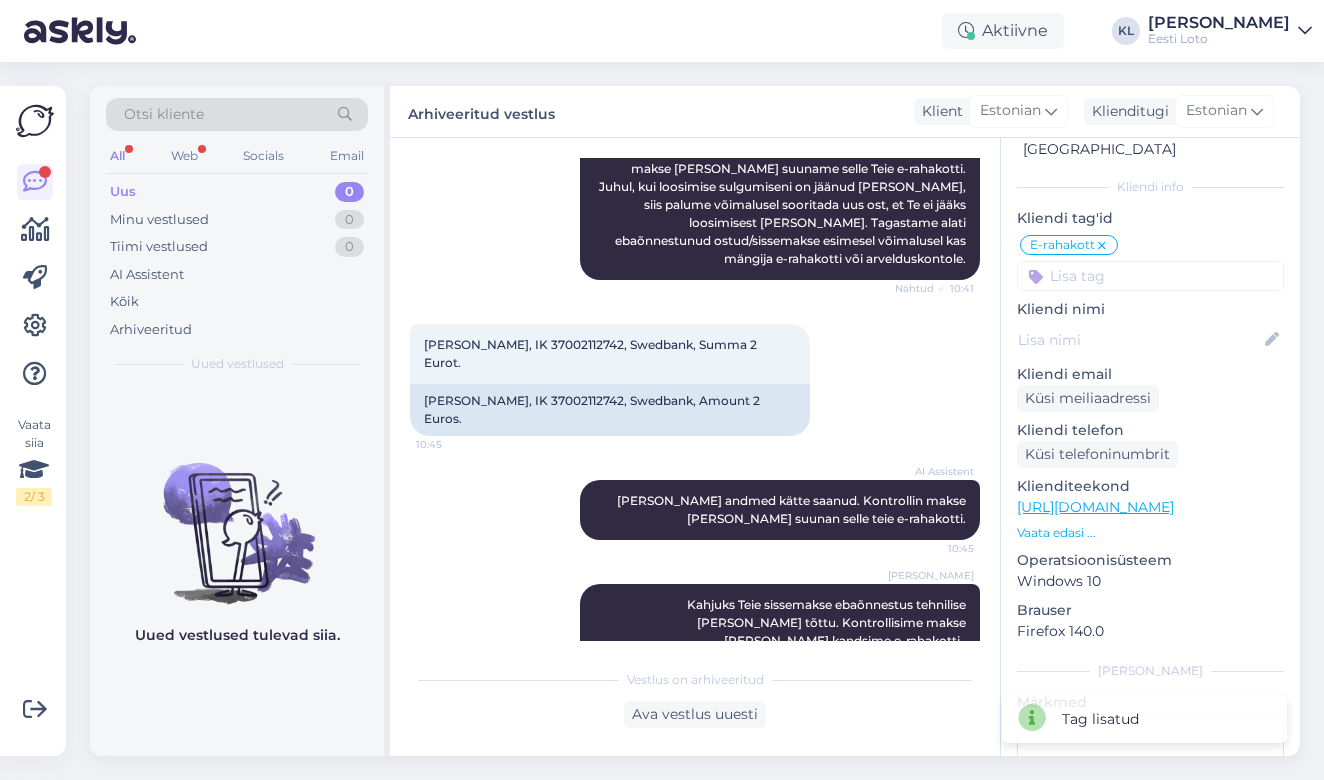 click on "Otsi kliente All Web Socials  Email Uus 0 Minu vestlused 0 Tiimi vestlused 0 AI Assistent Kõik Arhiveeritud Uued vestlused" at bounding box center [237, 235] 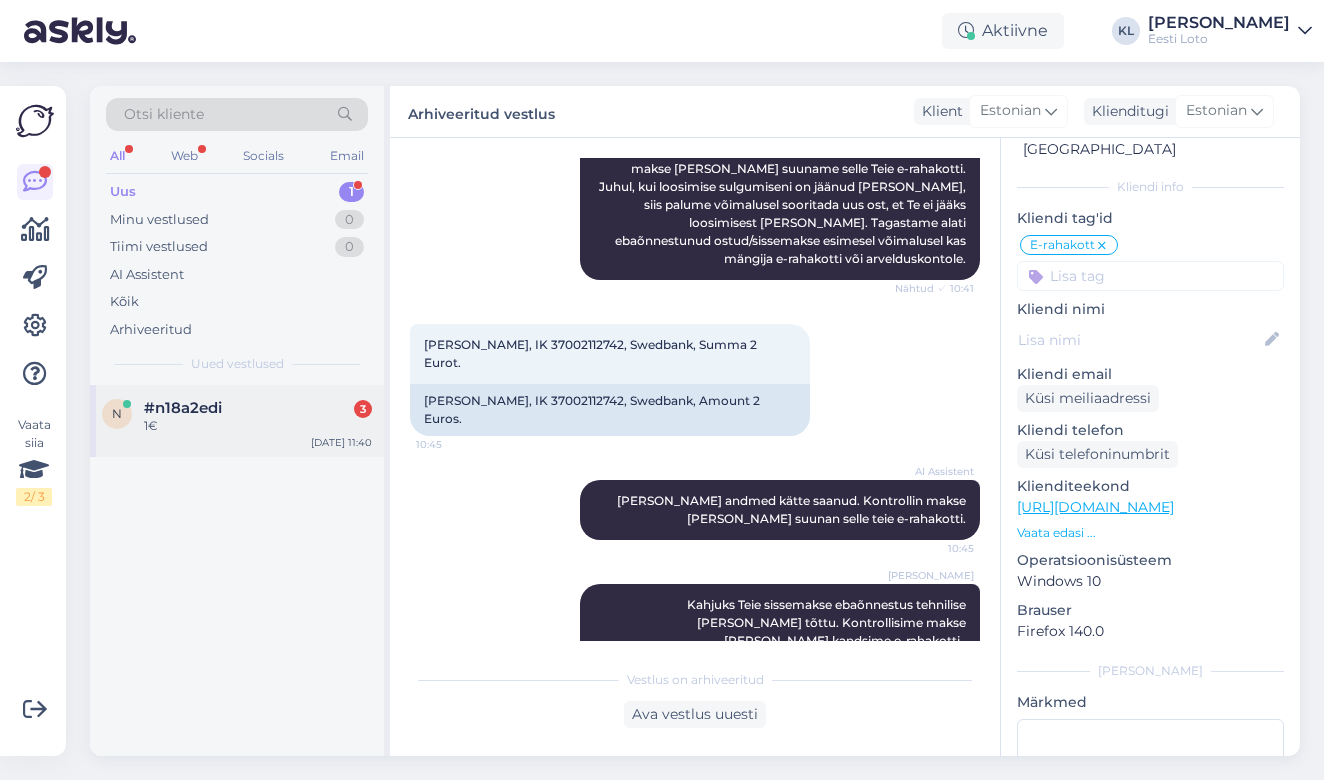 click on "1€" at bounding box center (258, 426) 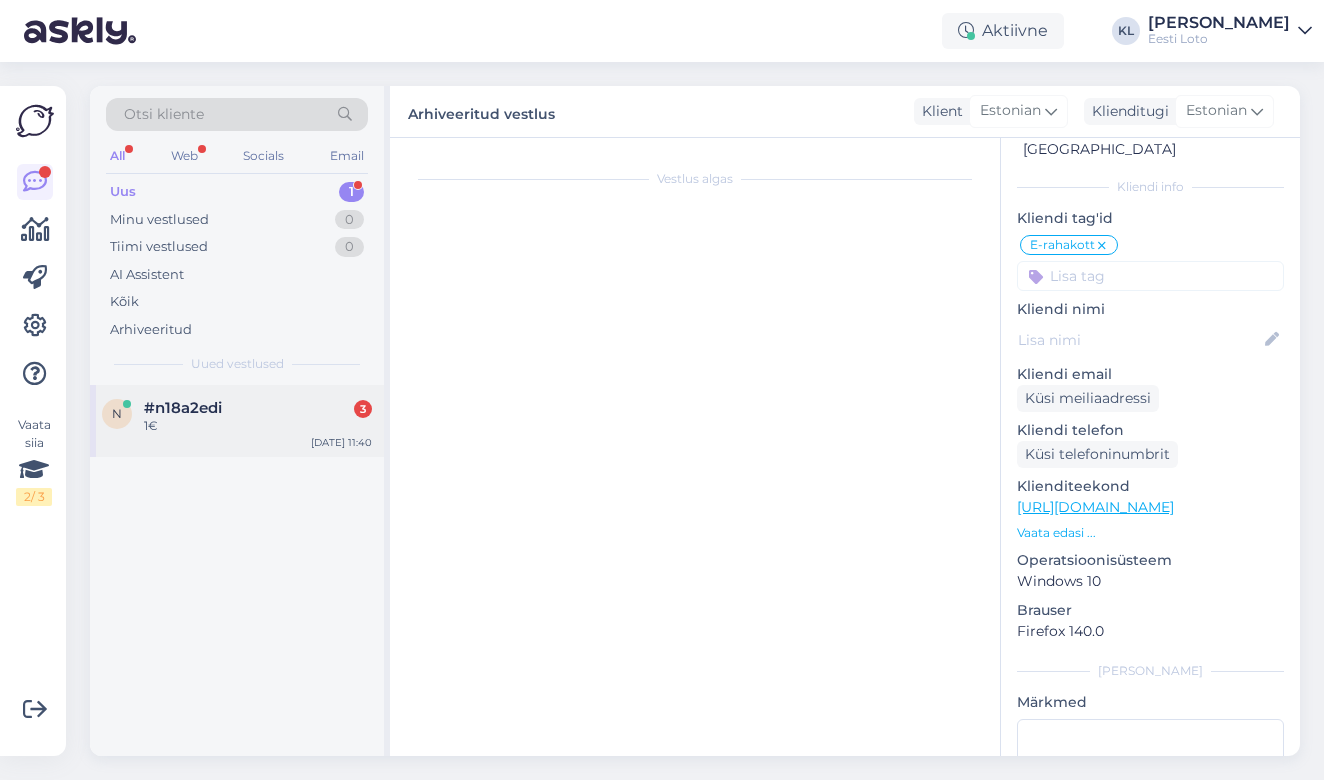 scroll, scrollTop: 608, scrollLeft: 0, axis: vertical 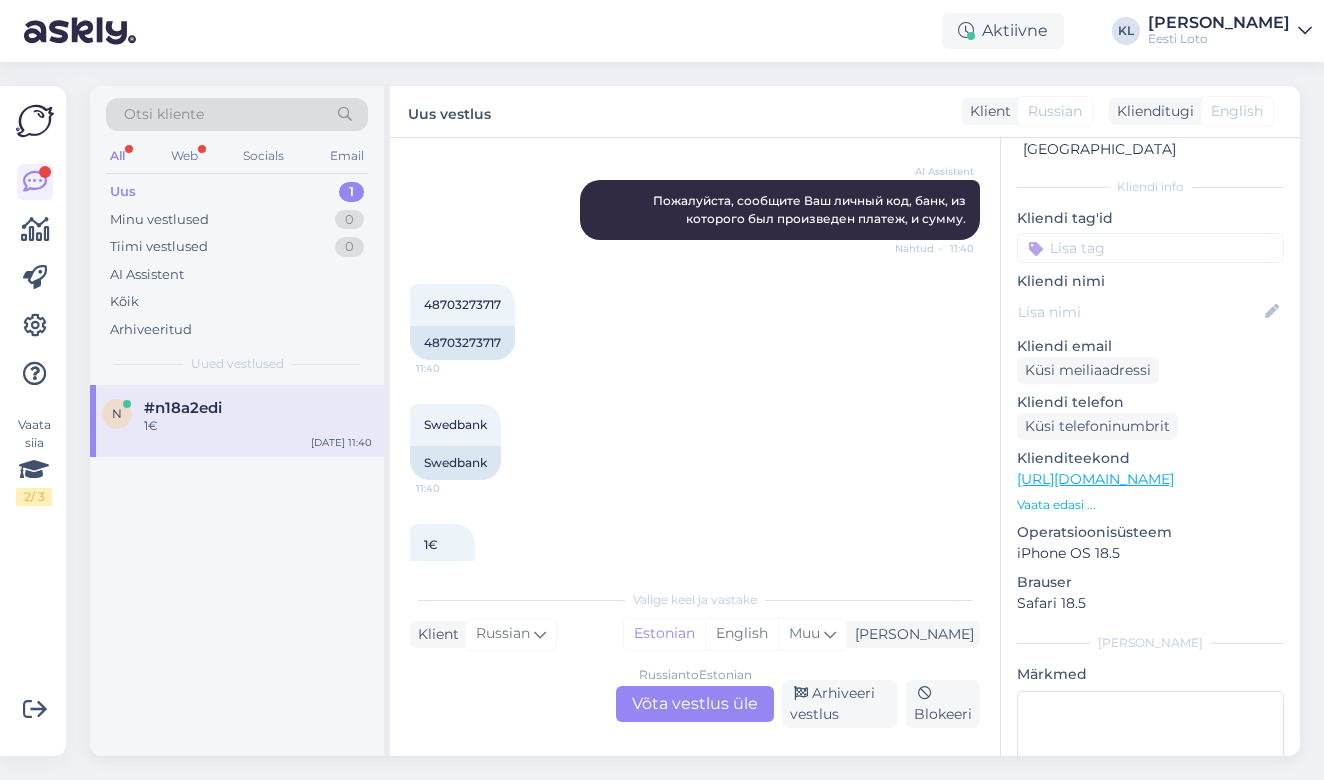 click on "Russian  to  Estonian Võta vestlus üle" at bounding box center (695, 704) 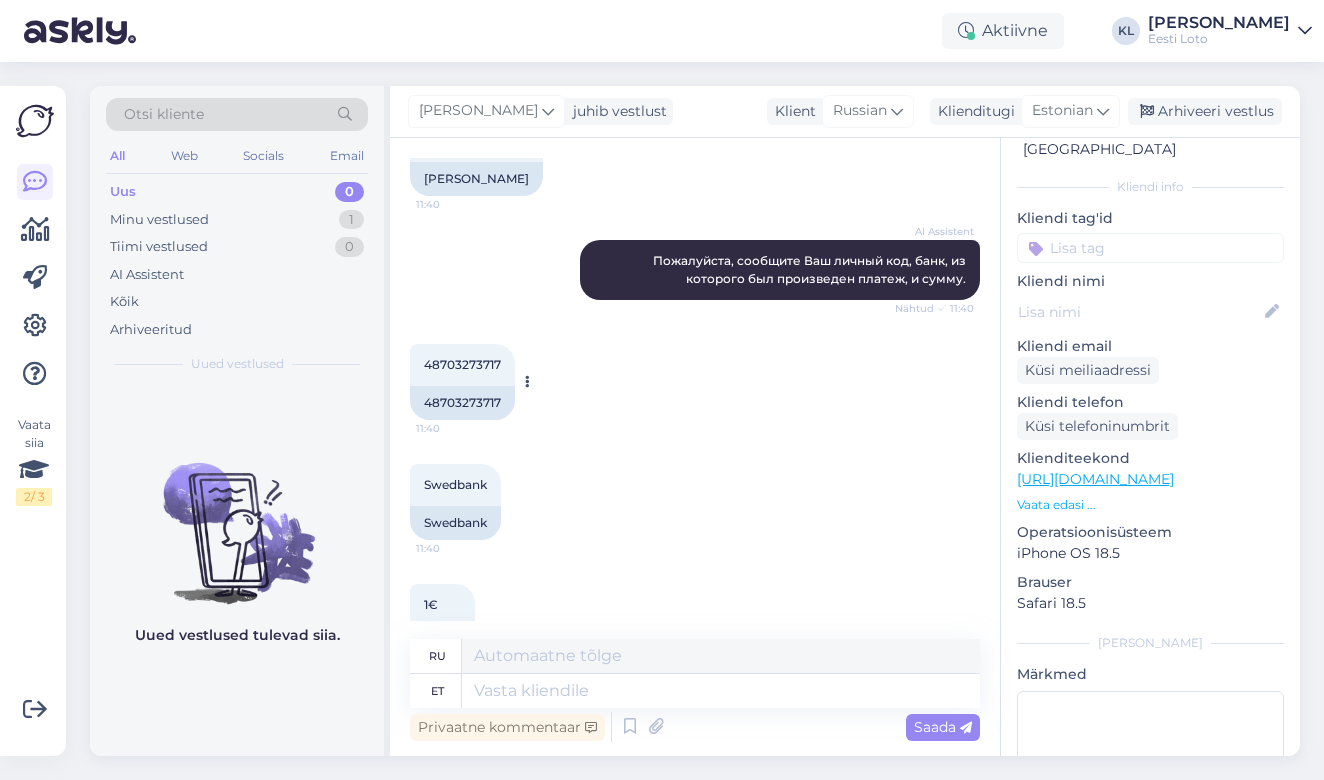scroll, scrollTop: 558, scrollLeft: 0, axis: vertical 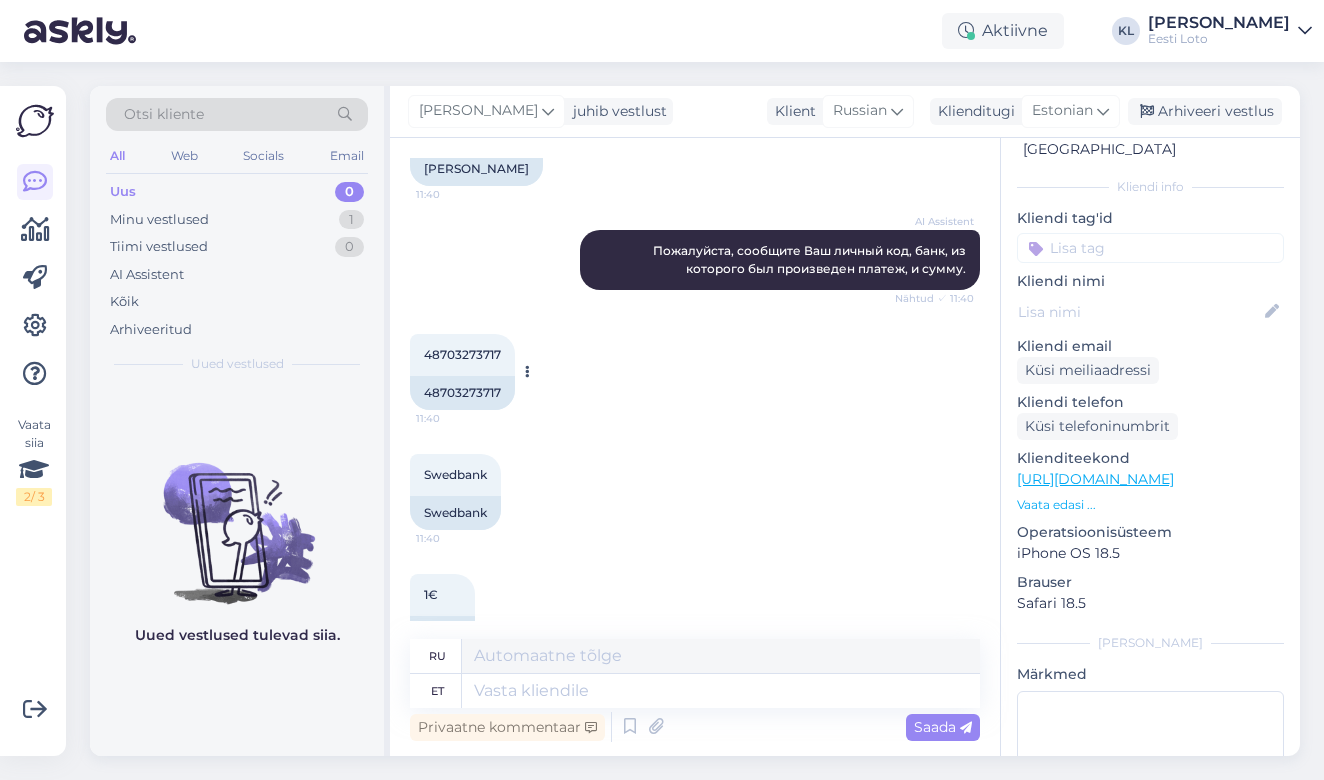 click on "48703273717" at bounding box center [462, 354] 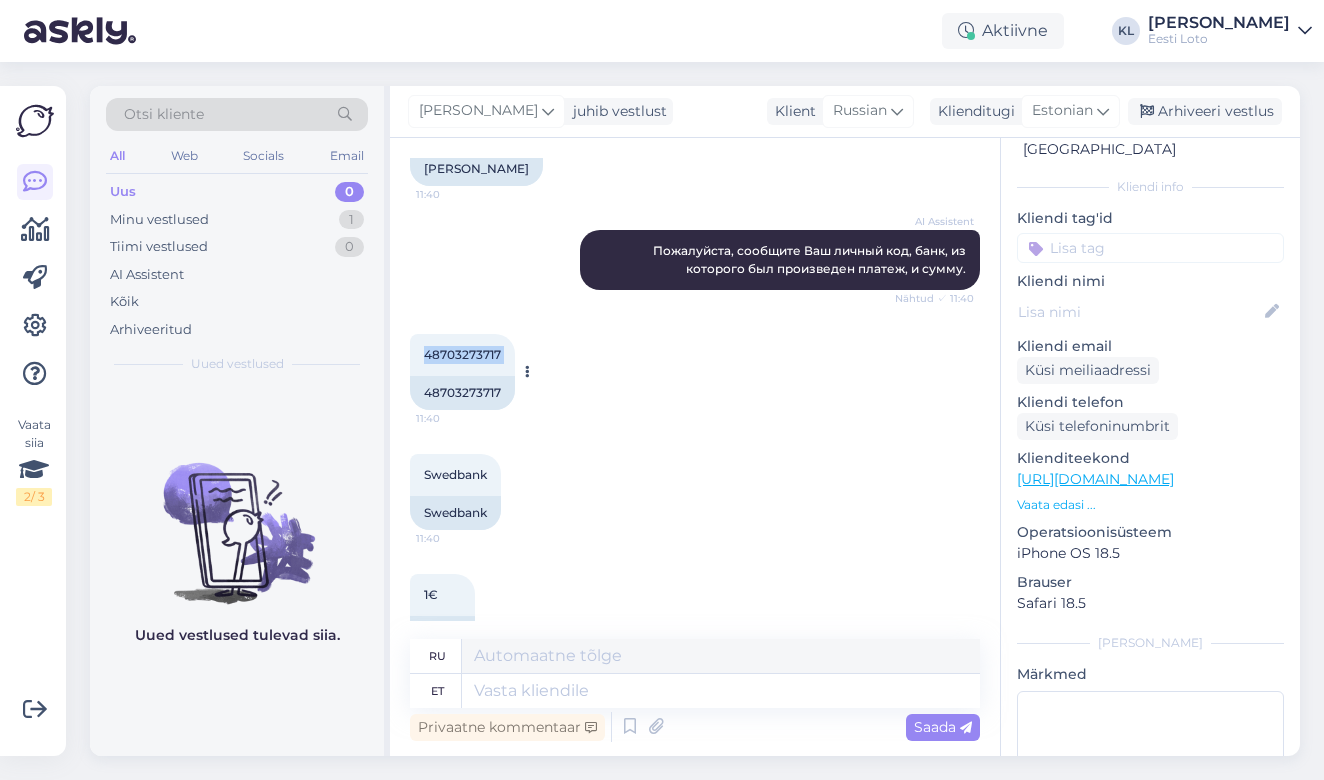 click on "48703273717" at bounding box center (462, 354) 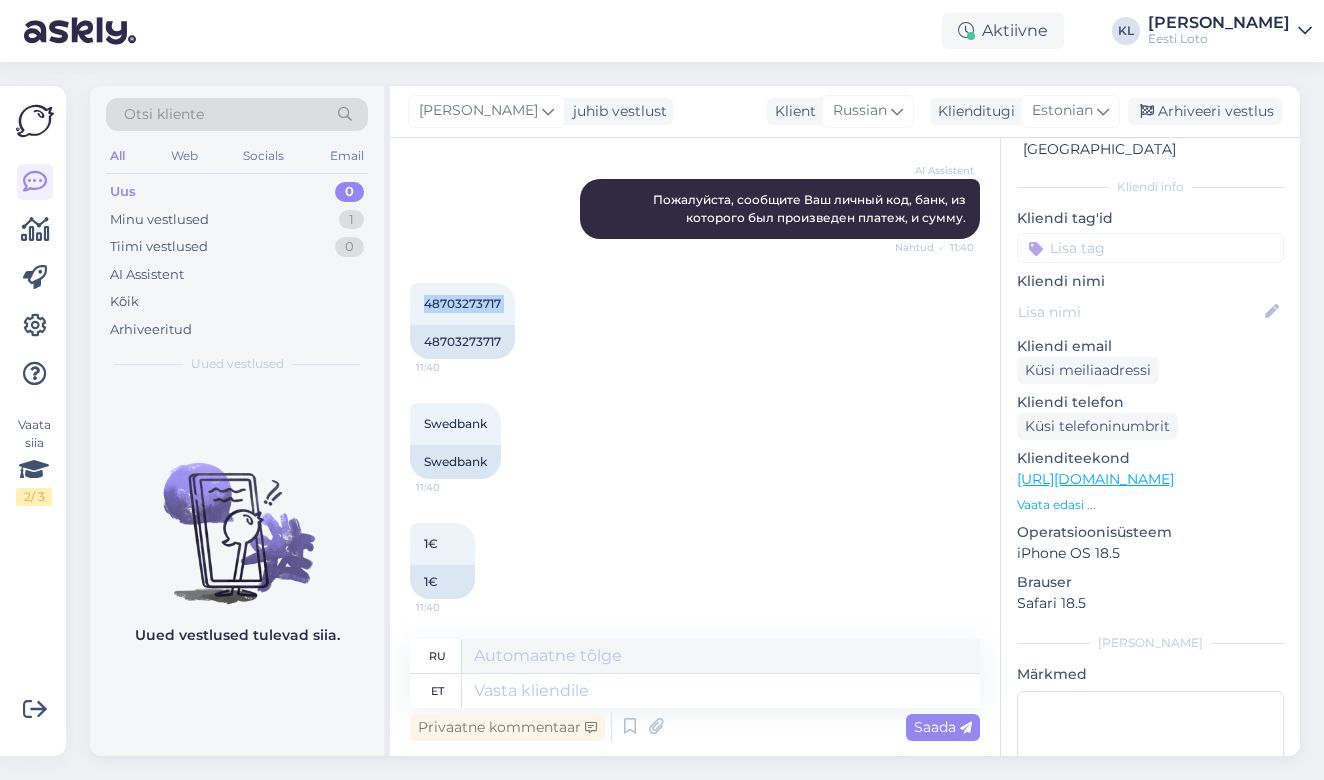 scroll, scrollTop: 609, scrollLeft: 0, axis: vertical 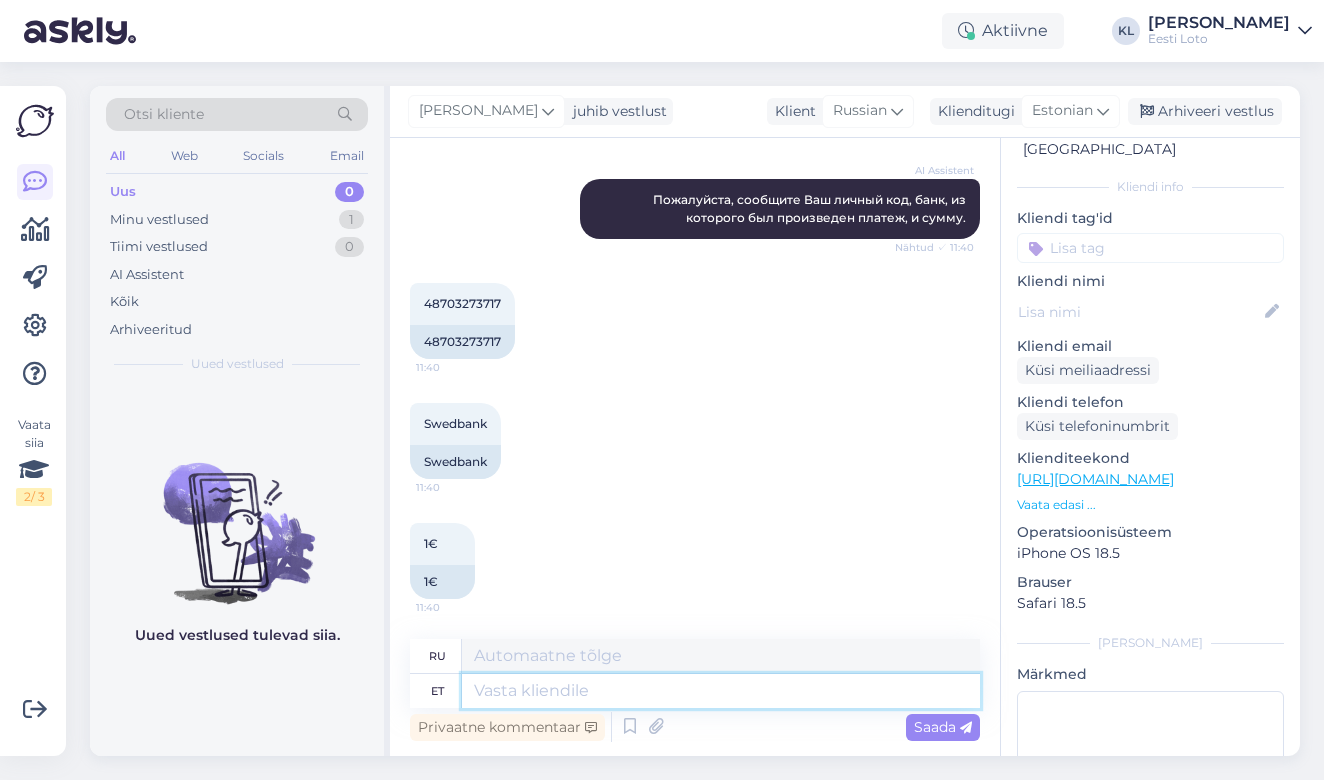 click at bounding box center (721, 691) 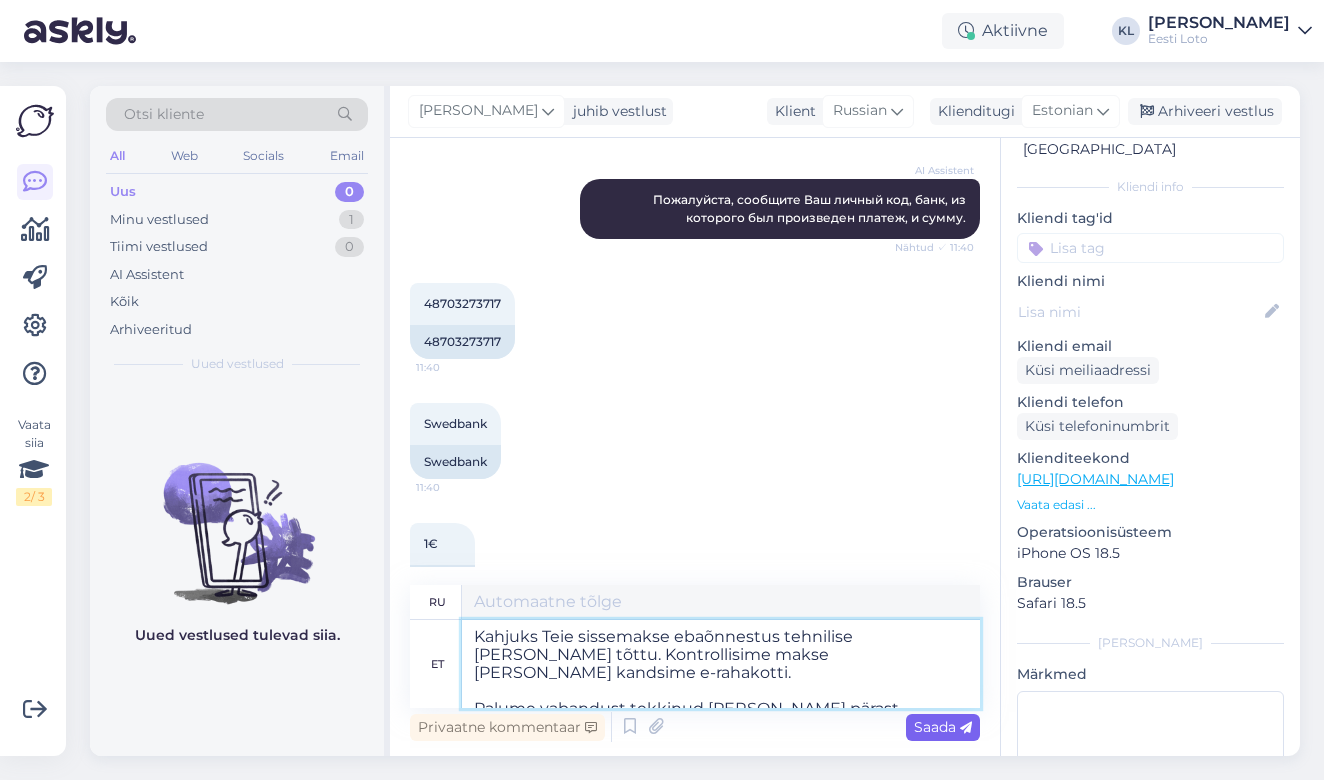 type on "К сожалению, ваш депозит не был зачислен из-за технической ошибки. Мы проверили платёж и перевели его на ваш электронный кошелёк.
Приносим извинения за ошибку." 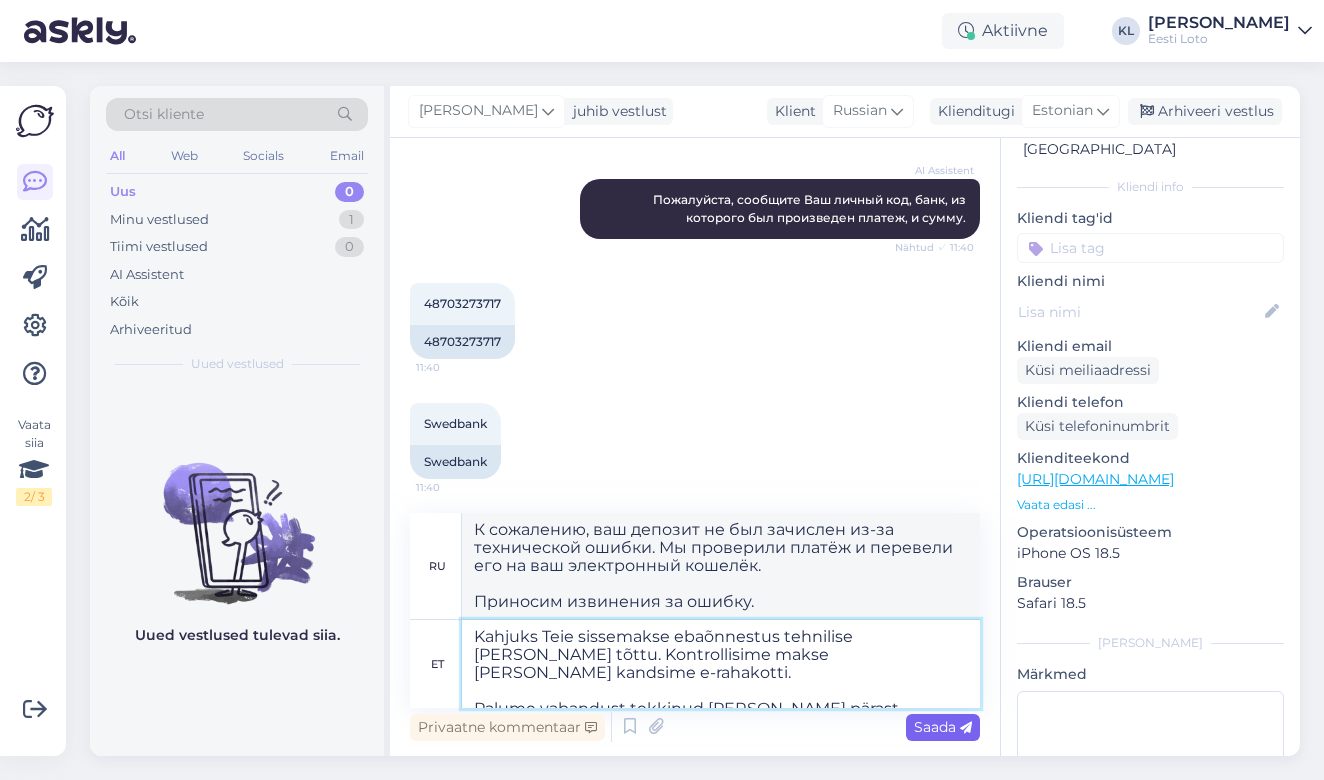 type on "Kahjuks Teie sissemakse ebaõnnestus tehnilise tõrke tõttu. Kontrollisime makse üle ja kandsime e-rahakotti.
Palume vabandust tekkinud tõrke pärast." 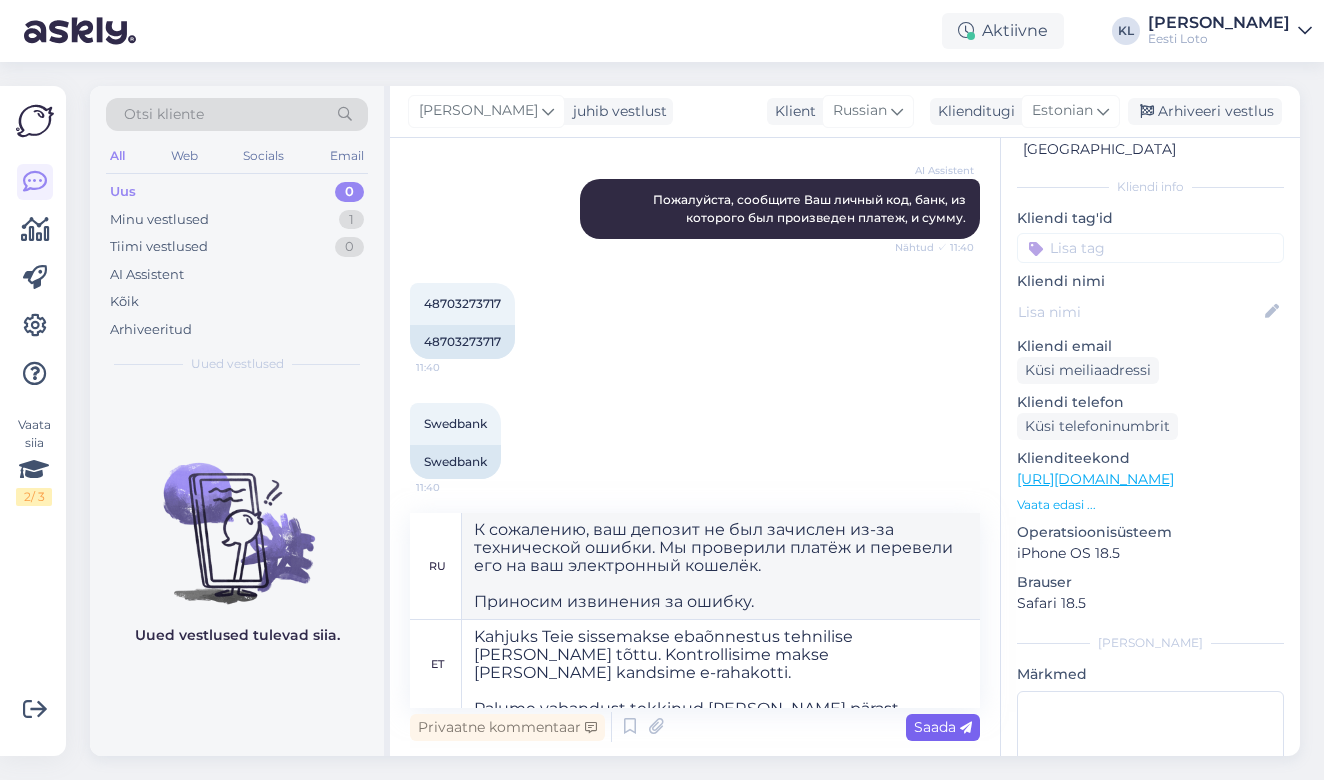 click on "Saada" at bounding box center (943, 727) 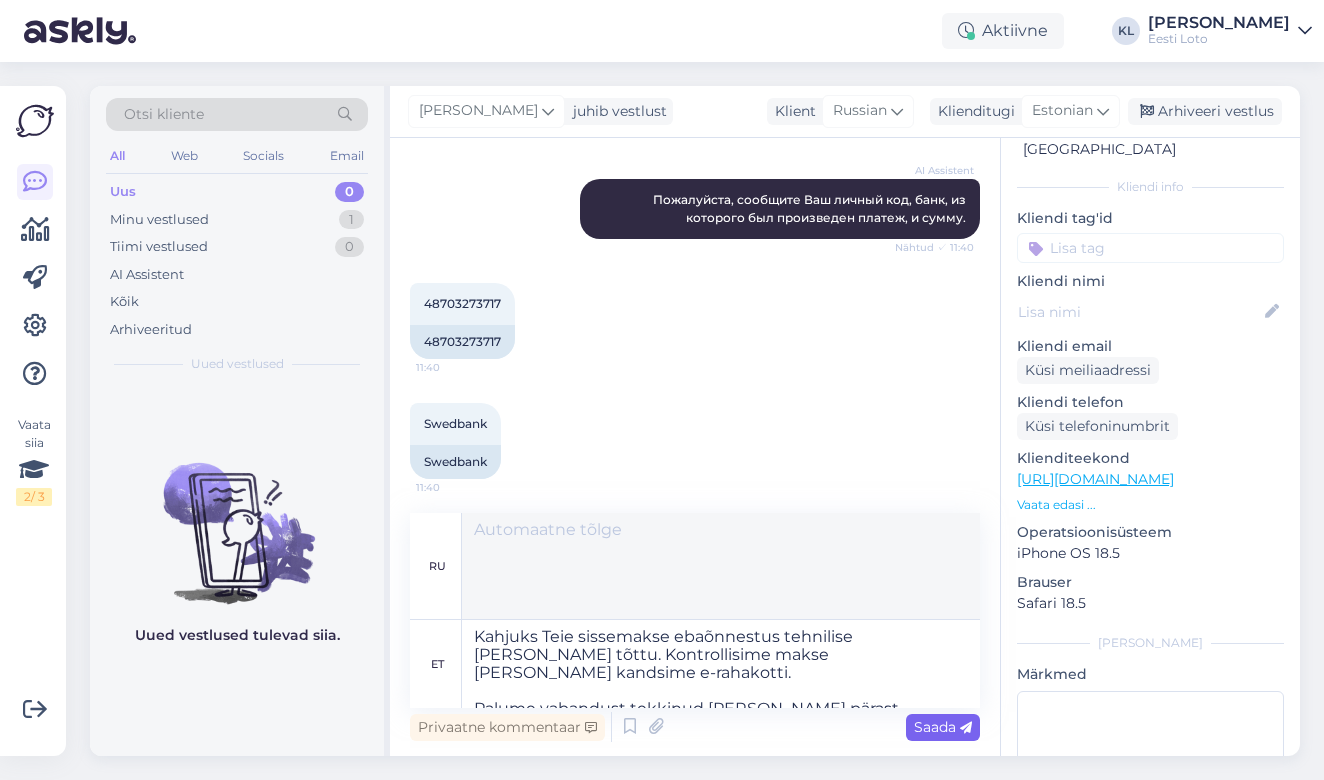 type 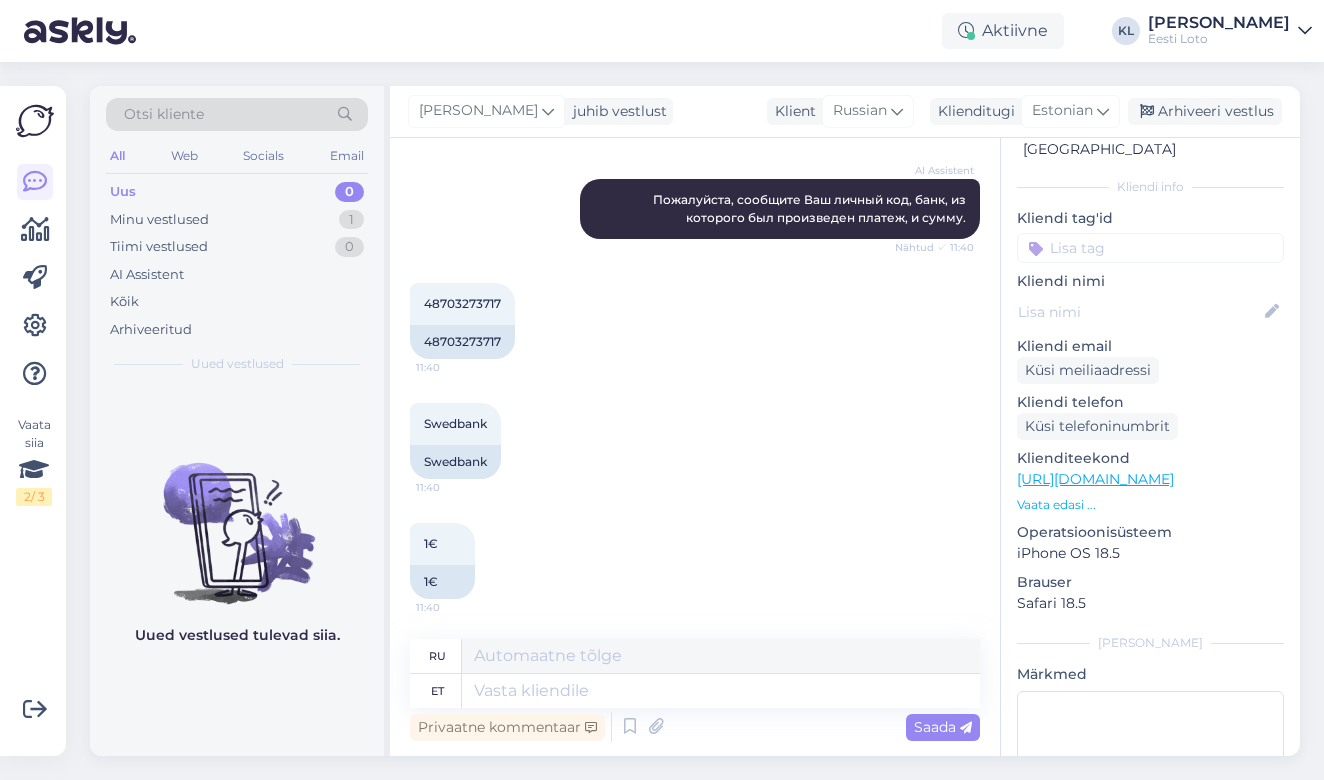 scroll, scrollTop: 855, scrollLeft: 0, axis: vertical 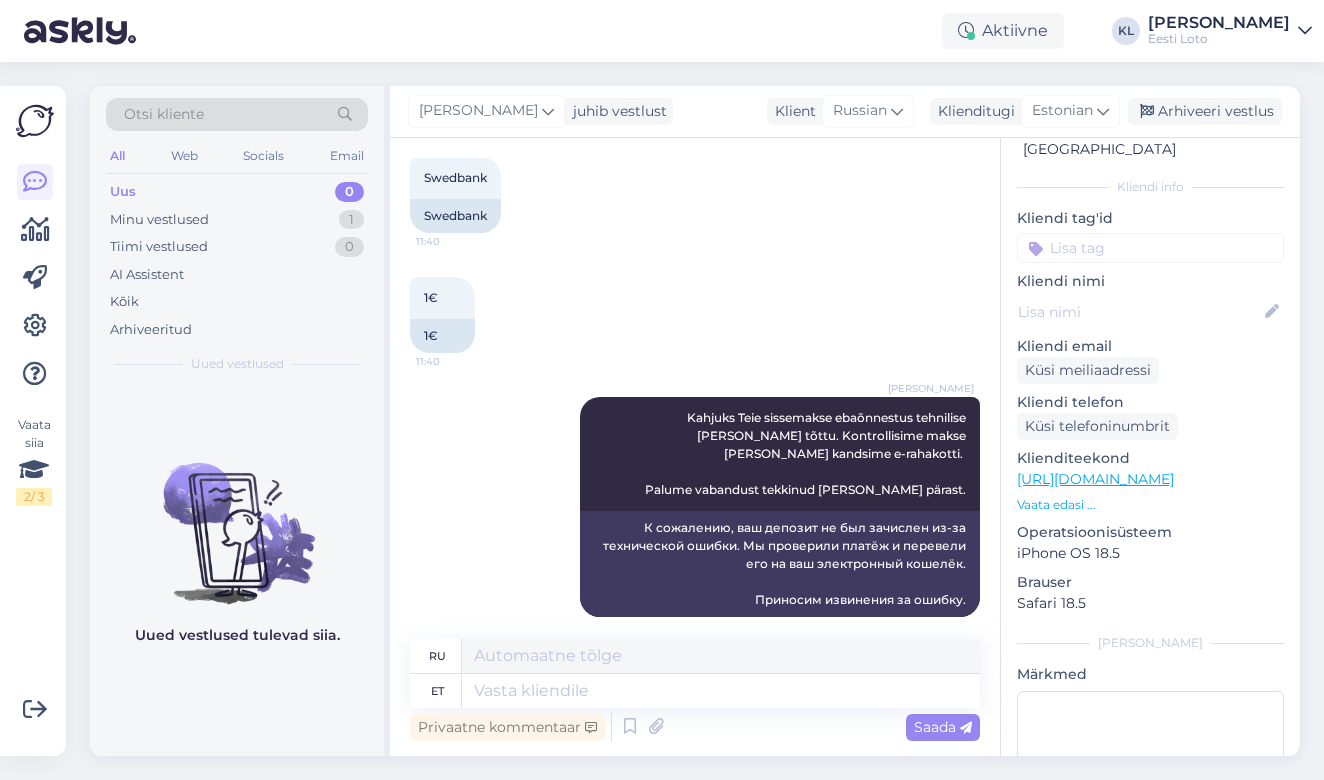 click at bounding box center (1150, 248) 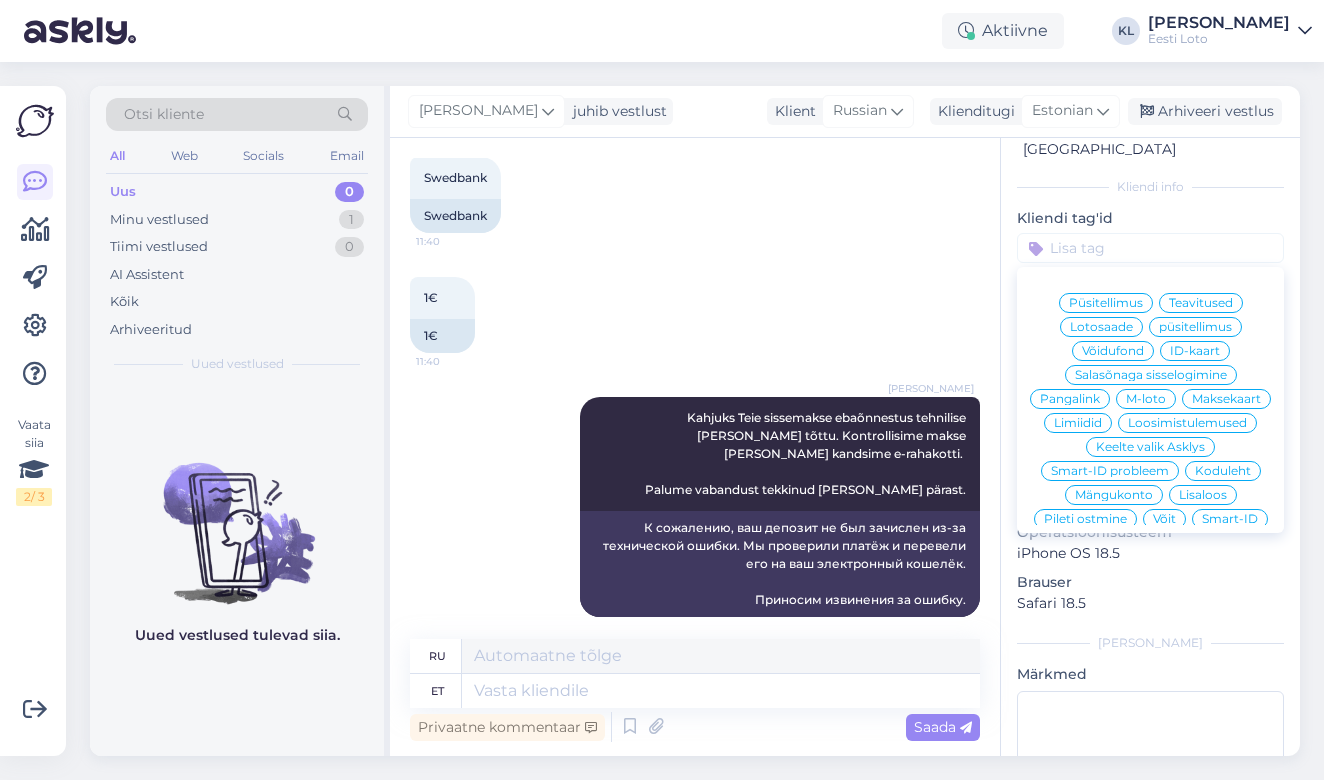 click on "E-rahakott" at bounding box center [1150, 687] 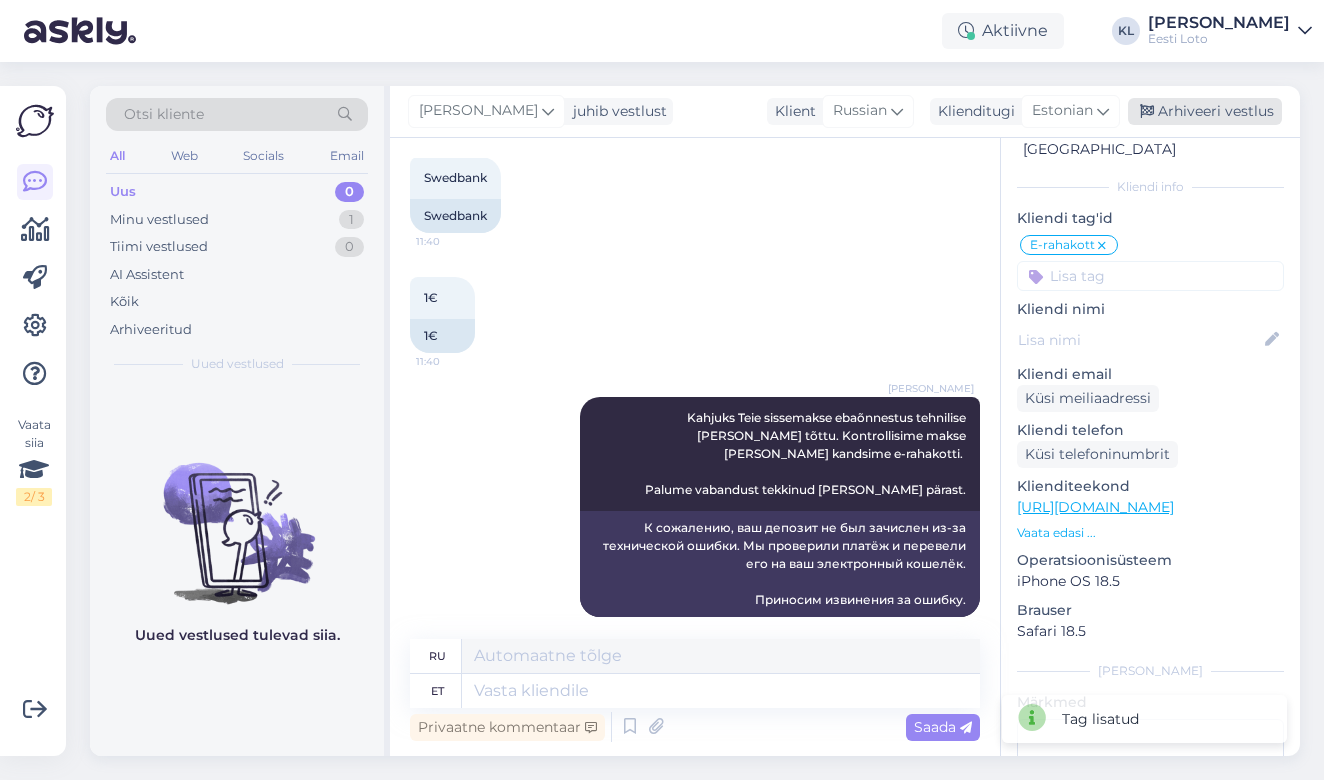 click on "Arhiveeri vestlus" at bounding box center [1205, 111] 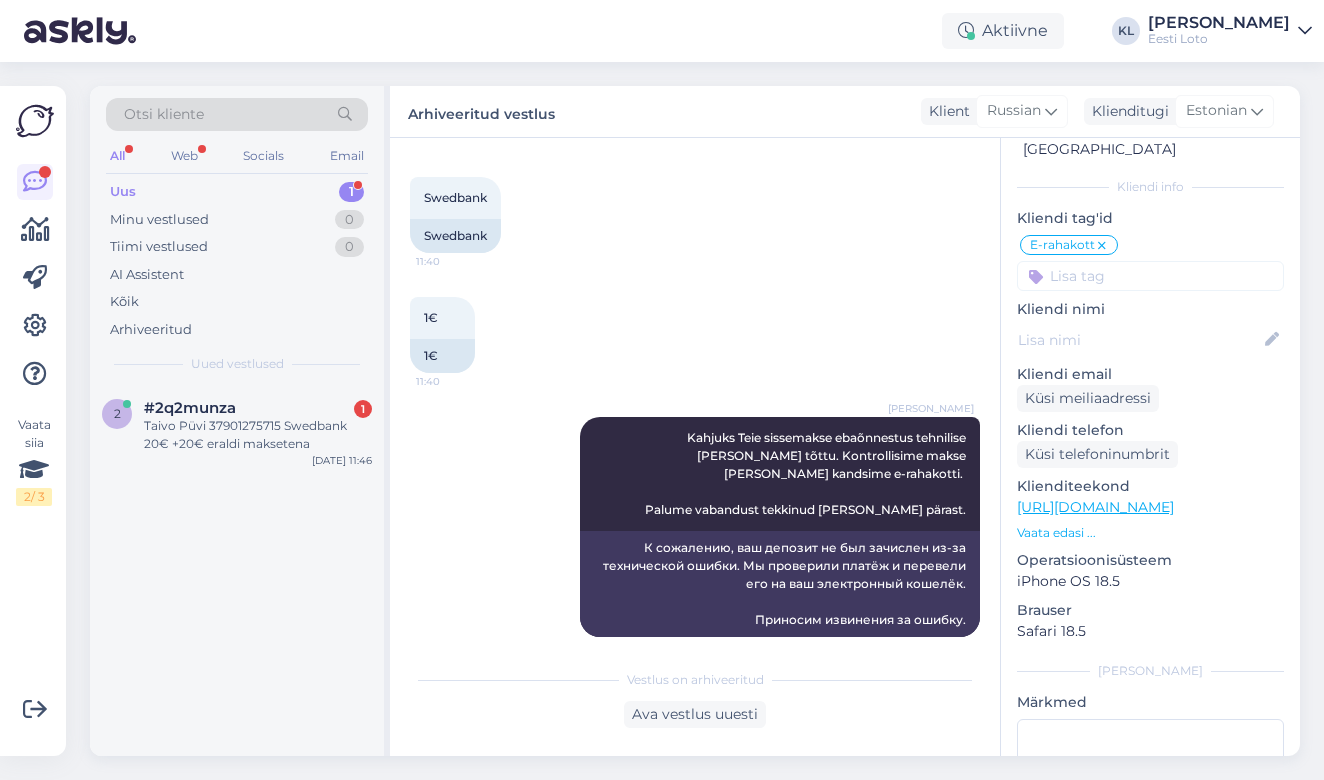 scroll, scrollTop: 1059, scrollLeft: 0, axis: vertical 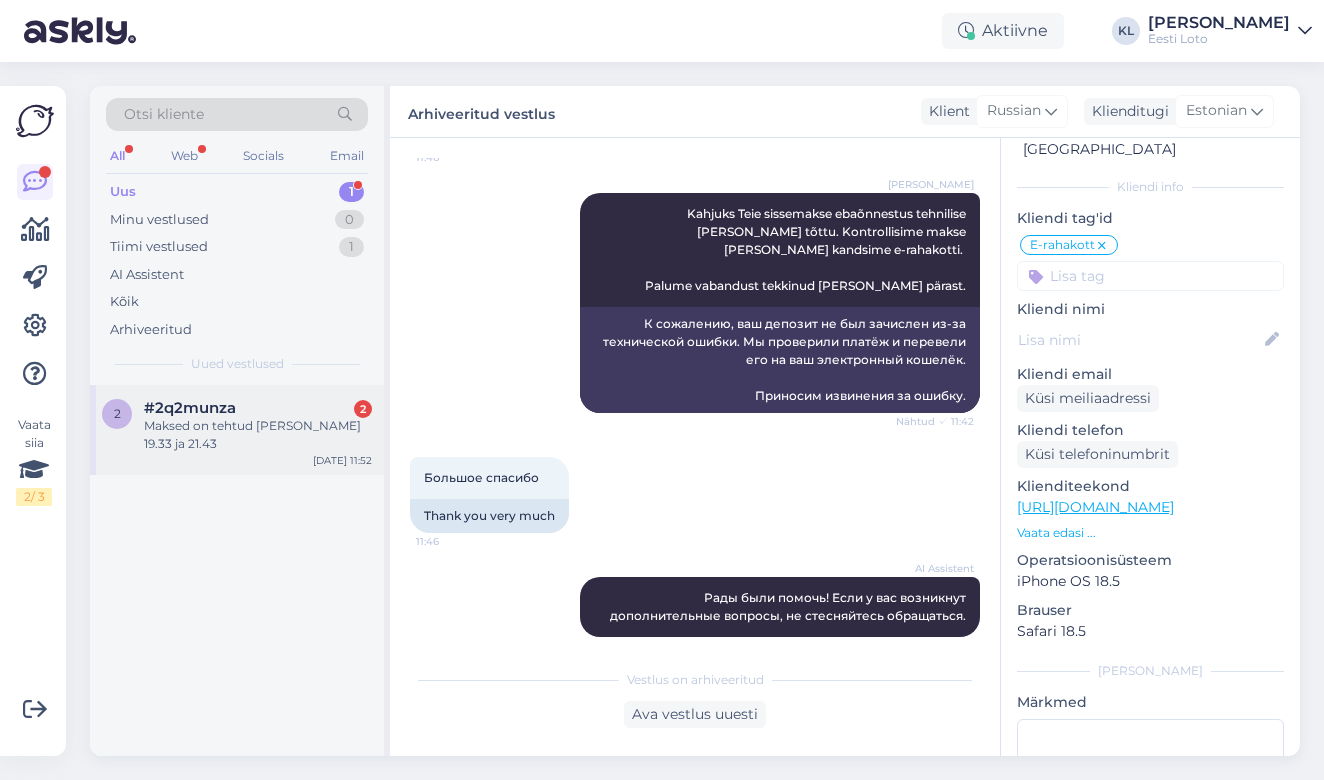 click on "Maksed on tehtud kell 19.33 ja 21.43" at bounding box center (258, 435) 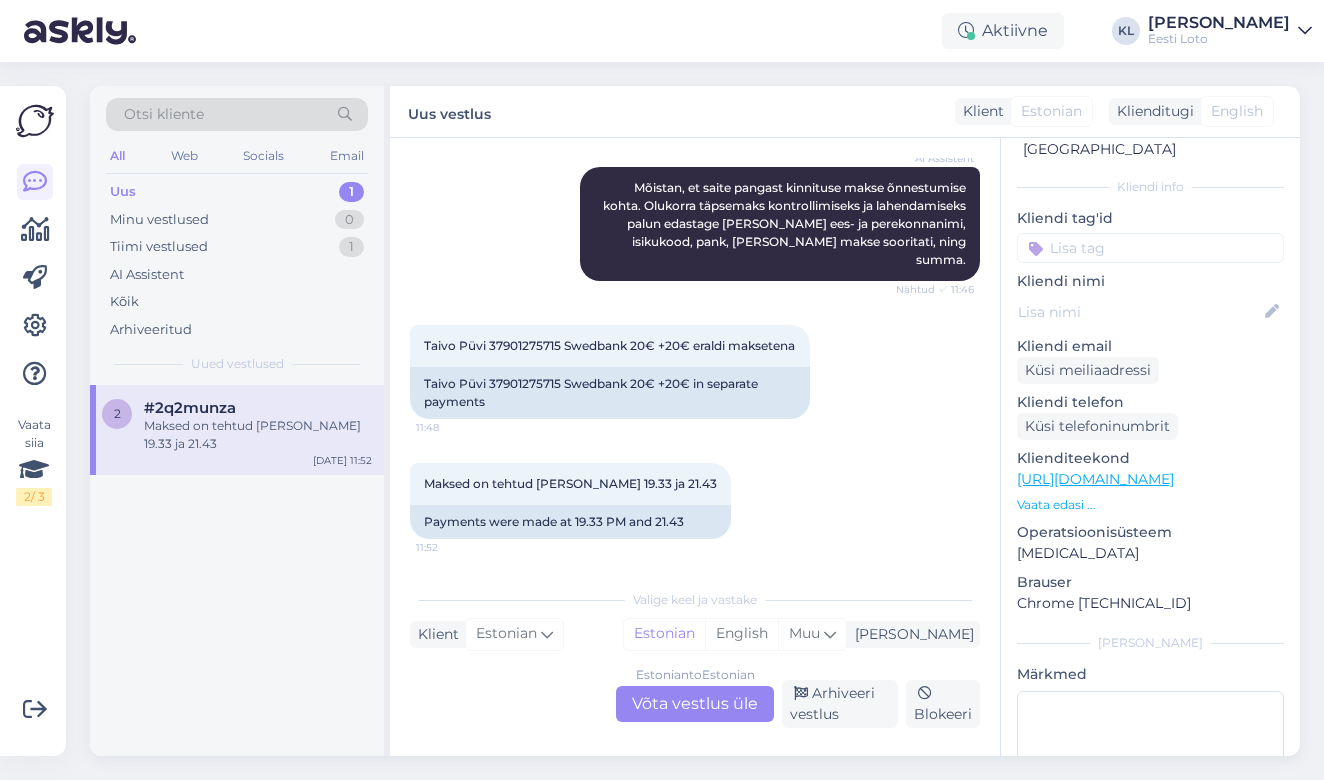 scroll, scrollTop: 729, scrollLeft: 0, axis: vertical 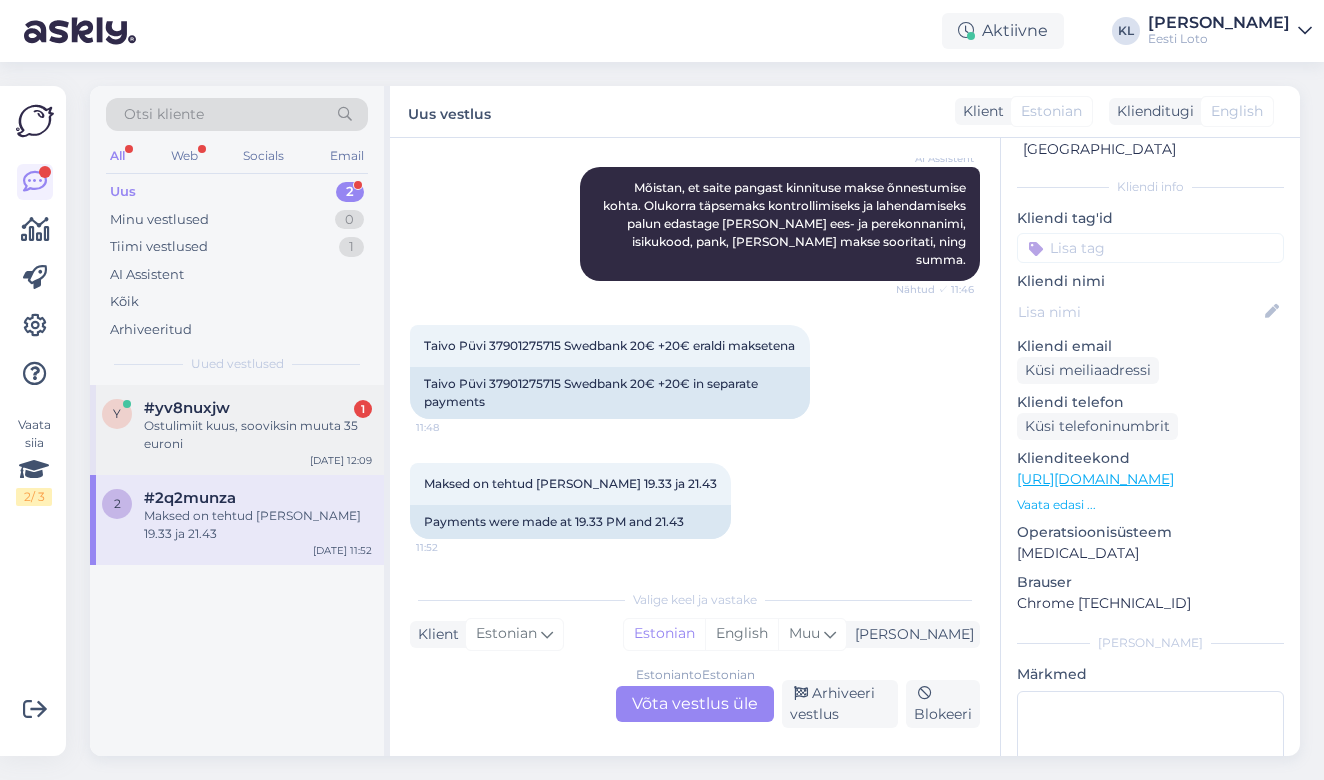 click on "#yv8nuxjw" at bounding box center (187, 408) 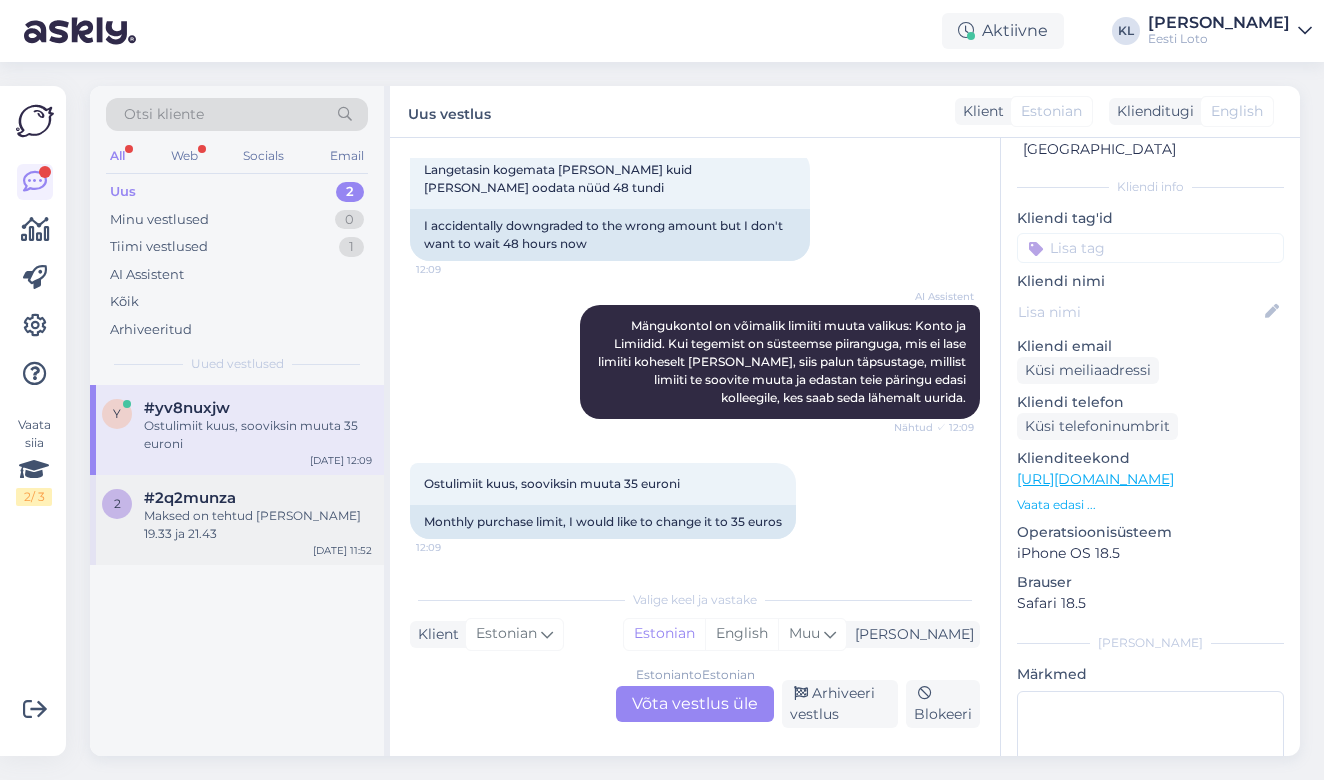 click on "Maksed on tehtud kell 19.33 ja 21.43" at bounding box center (258, 525) 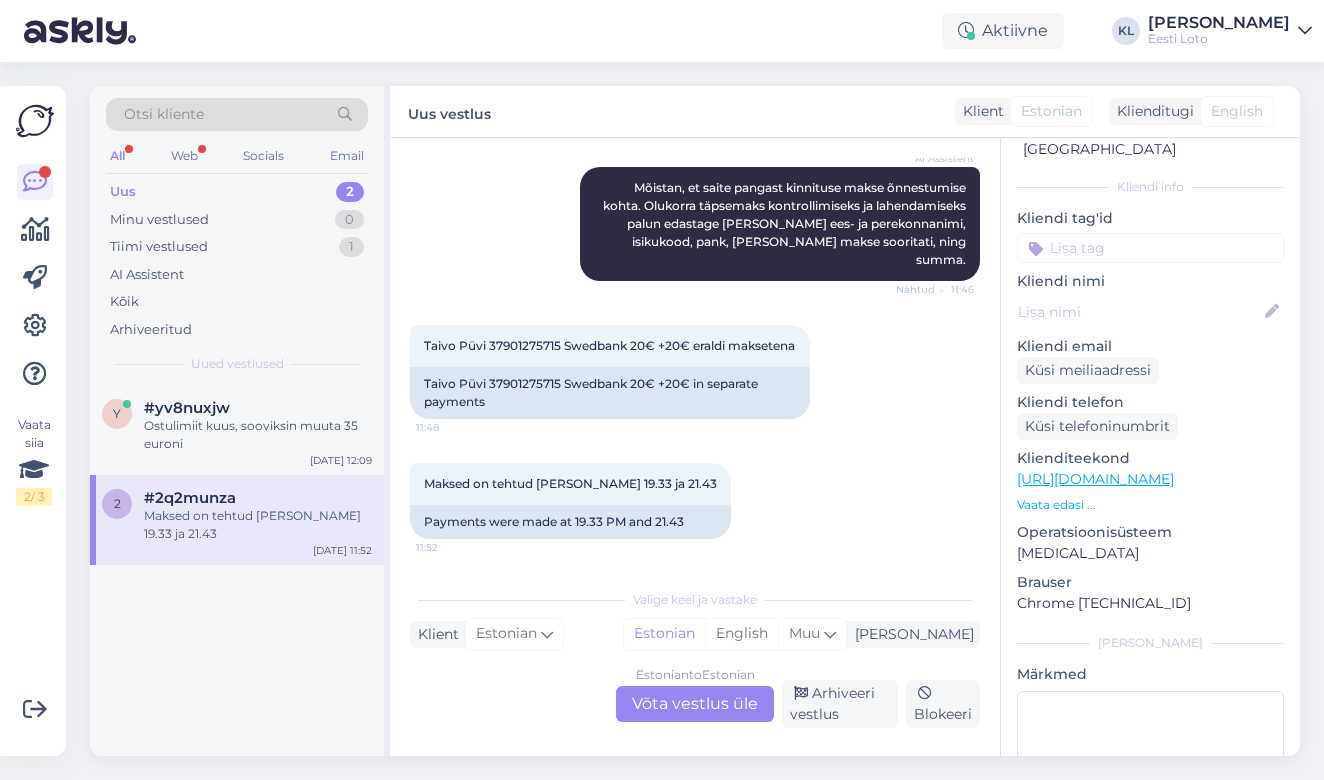 click on "Estonian  to  Estonian Võta vestlus üle" at bounding box center [695, 704] 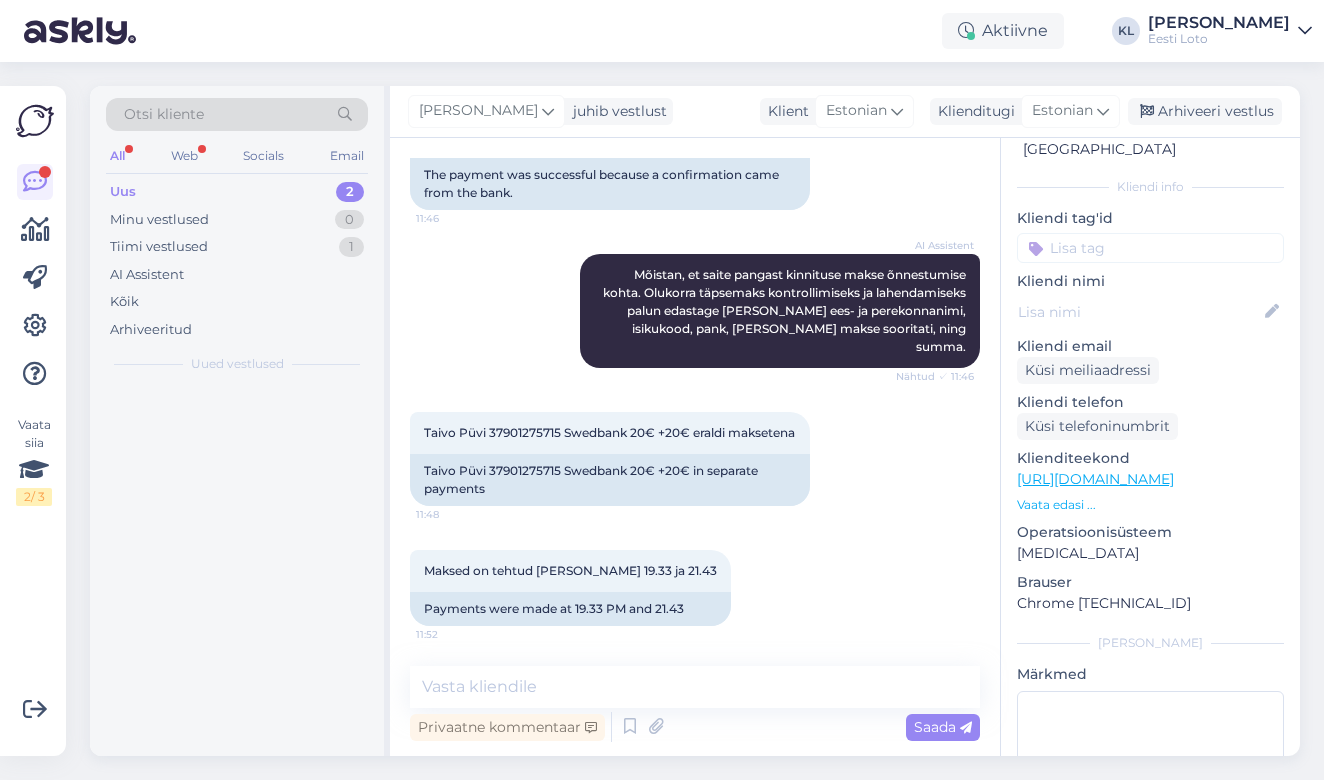scroll, scrollTop: 642, scrollLeft: 0, axis: vertical 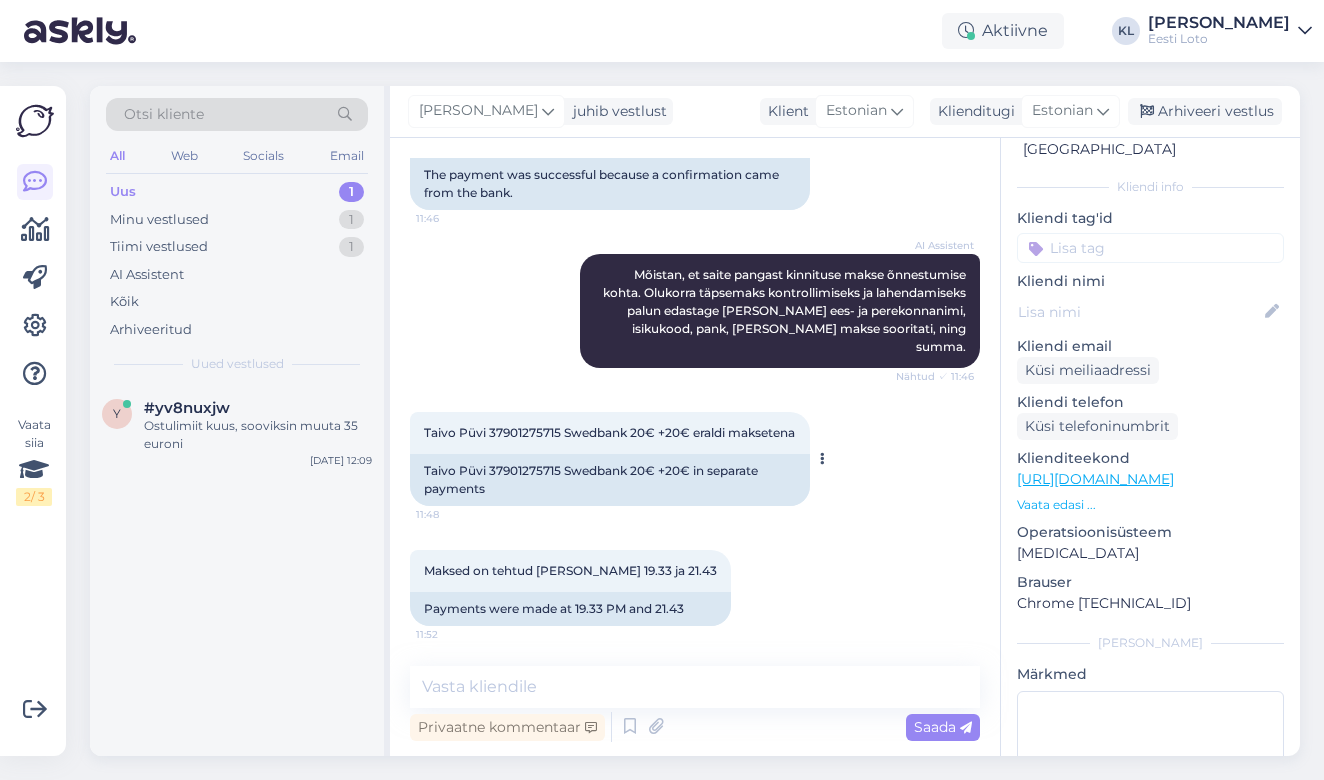 click on "Taivo Püvi 37901275715 Swedbank 20€ +20€ eraldi maksetena" at bounding box center (609, 432) 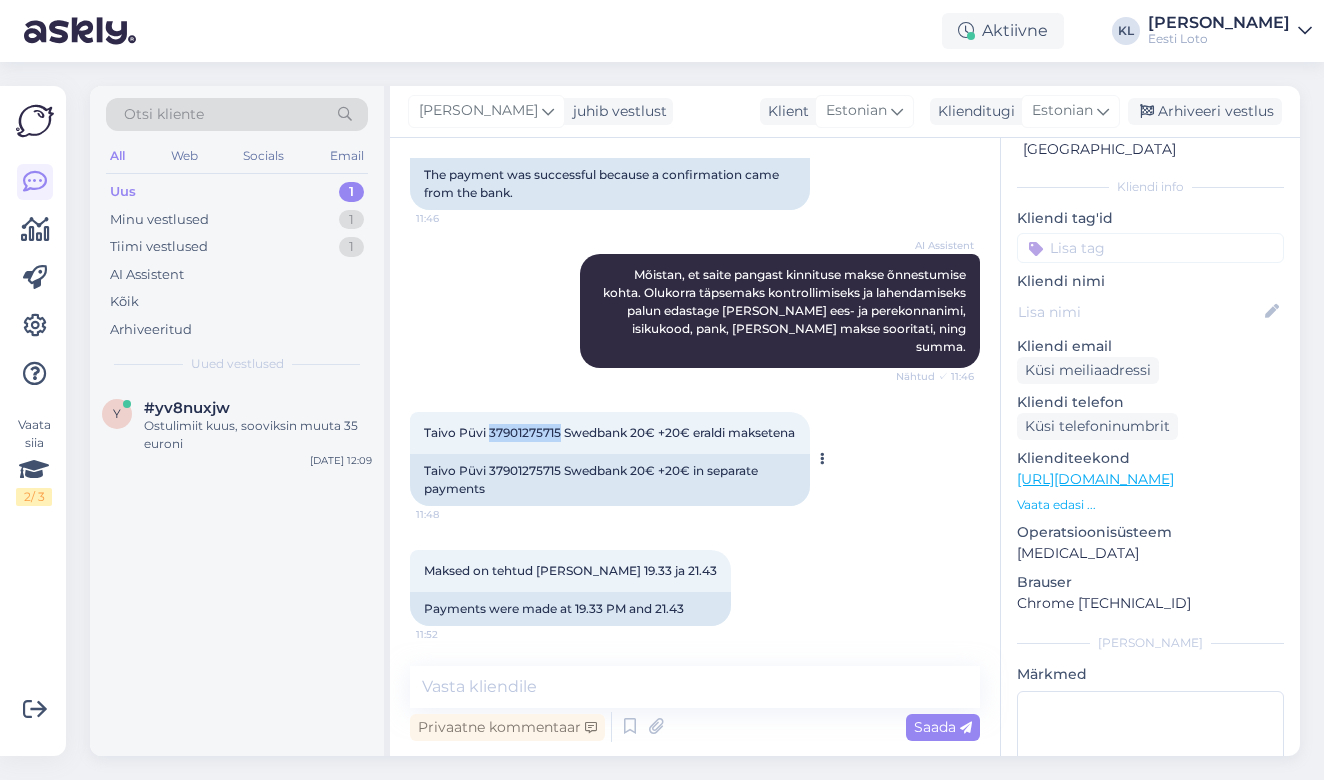 click on "Taivo Püvi 37901275715 Swedbank 20€ +20€ eraldi maksetena" at bounding box center (609, 432) 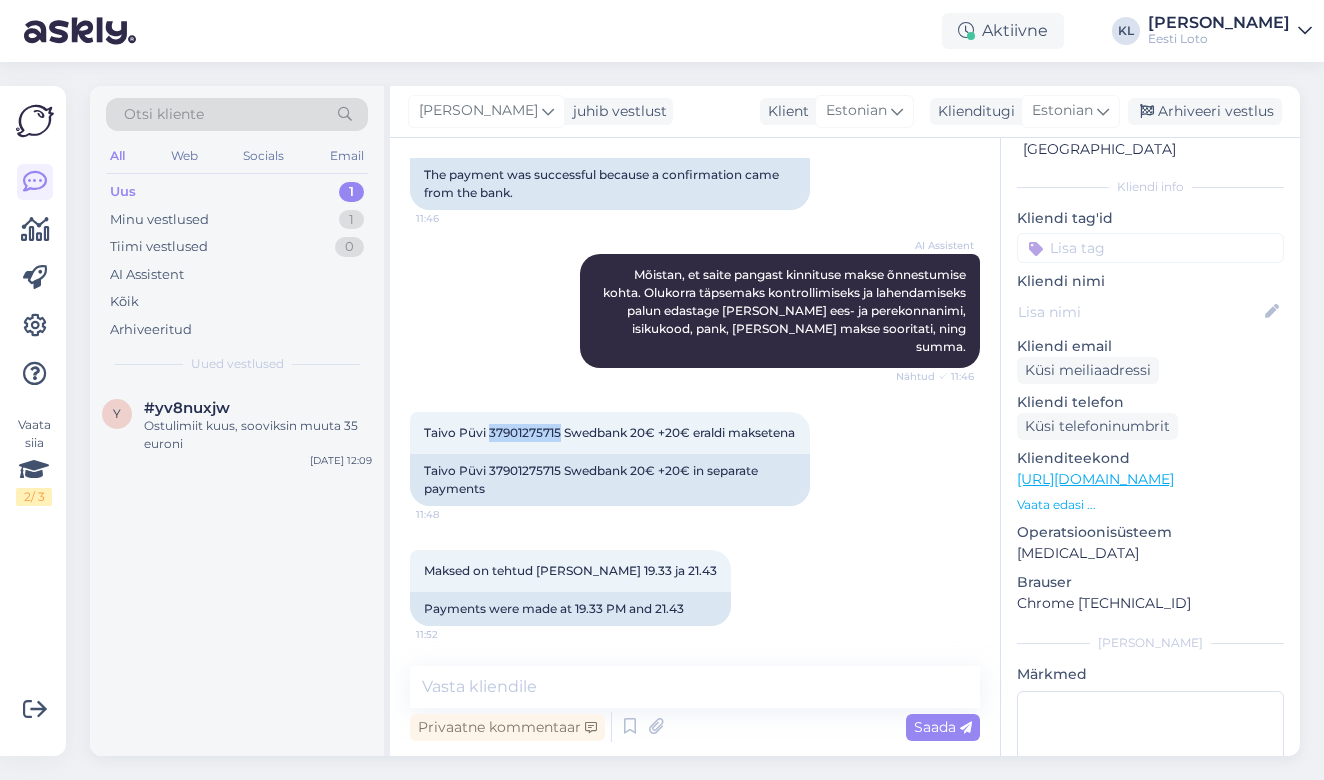 scroll, scrollTop: 642, scrollLeft: 0, axis: vertical 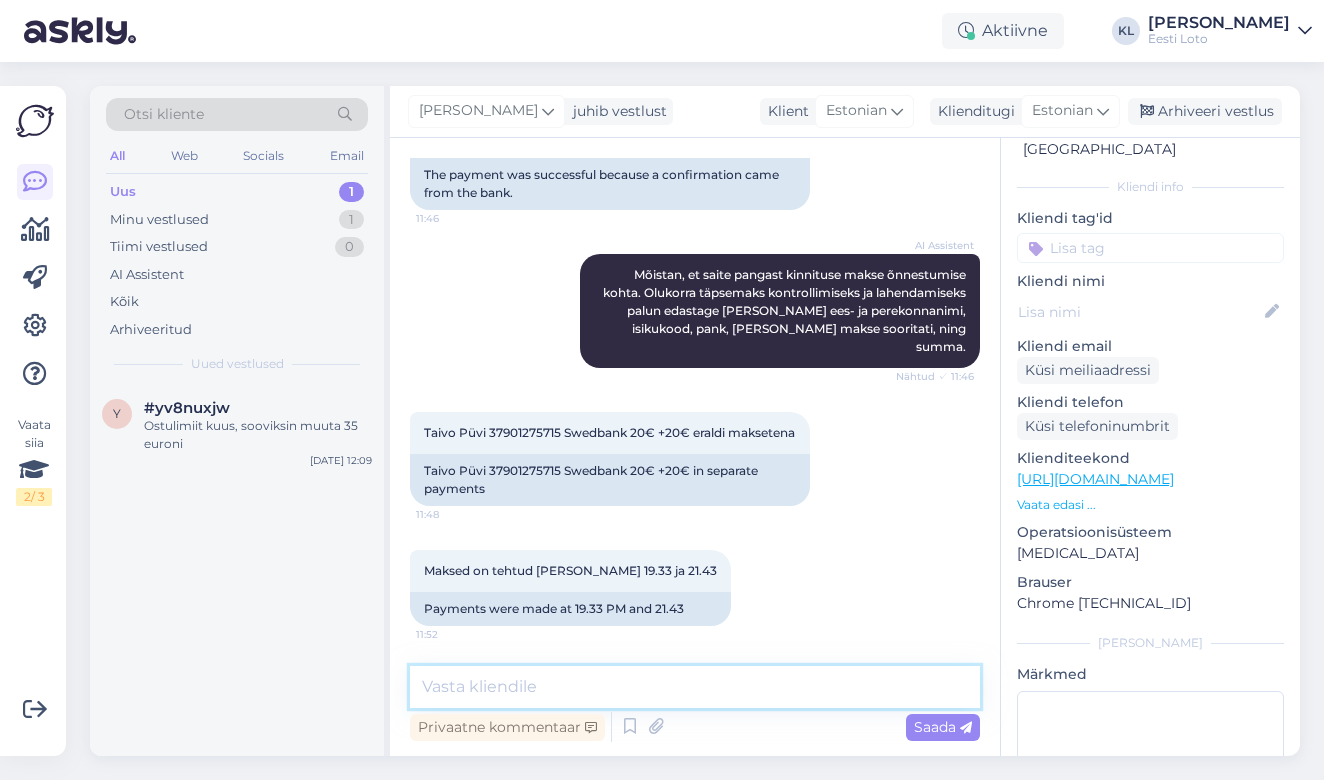 click at bounding box center [695, 687] 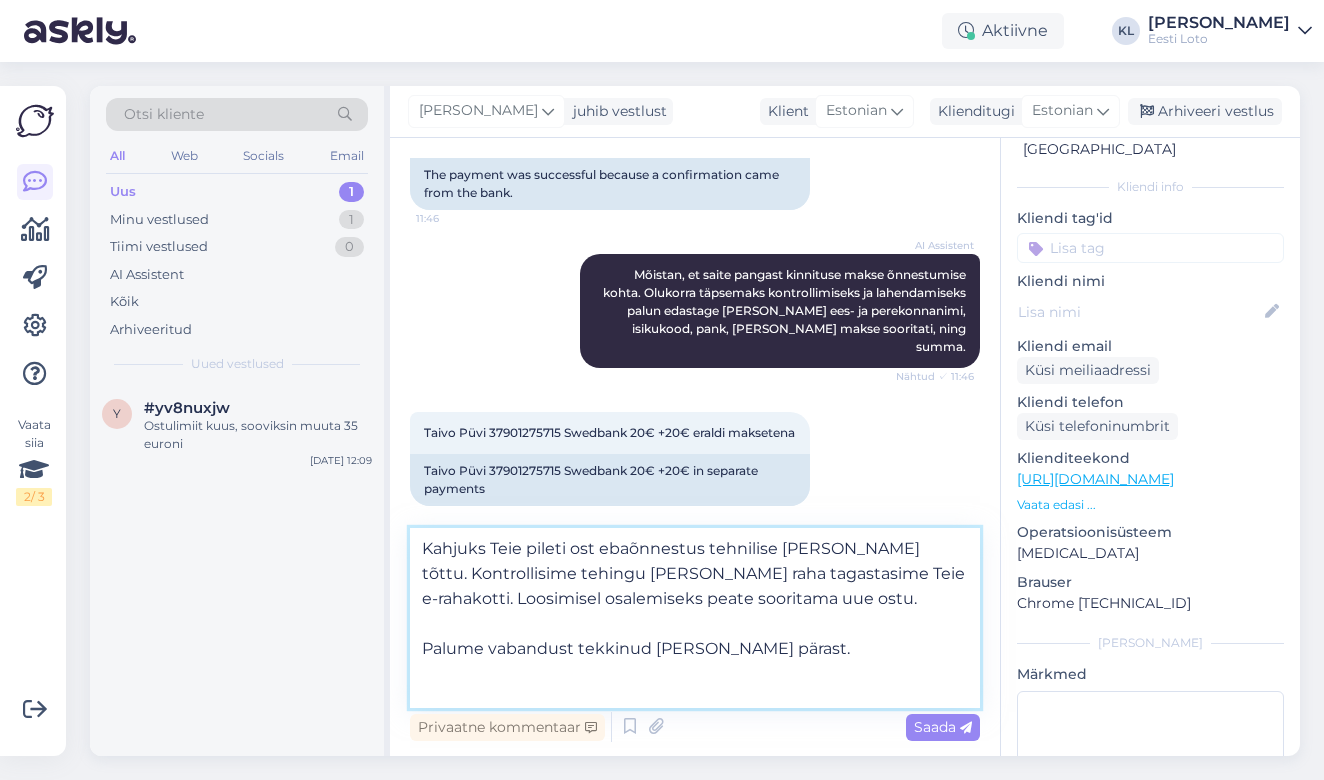 click on "Kahjuks Teie pileti ost ebaõnnestus tehnilise tõrke tõttu. Kontrollisime tehingu üle ja raha tagastasime Teie e-rahakotti. Loosimisel osalemiseks peate sooritama uue ostu.
Palume vabandust tekkinud tõrke pärast." at bounding box center (695, 618) 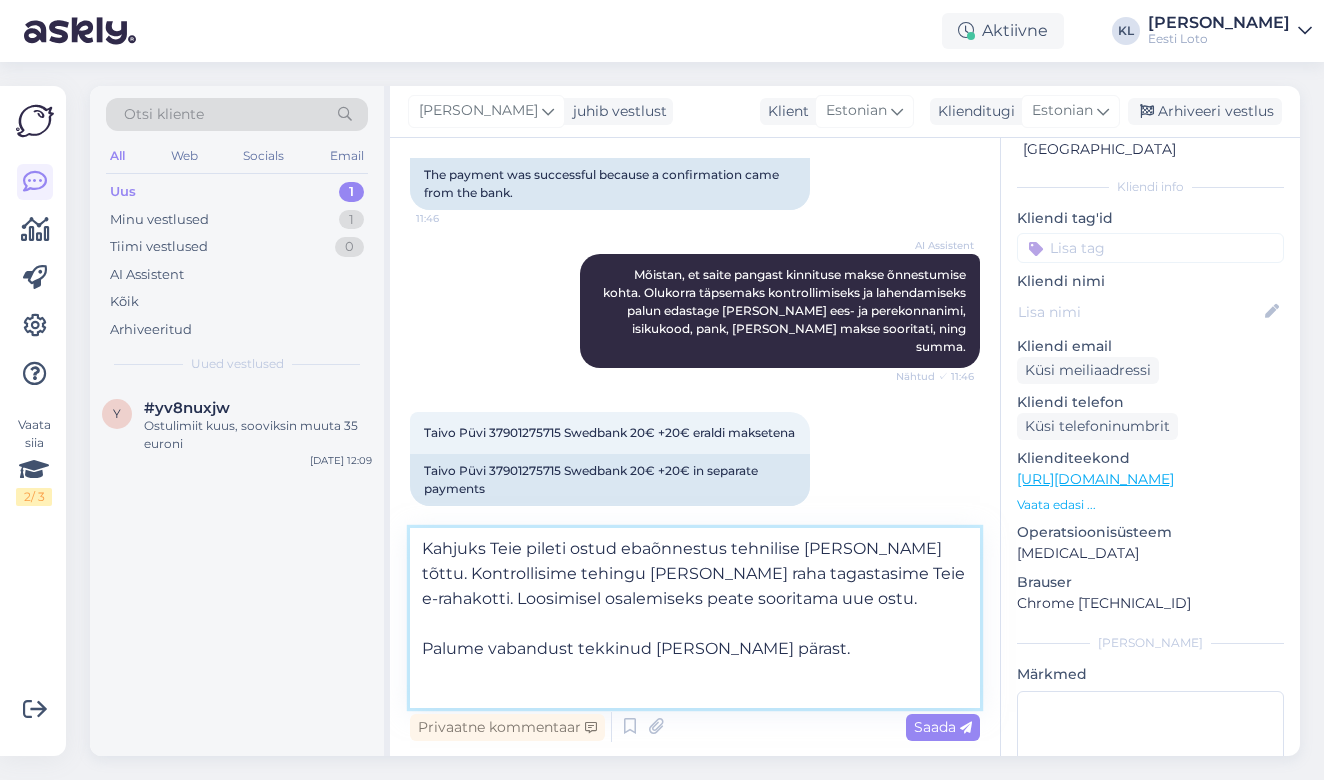 click on "Kahjuks Teie pileti ostud ebaõnnestus tehnilise tõrke tõttu. Kontrollisime tehingu üle ja raha tagastasime Teie e-rahakotti. Loosimisel osalemiseks peate sooritama uue ostu.
Palume vabandust tekkinud tõrke pärast." at bounding box center [695, 618] 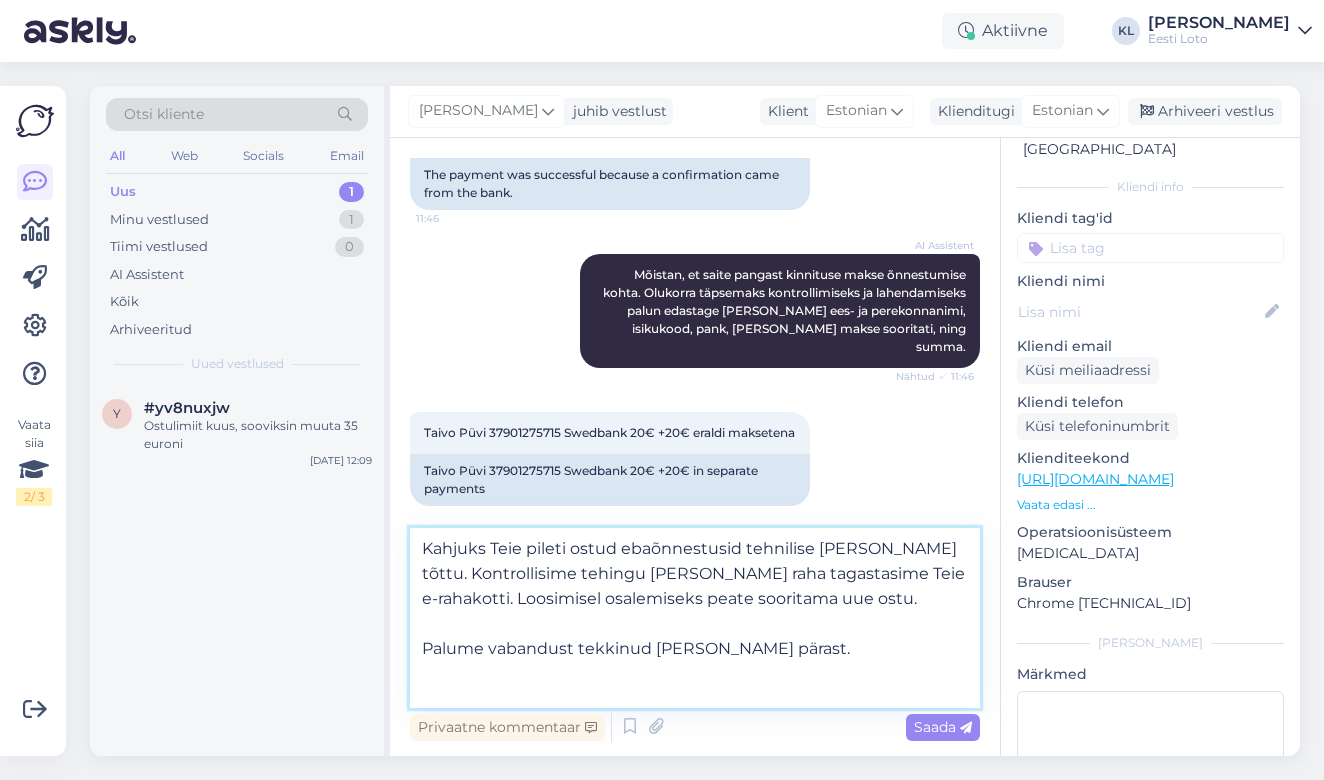 click on "Kahjuks Teie pileti ostud ebaõnnestusid tehnilise tõrke tõttu. Kontrollisime tehingu üle ja raha tagastasime Teie e-rahakotti. Loosimisel osalemiseks peate sooritama uue ostu.
Palume vabandust tekkinud tõrke pärast." at bounding box center (695, 618) 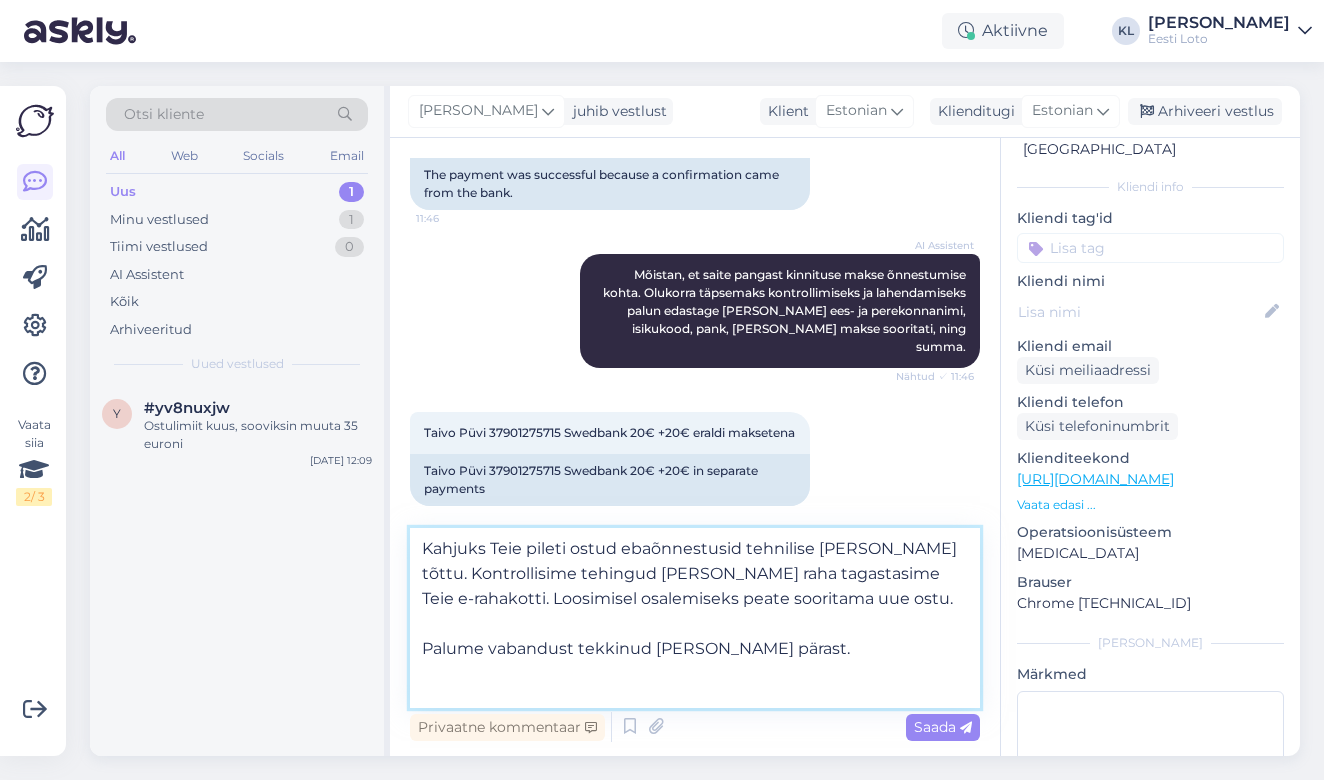scroll, scrollTop: 11, scrollLeft: 0, axis: vertical 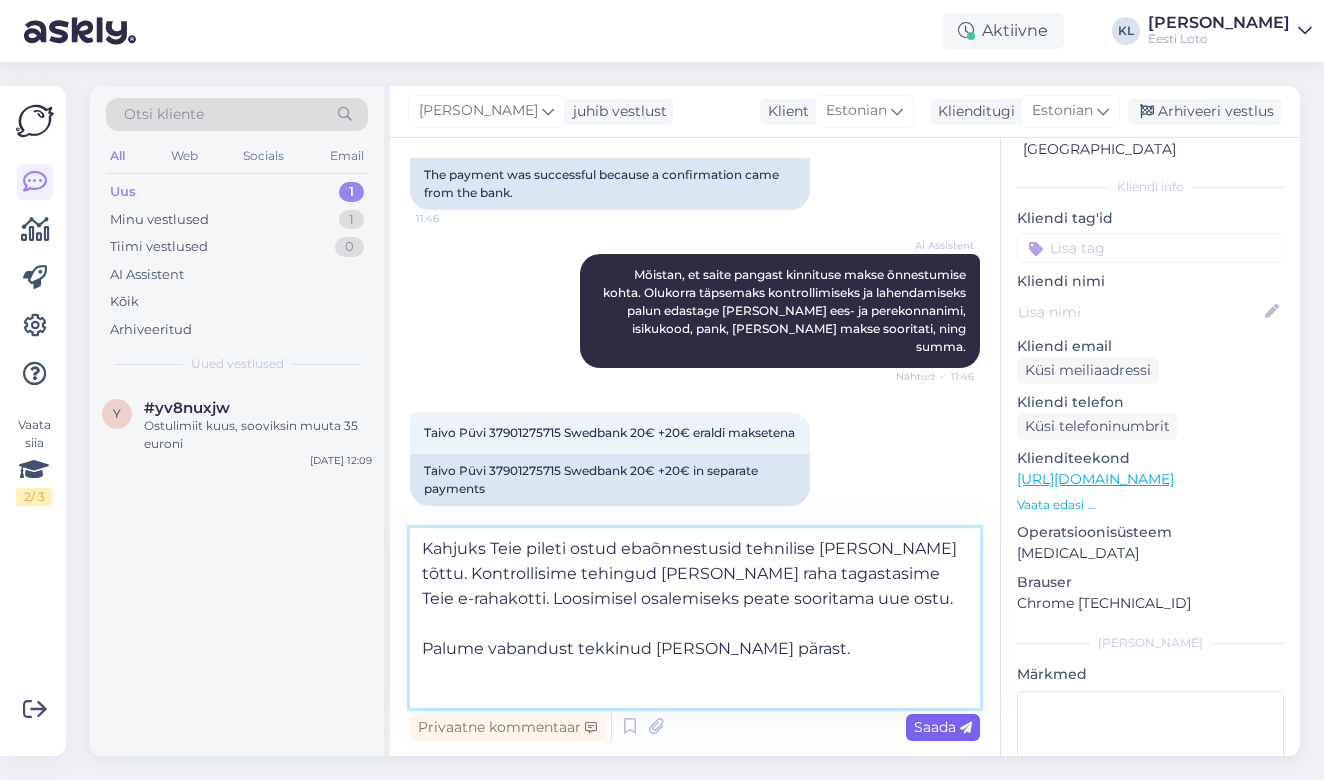 type on "Kahjuks Teie pileti ostud ebaõnnestusid tehnilise tõrke tõttu. Kontrollisime tehingud üle ja raha tagastasime Teie e-rahakotti. Loosimisel osalemiseks peate sooritama uue ostu.
Palume vabandust tekkinud tõrke pärast." 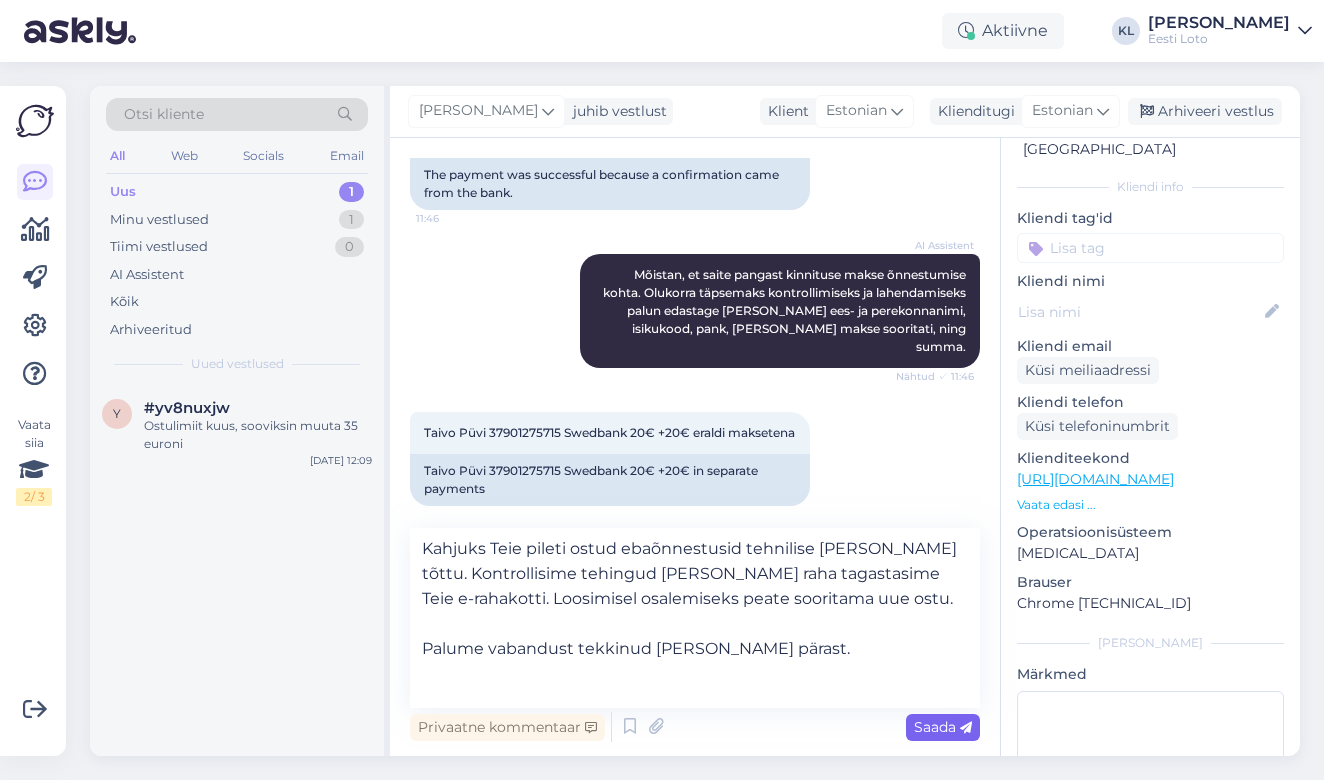 click on "Saada" at bounding box center (943, 727) 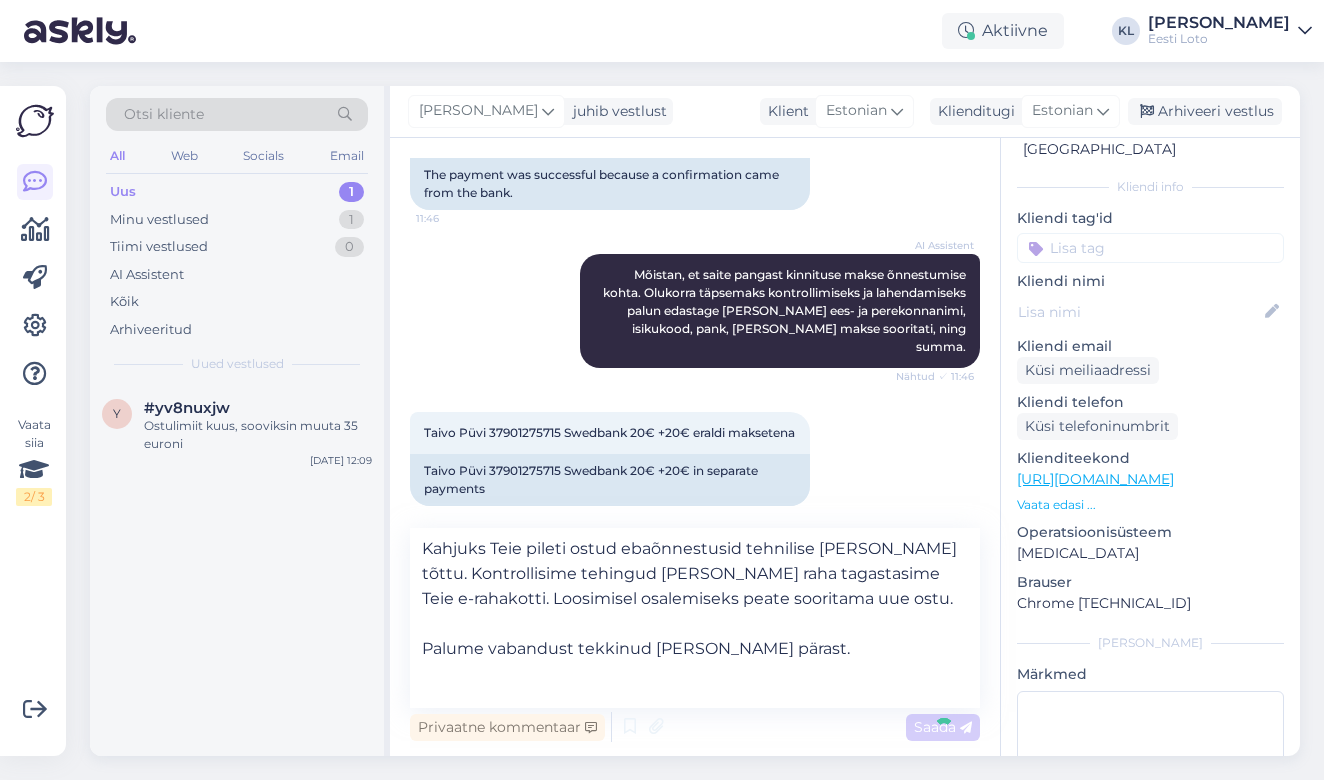 type 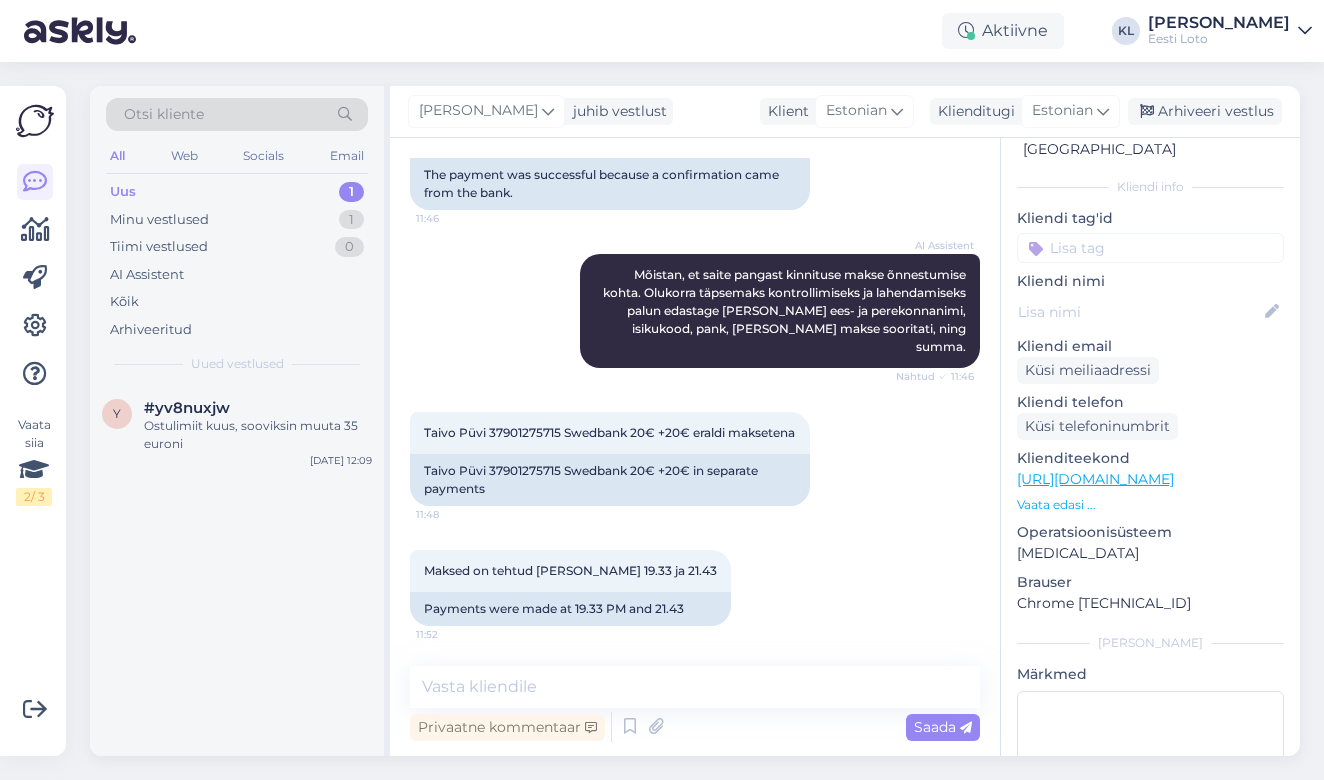 scroll, scrollTop: 818, scrollLeft: 0, axis: vertical 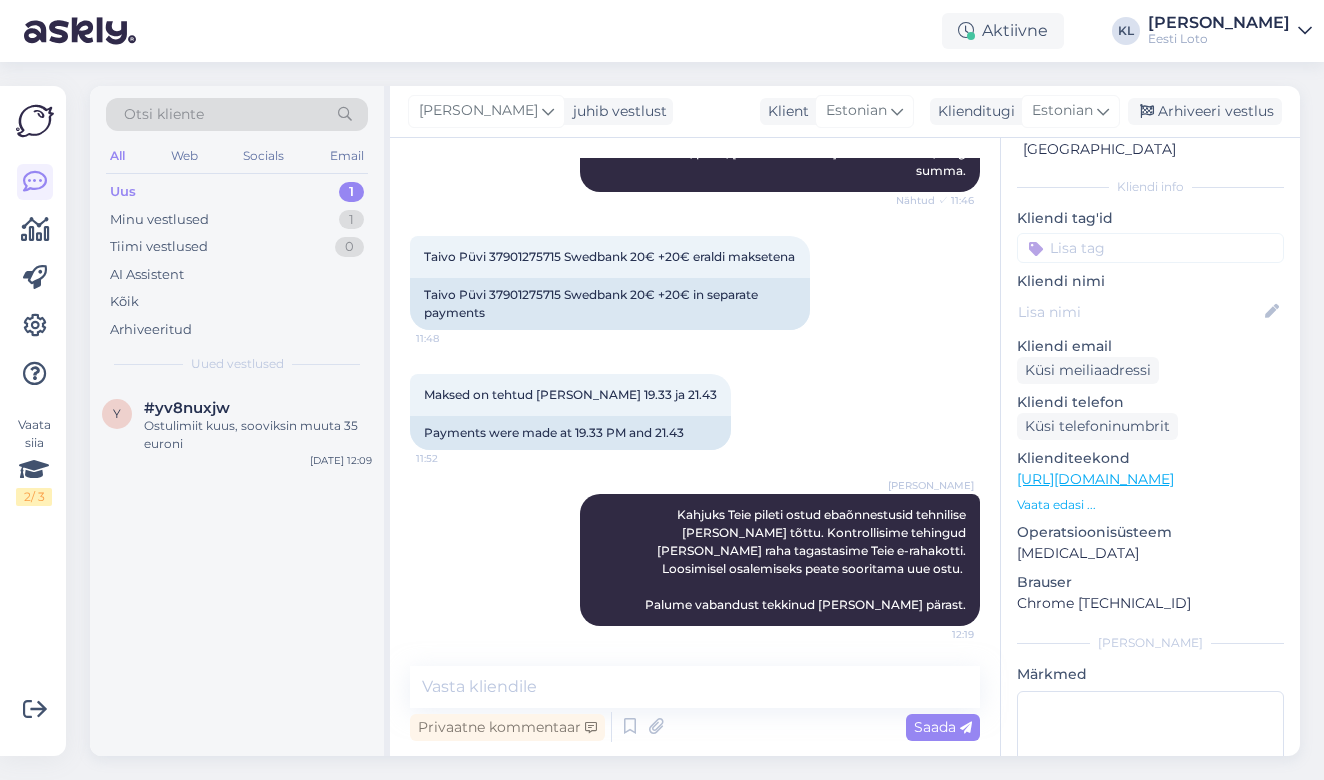 click at bounding box center (1150, 248) 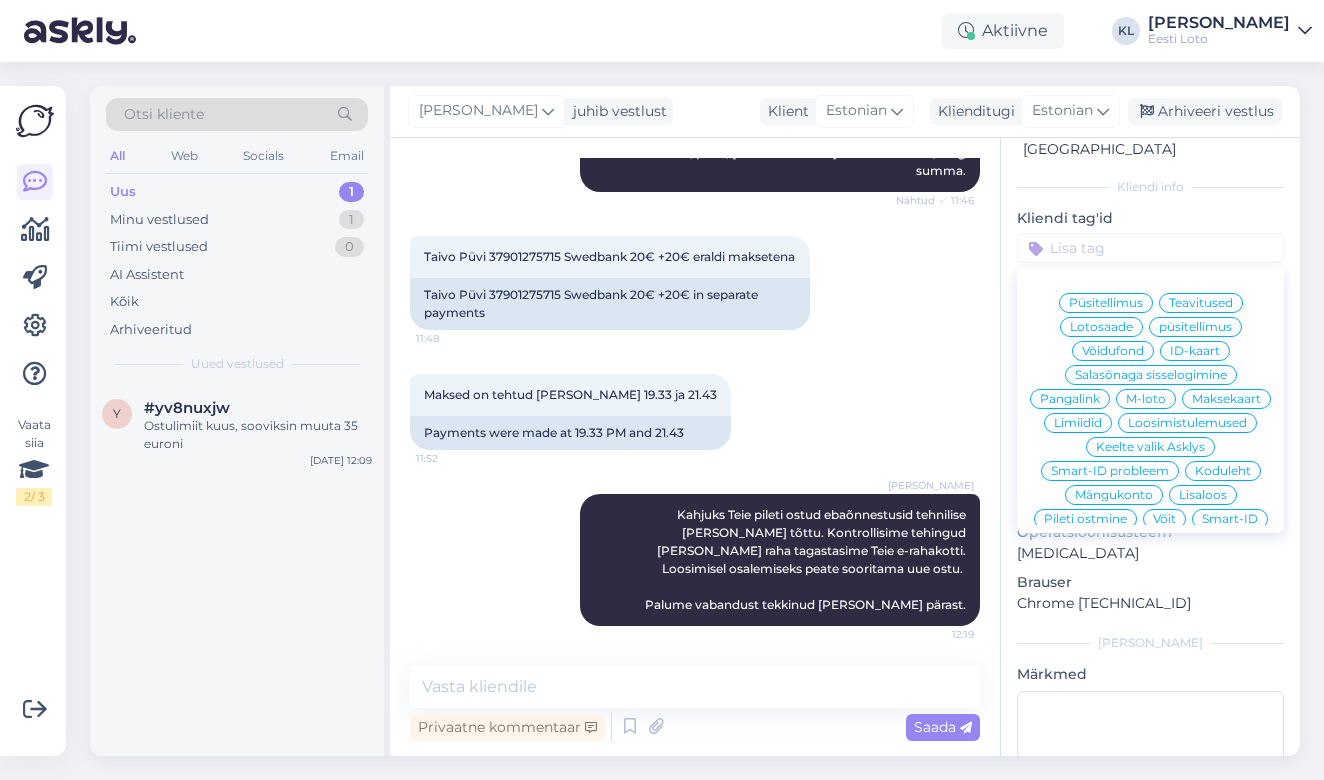 click on "E-rahakott" at bounding box center [1150, 687] 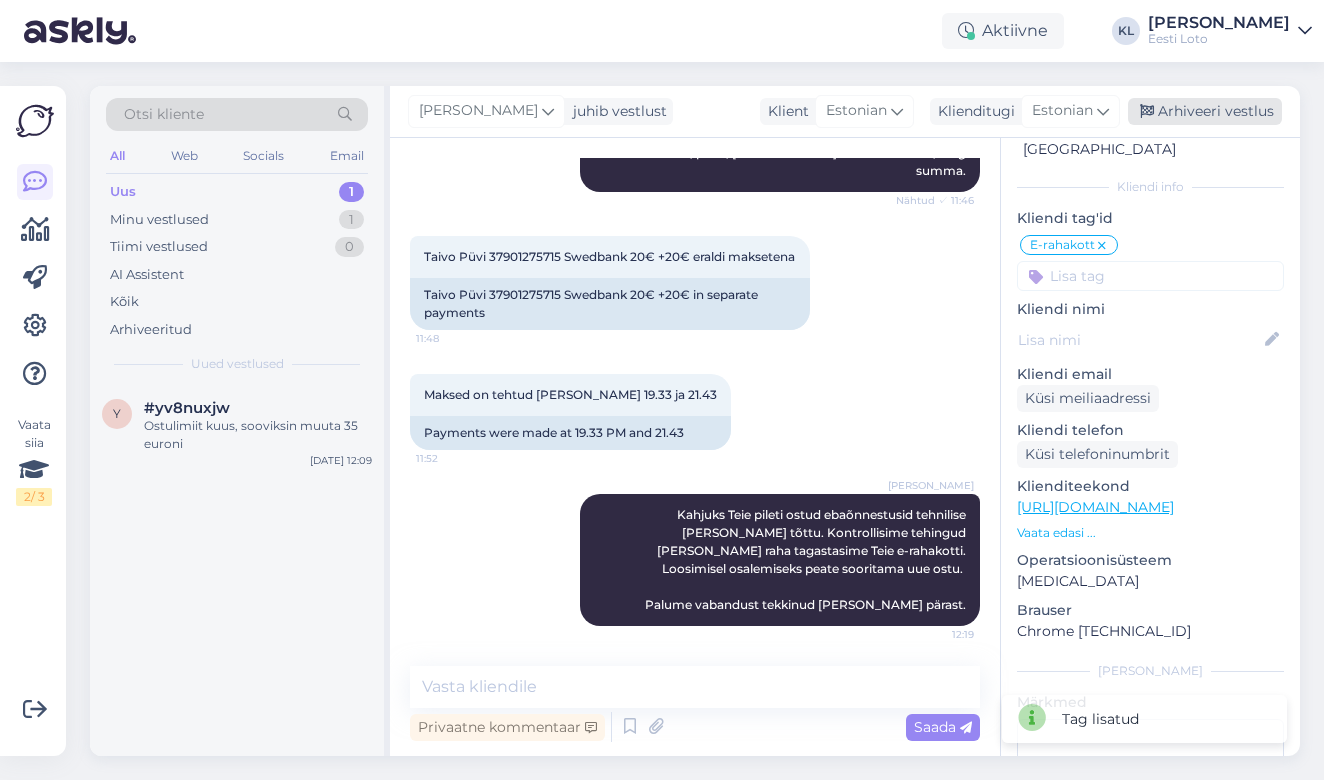 click on "Arhiveeri vestlus" at bounding box center [1205, 111] 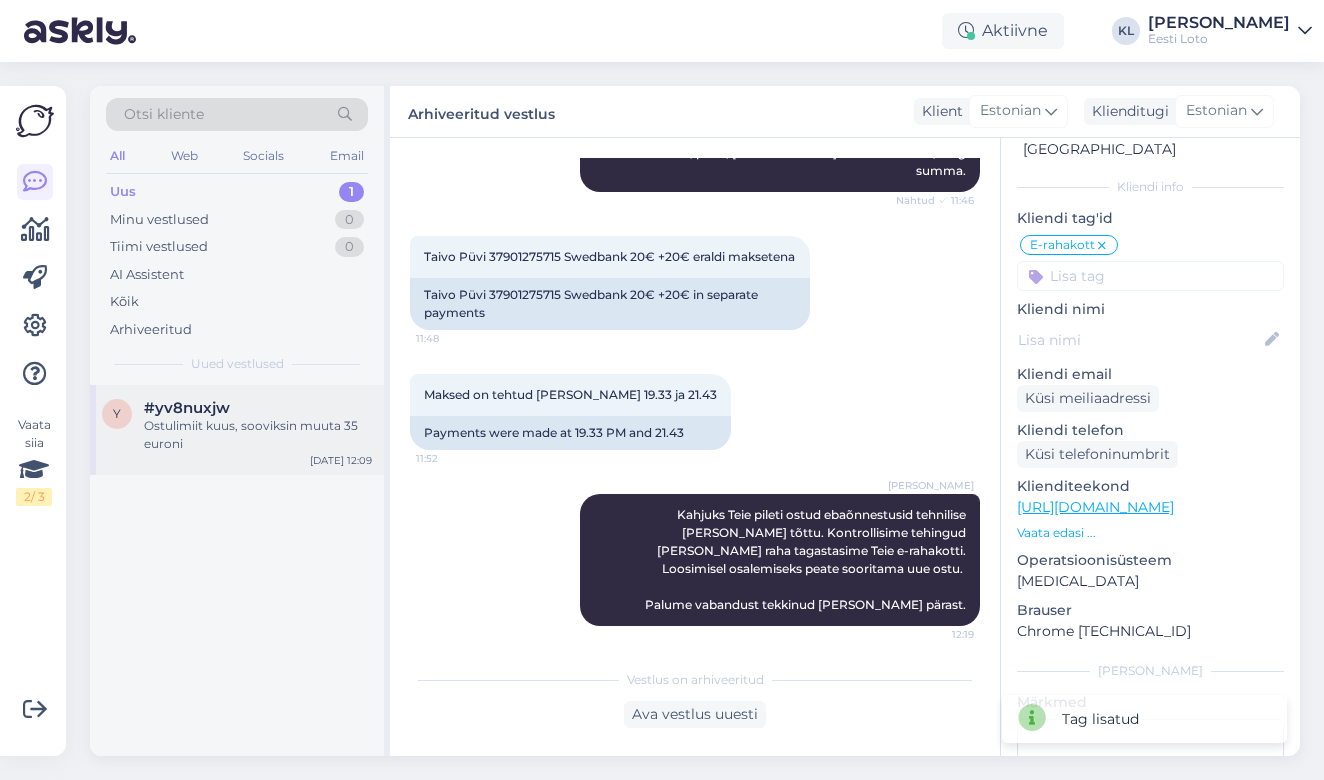 click on "Ostulimiit kuus, sooviksin muuta 35 euroni" at bounding box center [258, 435] 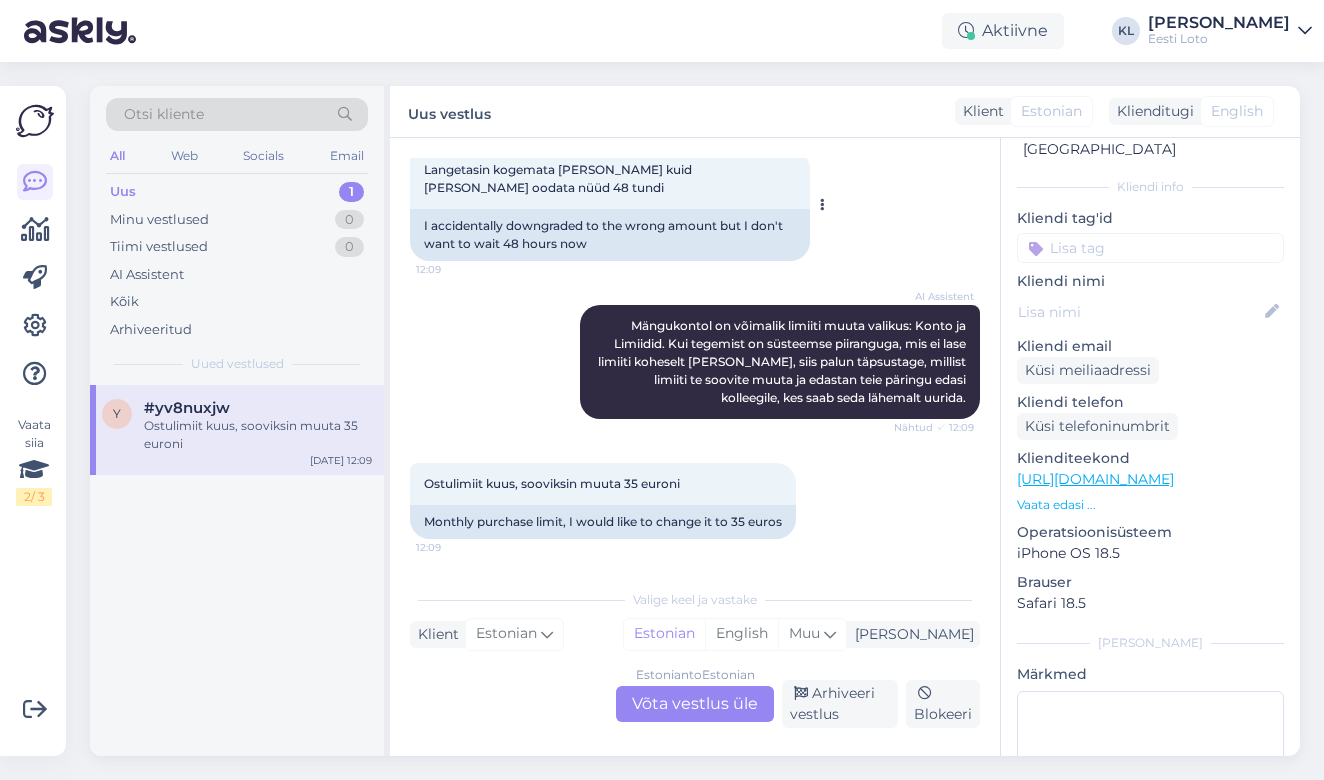 scroll, scrollTop: 393, scrollLeft: 0, axis: vertical 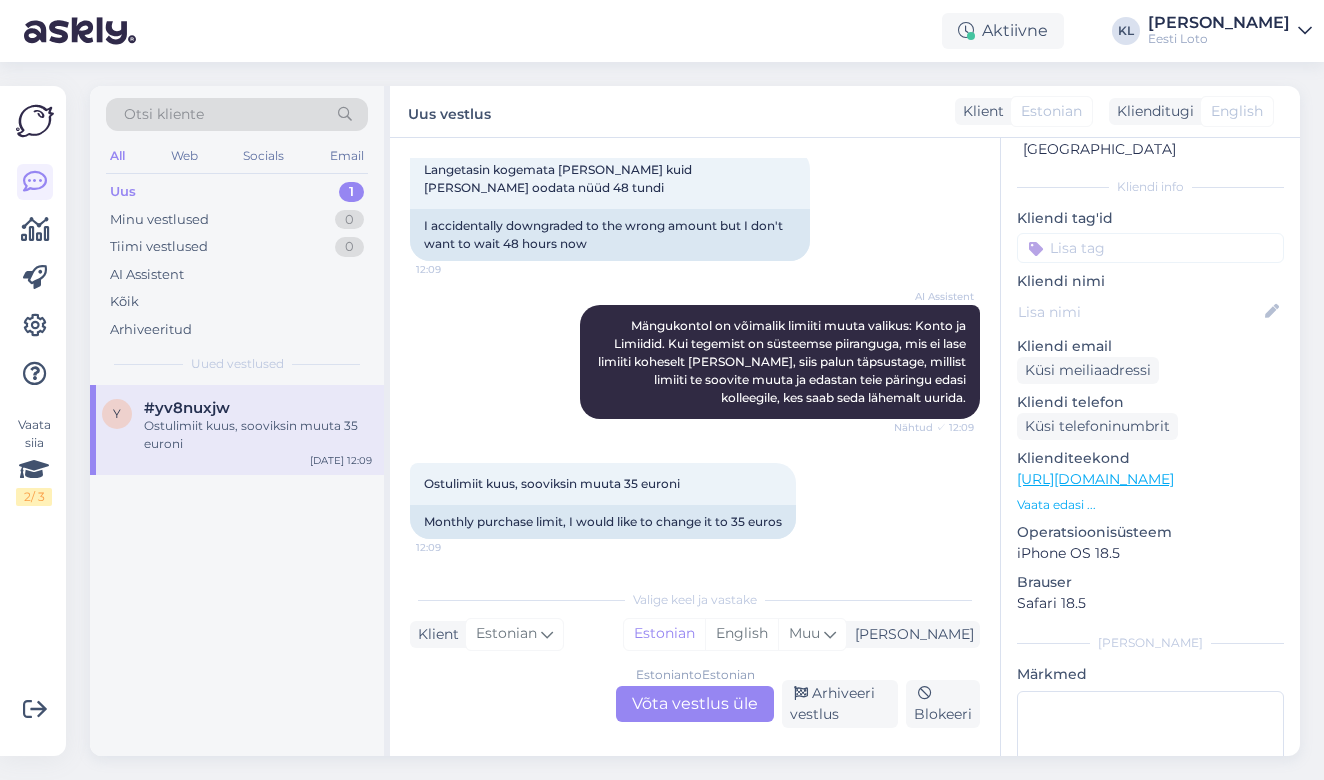 click on "Estonian  to  Estonian Võta vestlus üle" at bounding box center (695, 704) 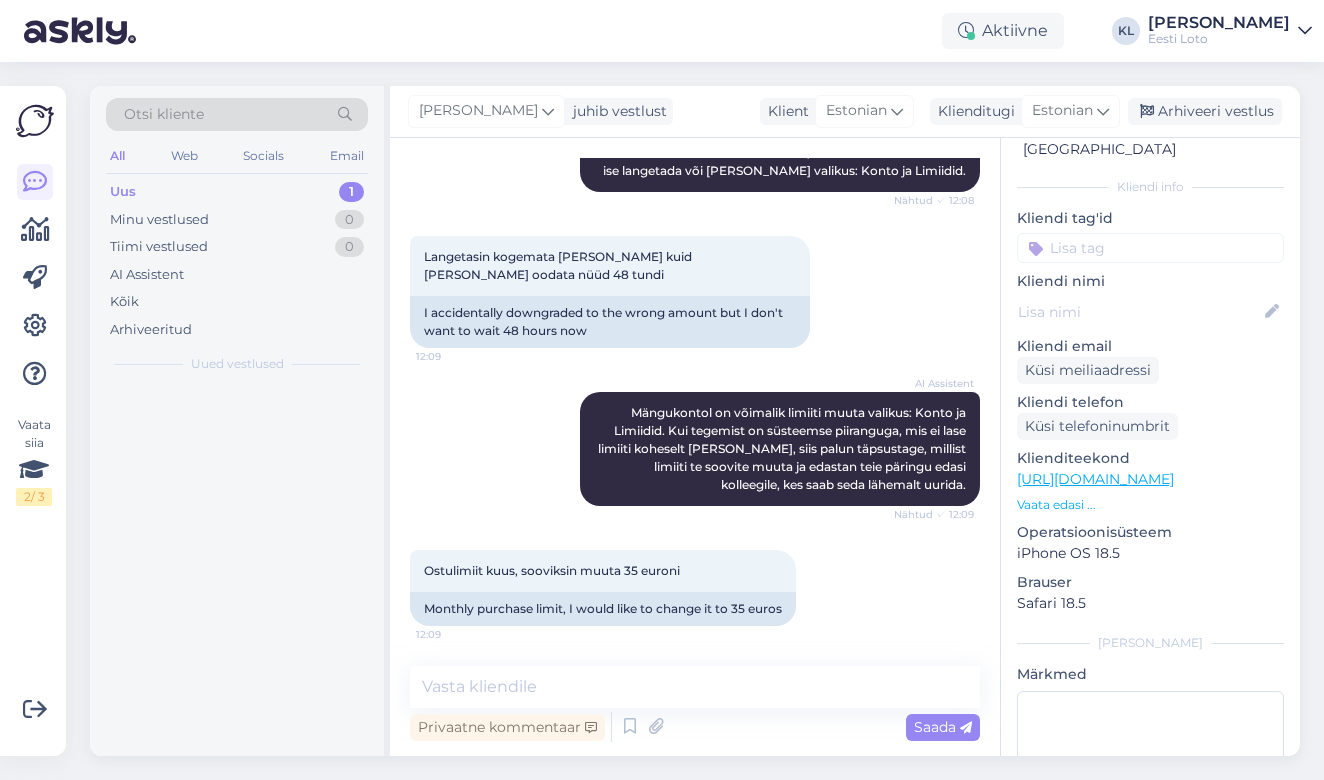 scroll, scrollTop: 306, scrollLeft: 0, axis: vertical 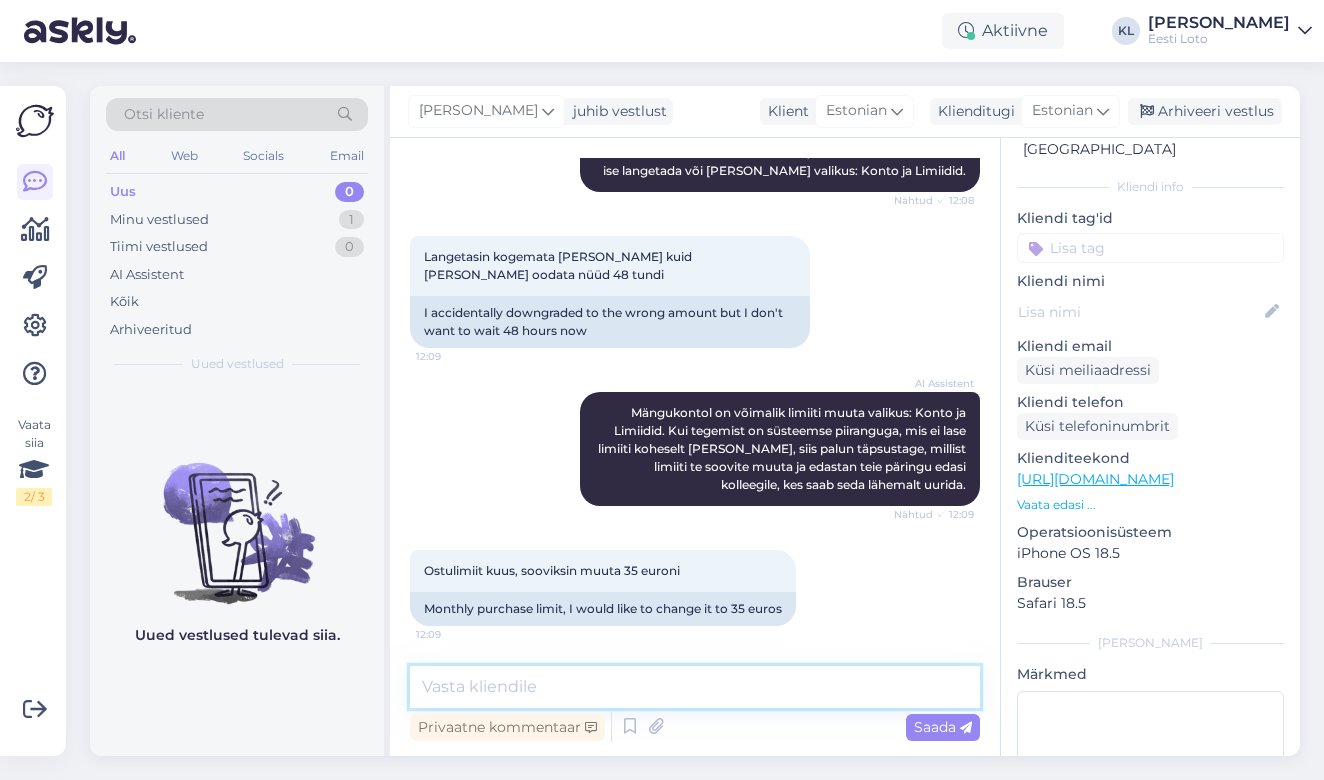 click at bounding box center (695, 687) 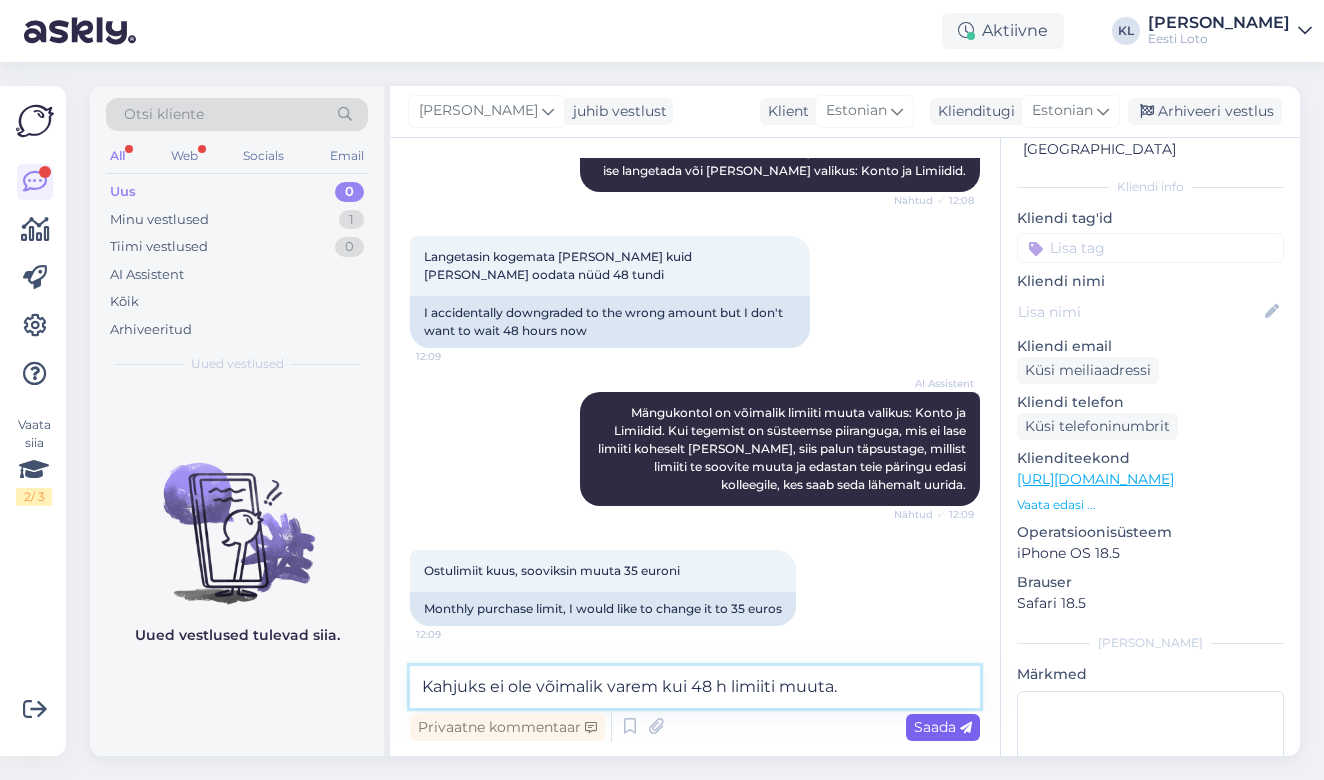 type on "Kahjuks ei ole võimalik varem kui 48 h limiiti muuta." 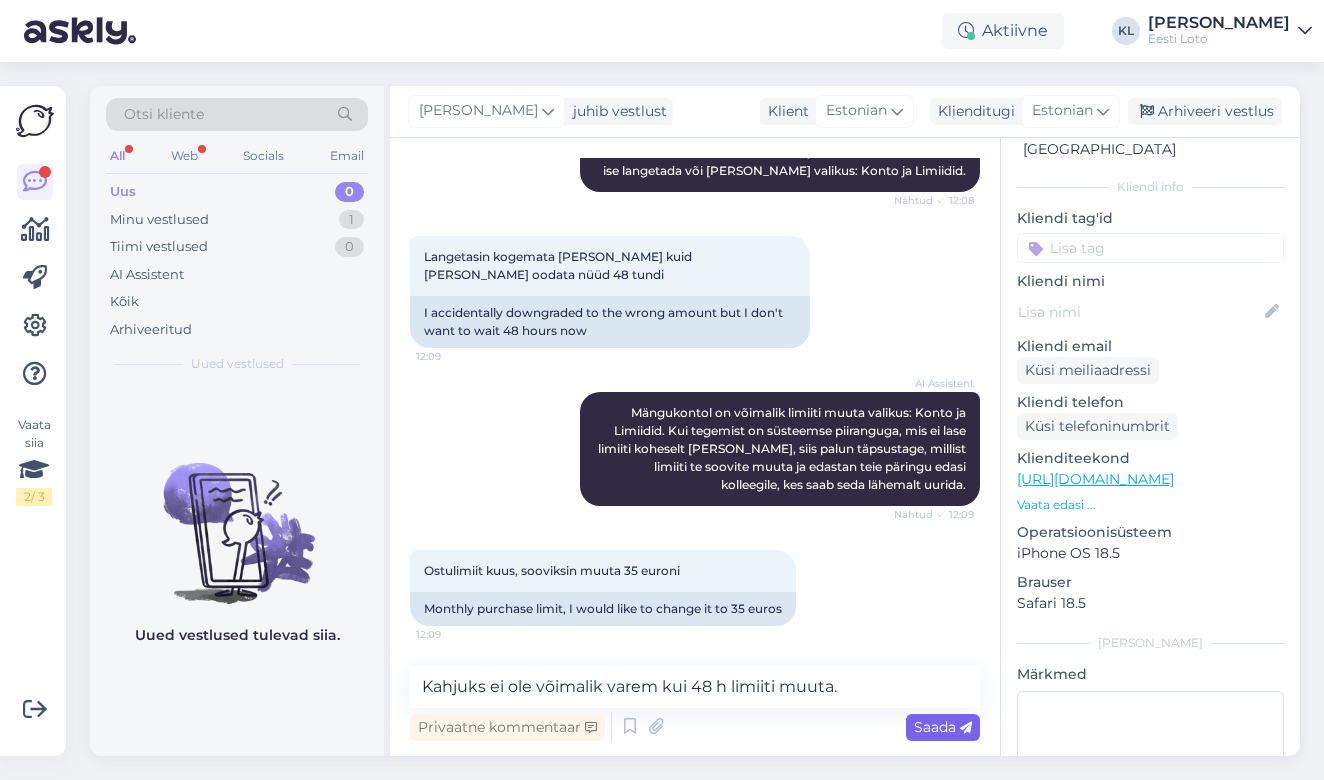 click on "Saada" at bounding box center [943, 727] 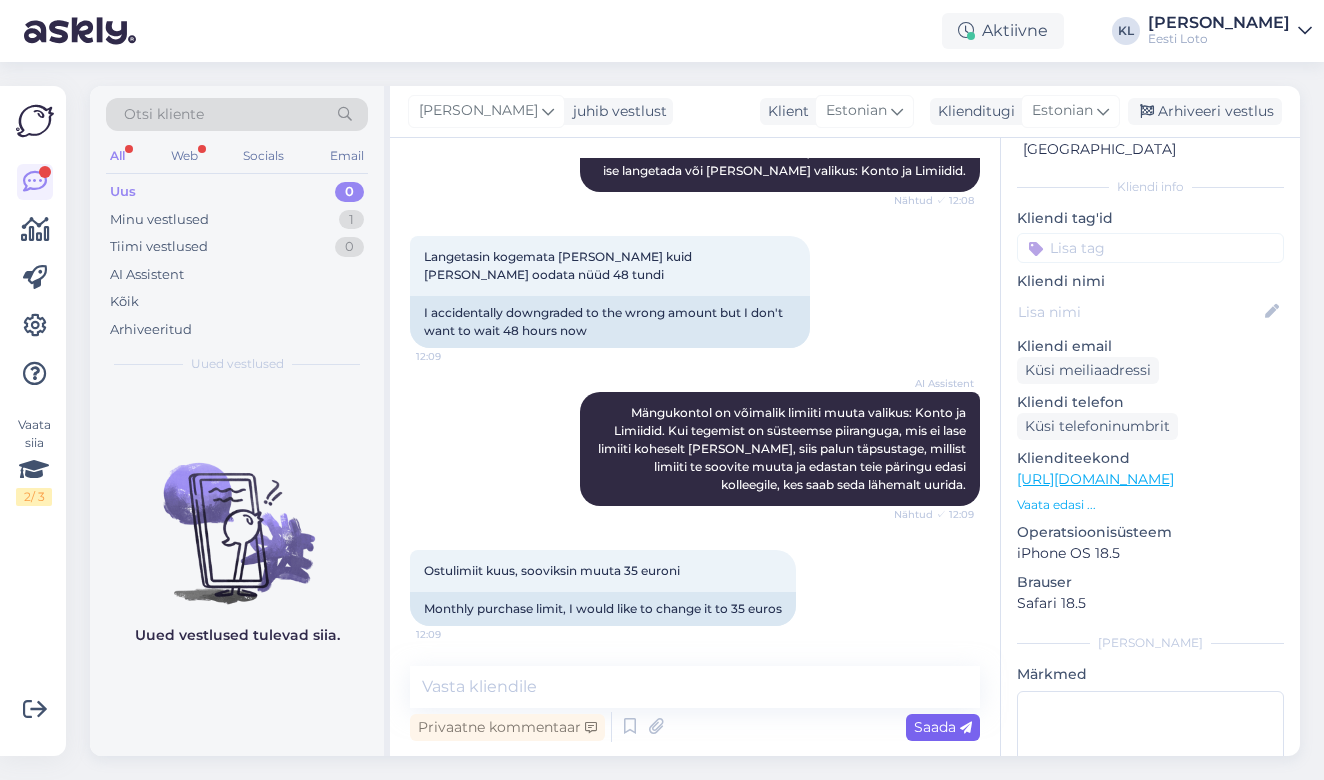 scroll, scrollTop: 392, scrollLeft: 0, axis: vertical 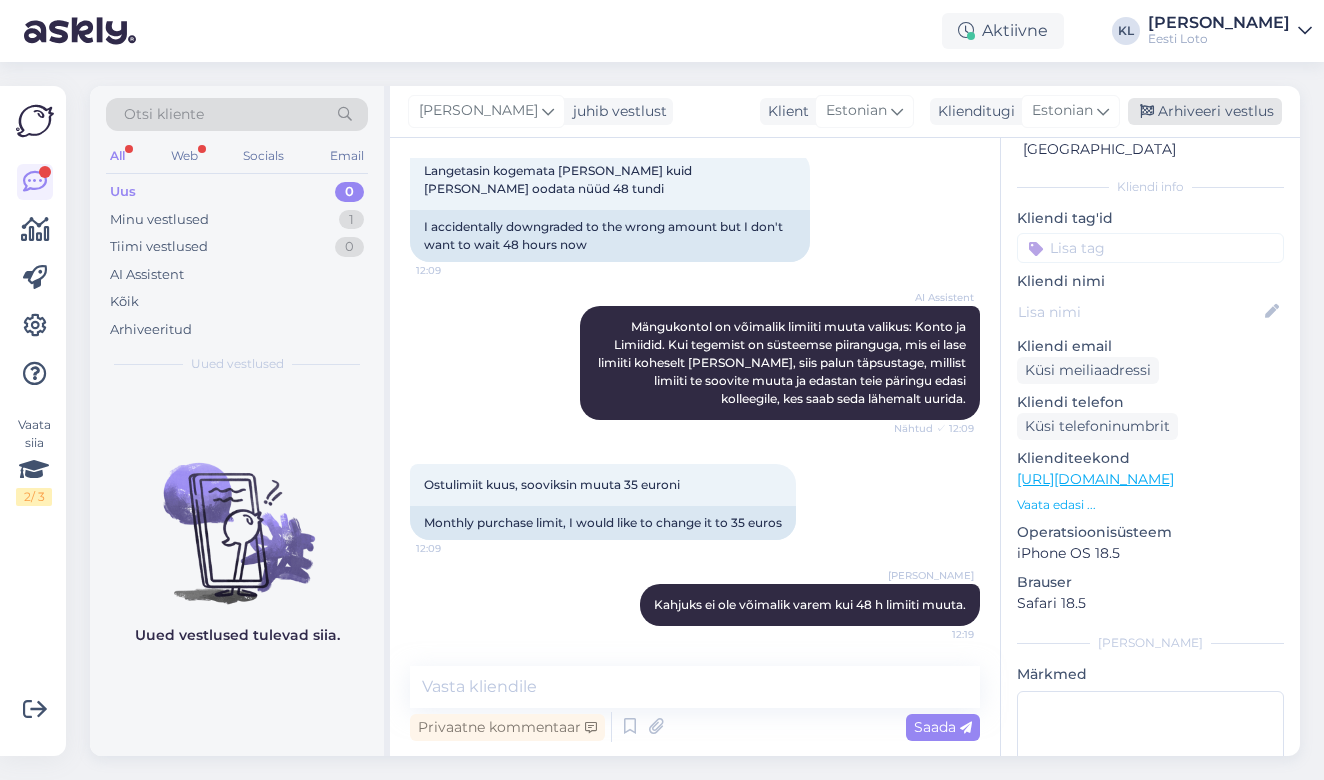 click on "Arhiveeri vestlus" at bounding box center (1205, 111) 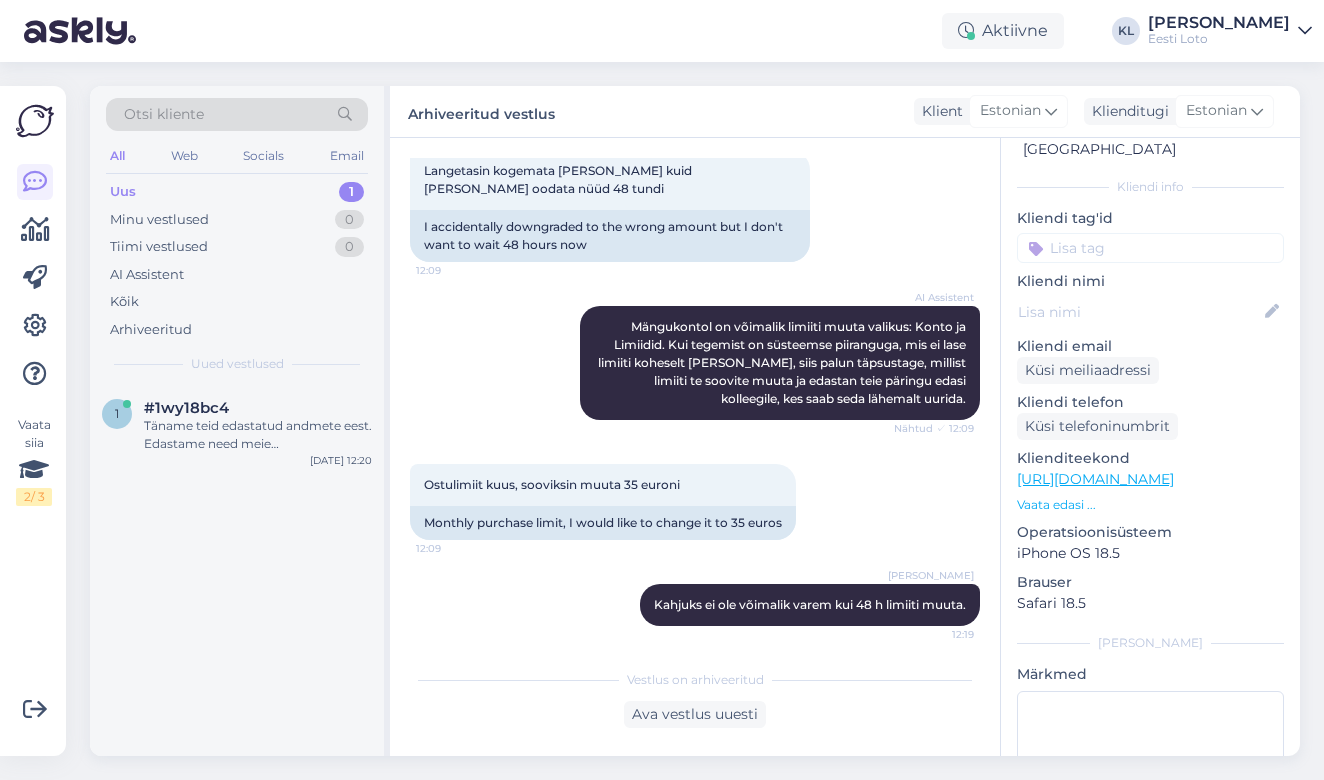 click on "Uus 1" at bounding box center [237, 192] 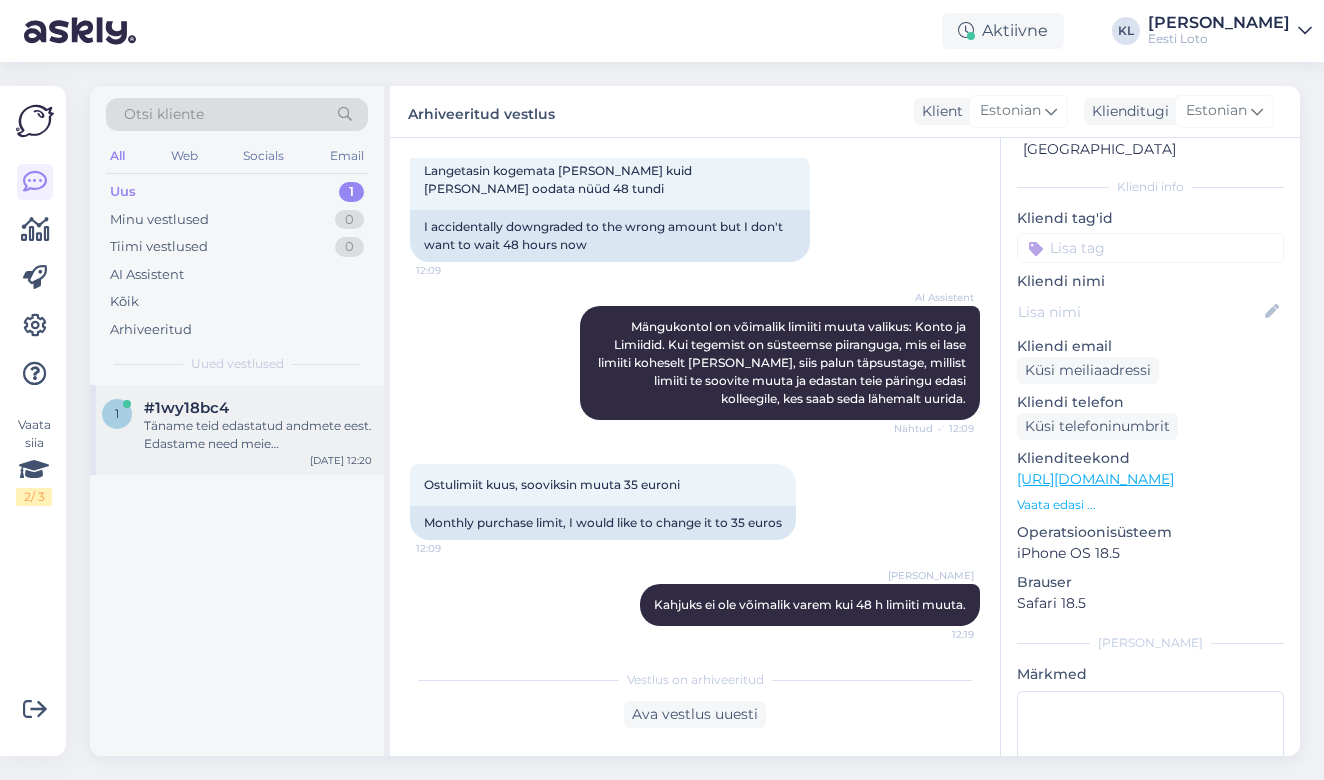 click on "#1wy18bc4" at bounding box center (258, 408) 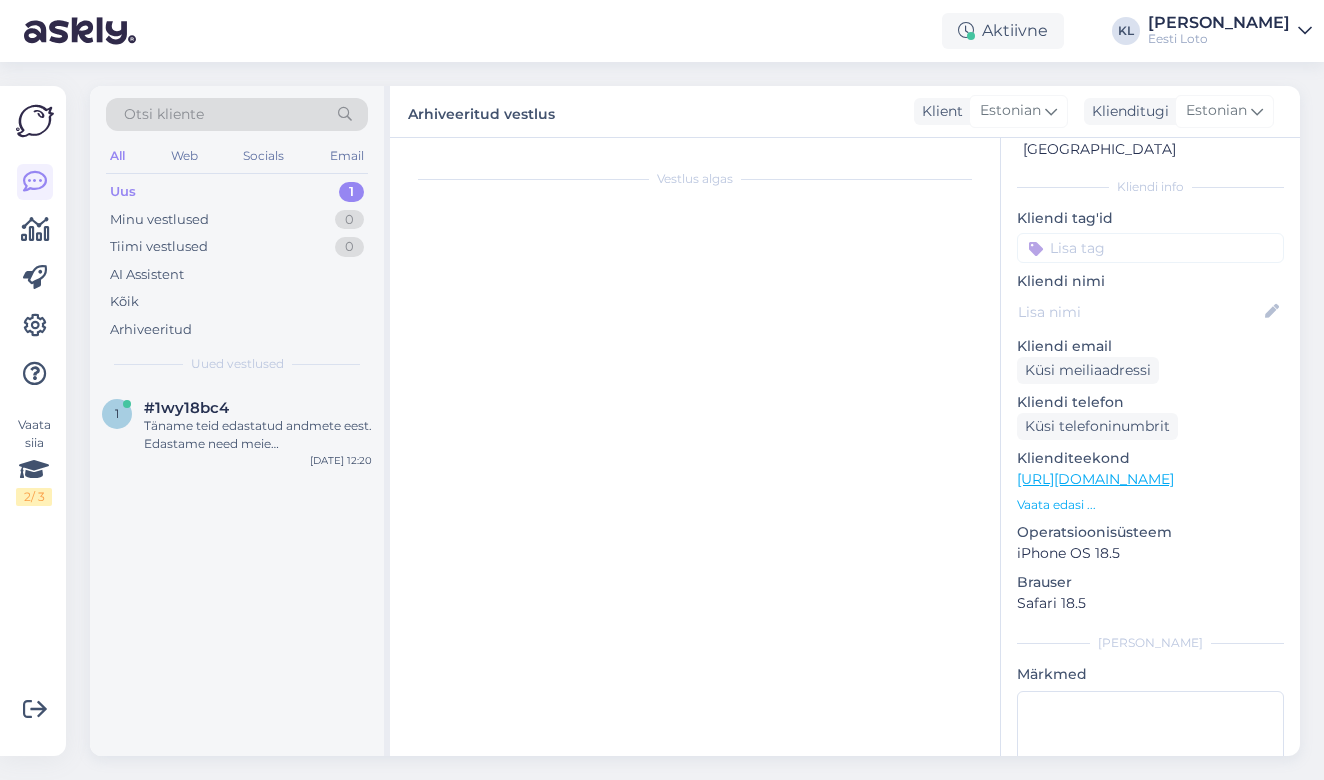 scroll, scrollTop: 345, scrollLeft: 0, axis: vertical 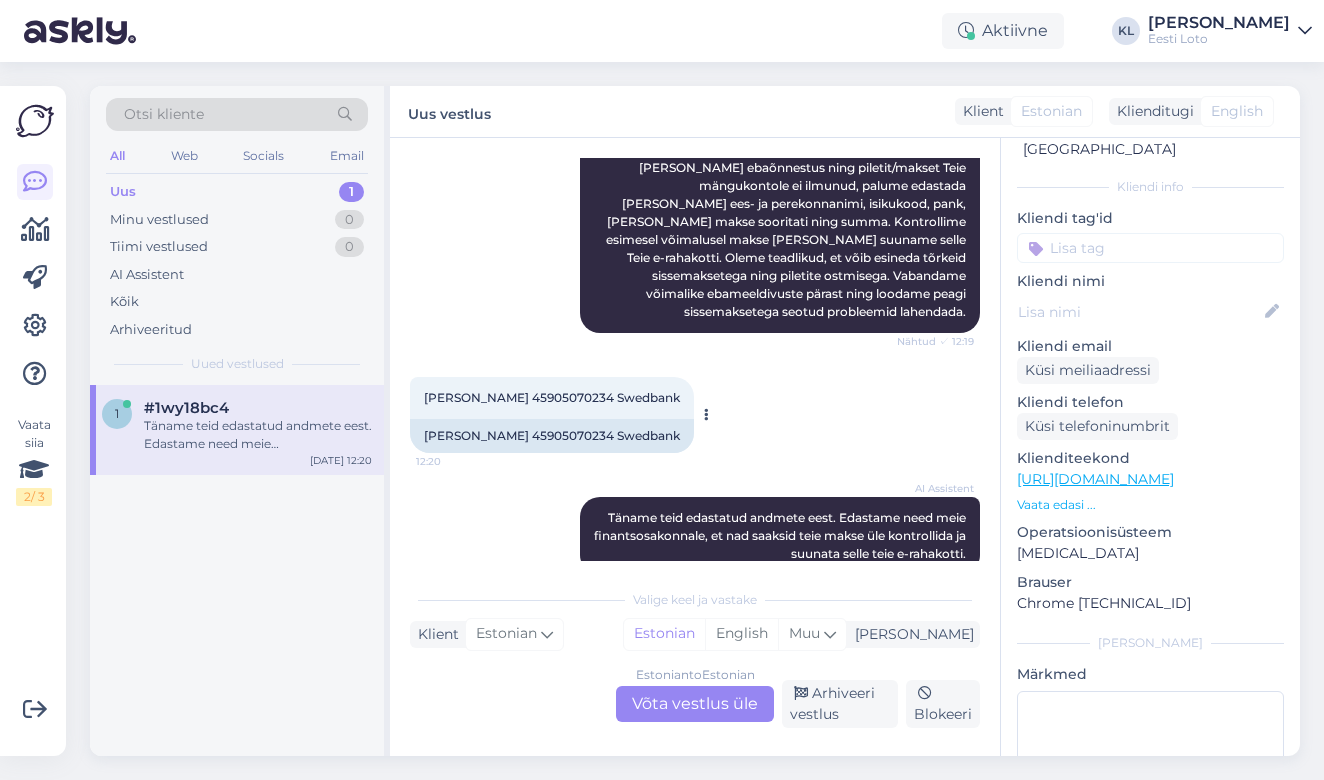 click on "Irina Kotovits 45905070234 Swedbank" at bounding box center [552, 397] 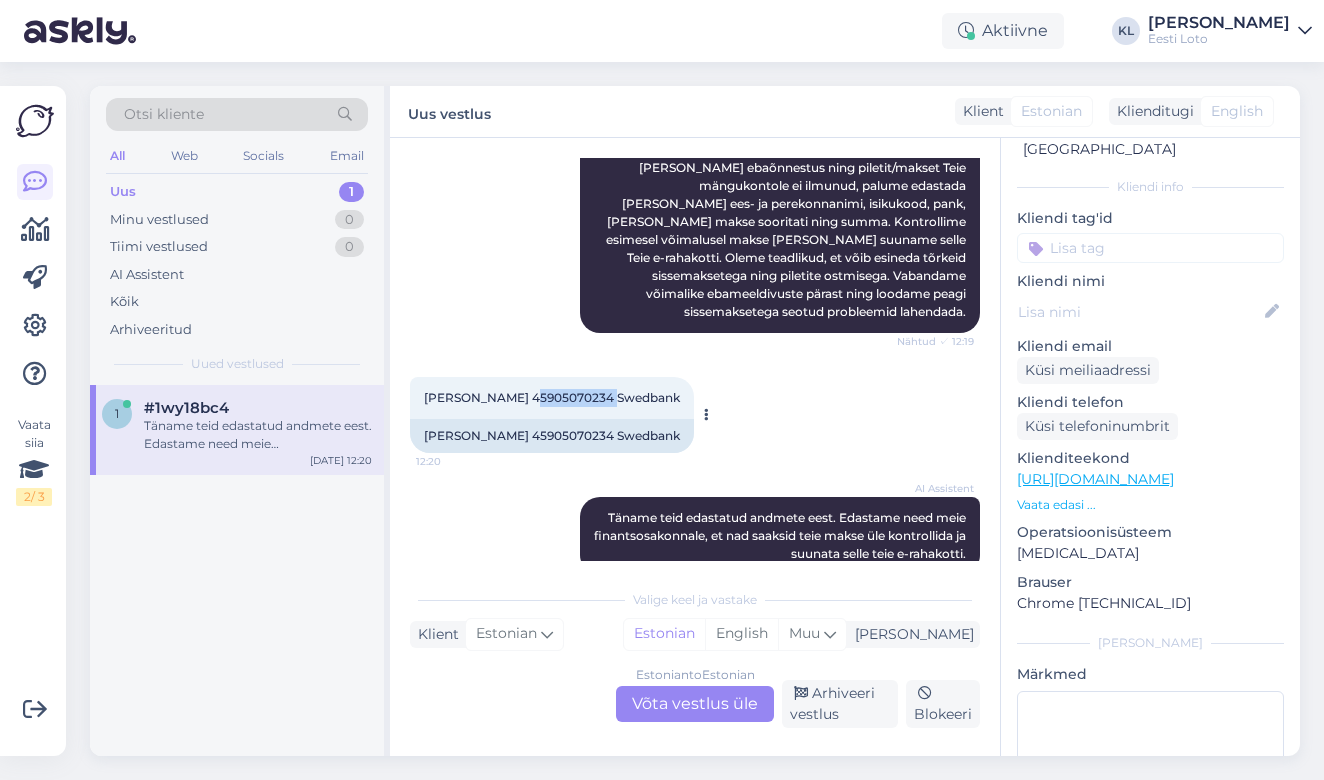 click on "Irina Kotovits 45905070234 Swedbank" at bounding box center [552, 397] 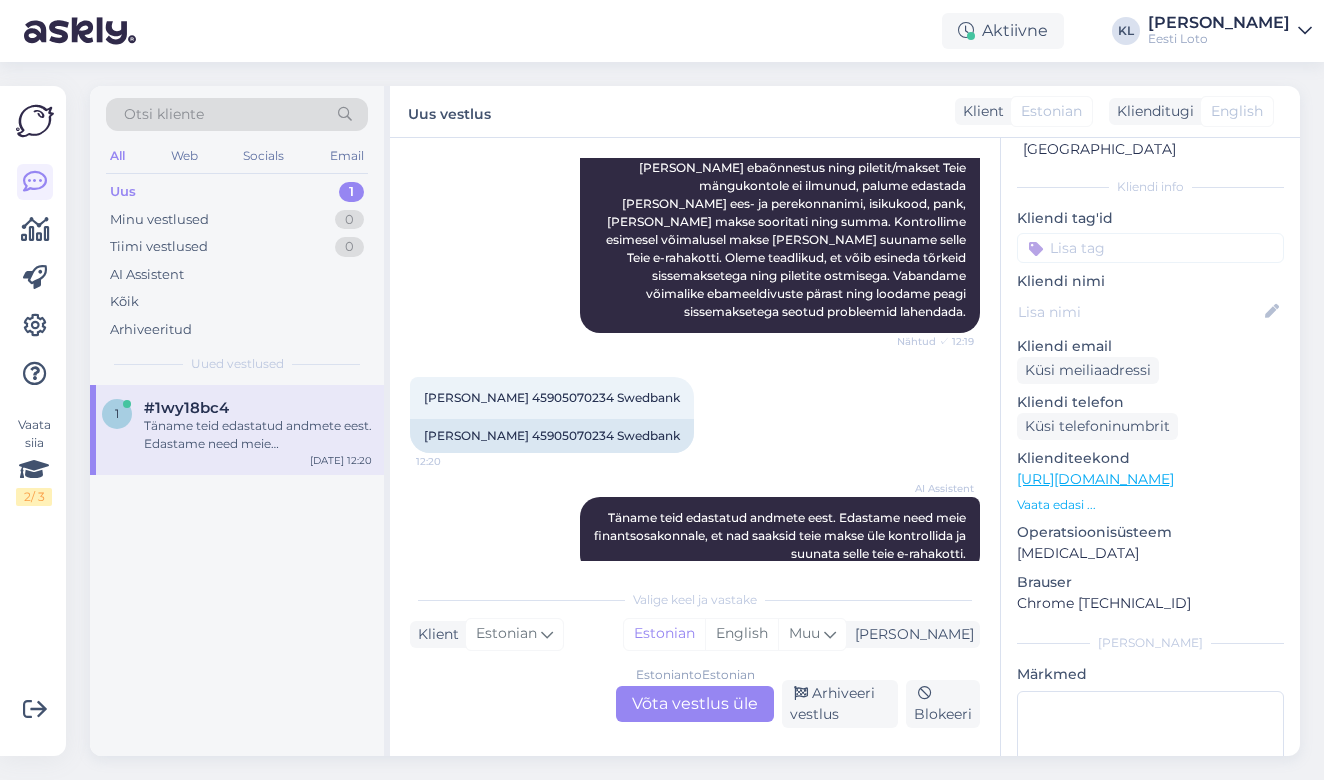 click on "Estonian  to  Estonian Võta vestlus üle" at bounding box center (695, 704) 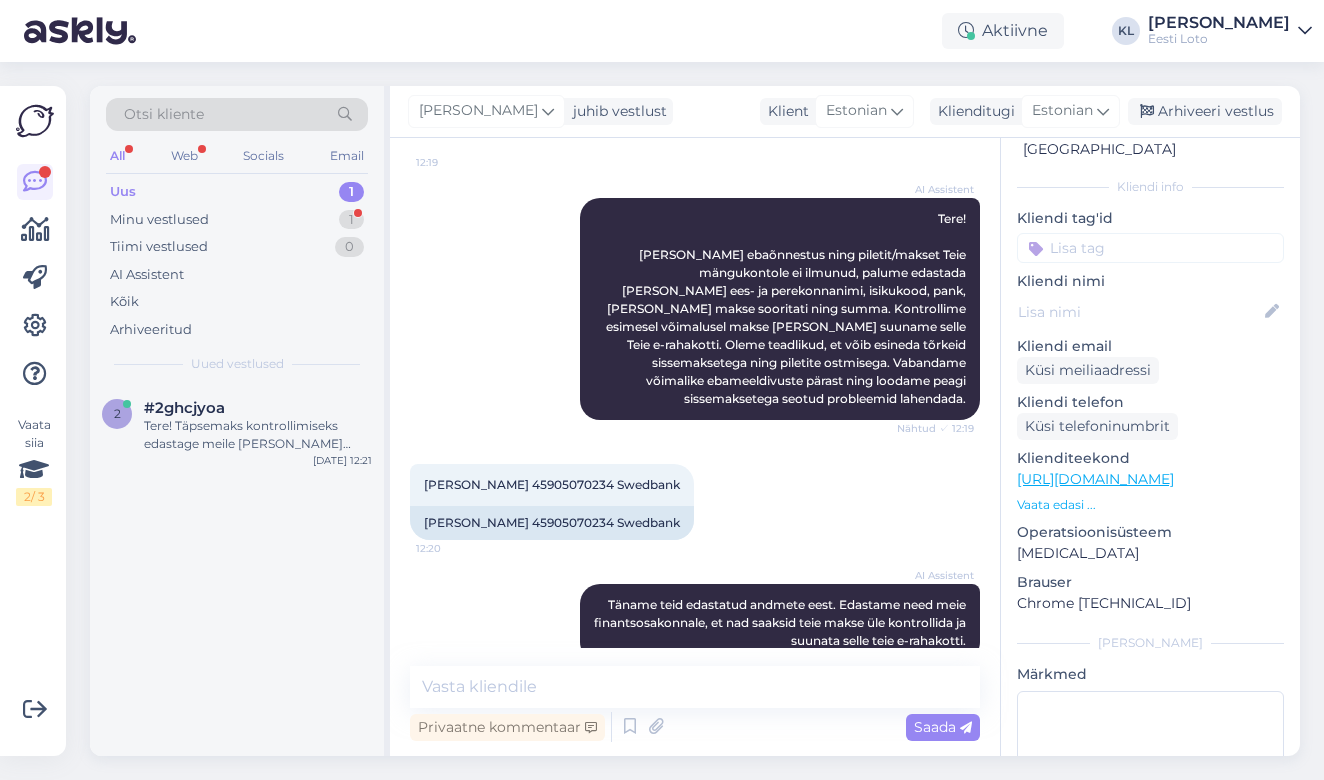 scroll, scrollTop: 344, scrollLeft: 0, axis: vertical 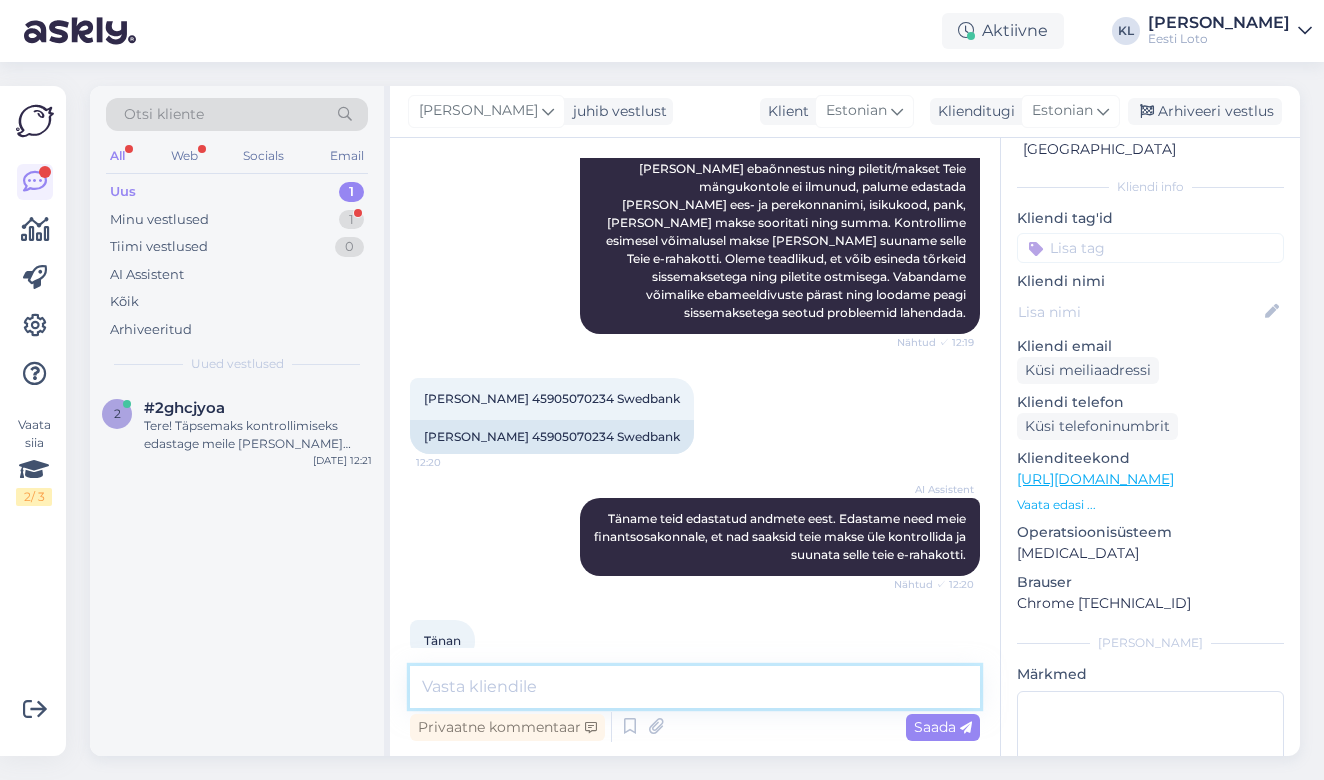 click at bounding box center [695, 687] 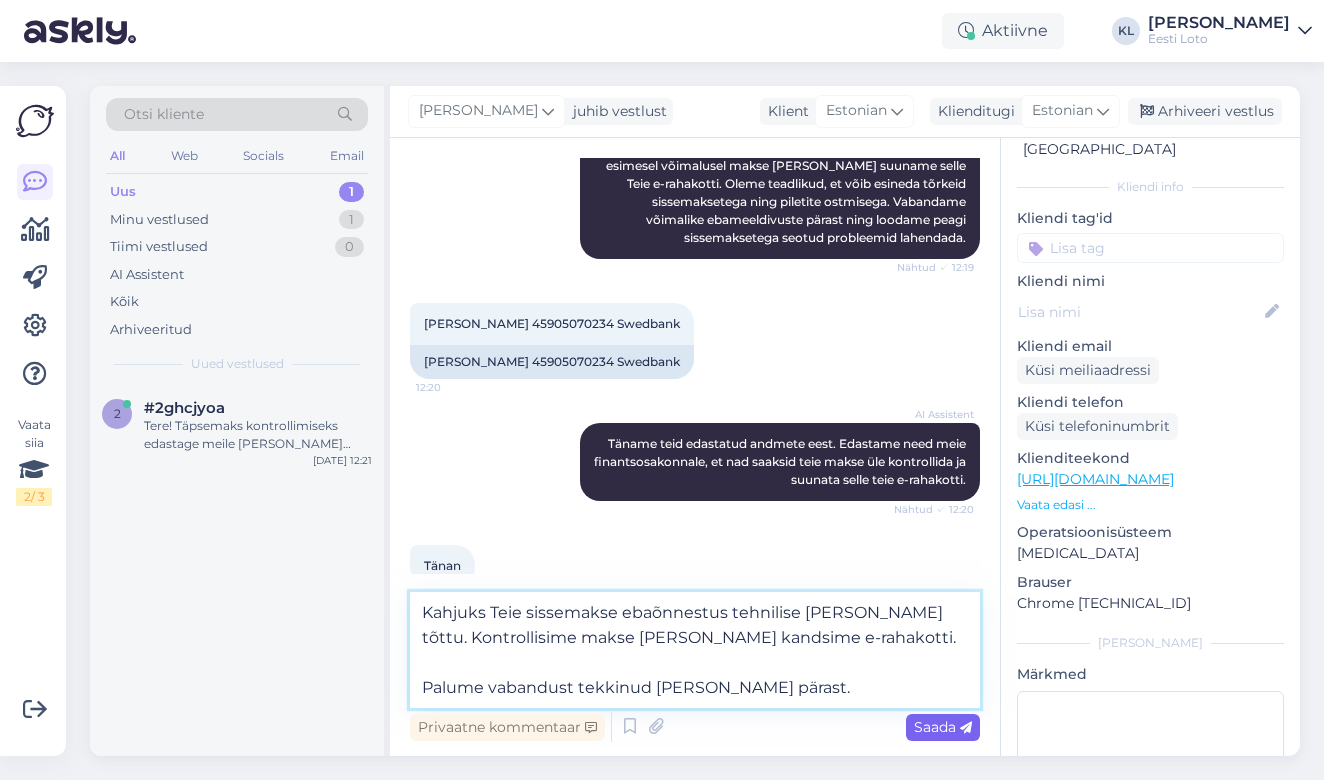 scroll, scrollTop: 418, scrollLeft: 0, axis: vertical 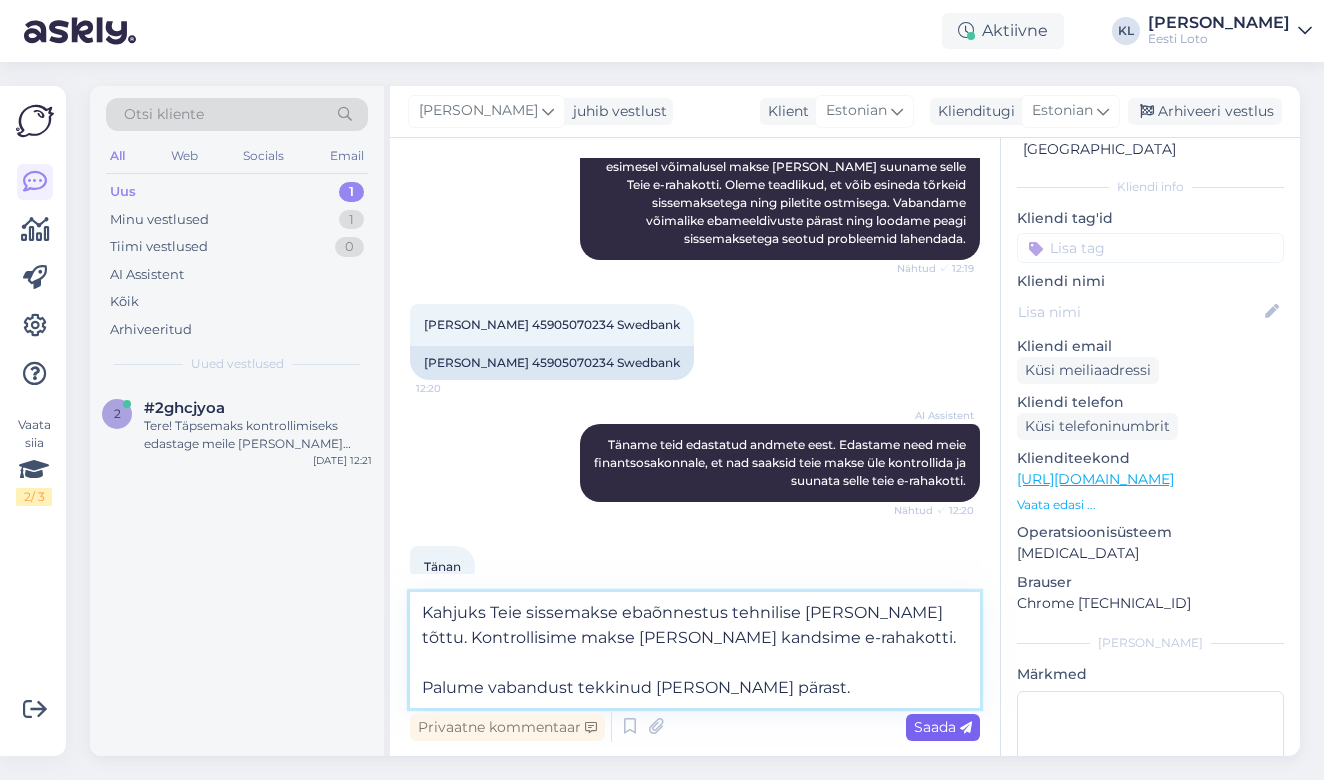type on "Kahjuks Teie sissemakse ebaõnnestus tehnilise tõrke tõttu. Kontrollisime makse üle ja kandsime e-rahakotti.
Palume vabandust tekkinud tõrke pärast." 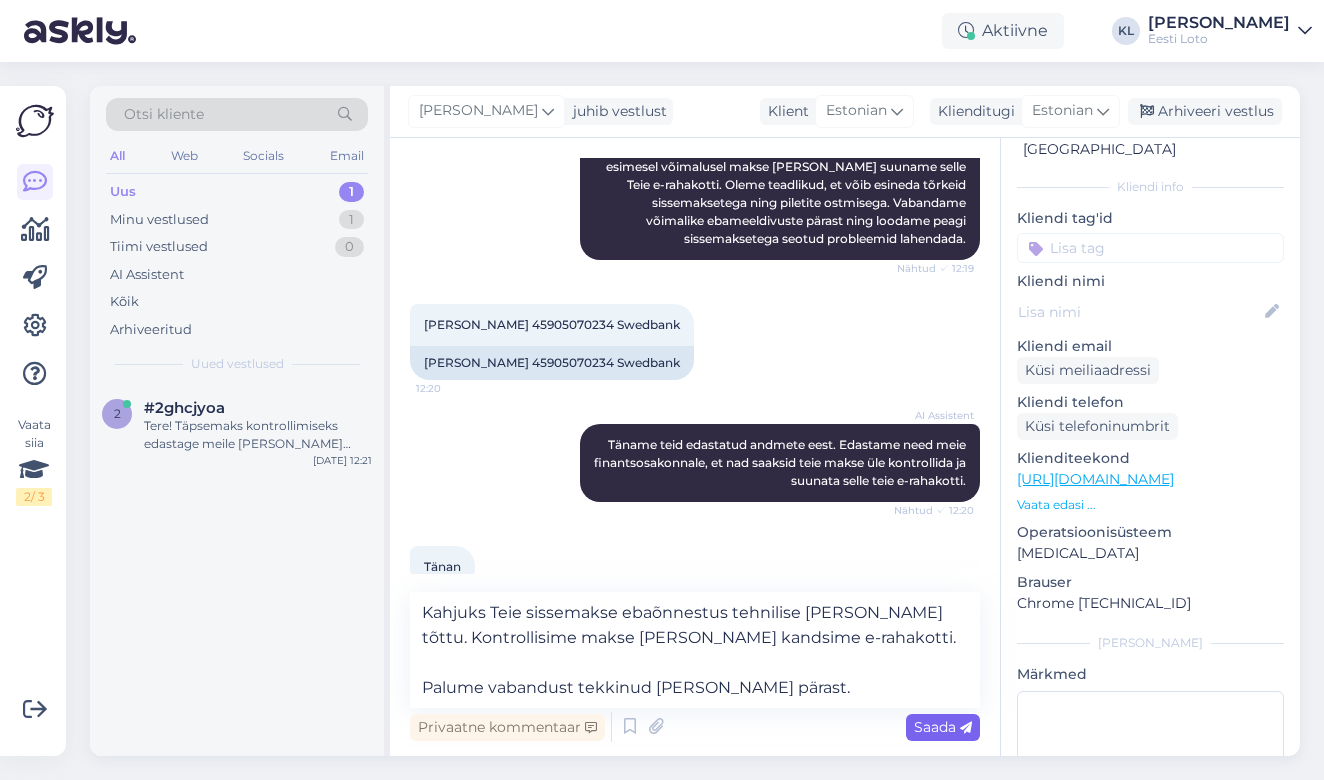 click on "Saada" at bounding box center [943, 727] 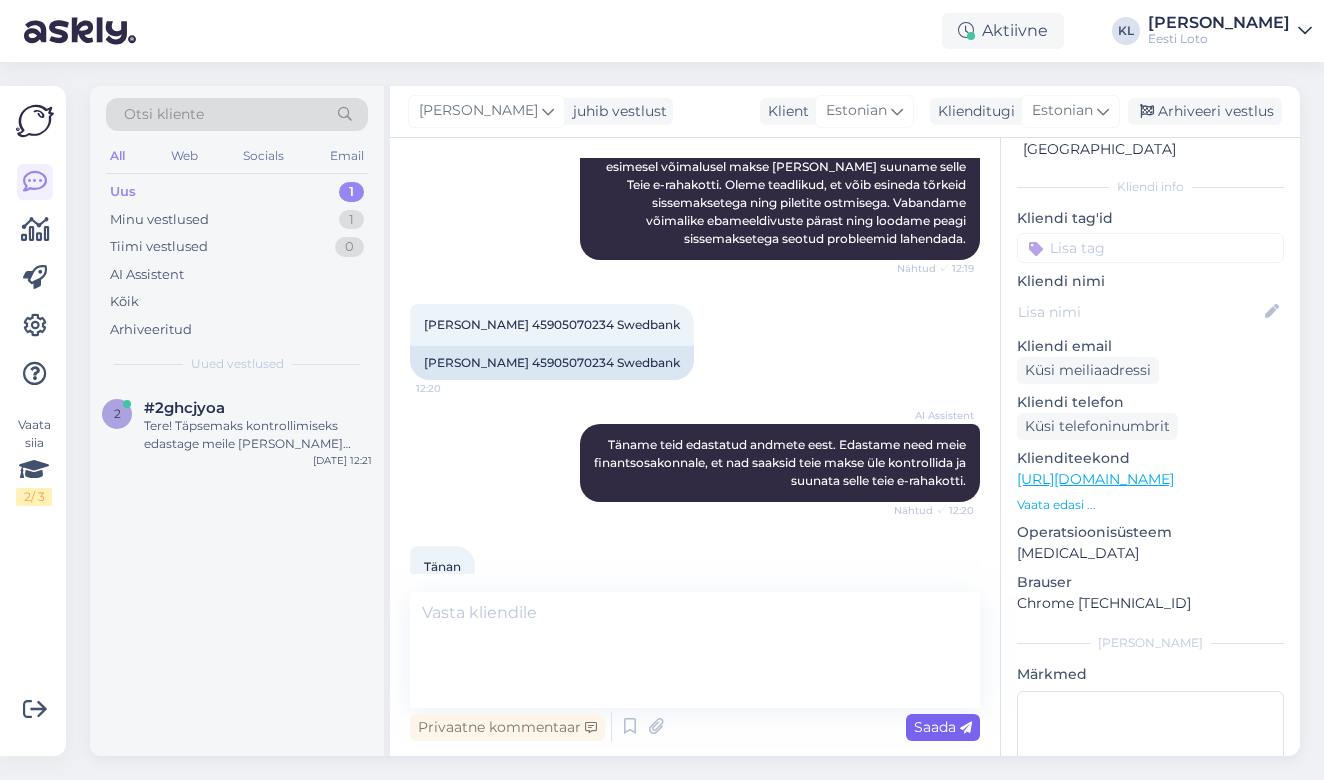 scroll, scrollTop: 484, scrollLeft: 0, axis: vertical 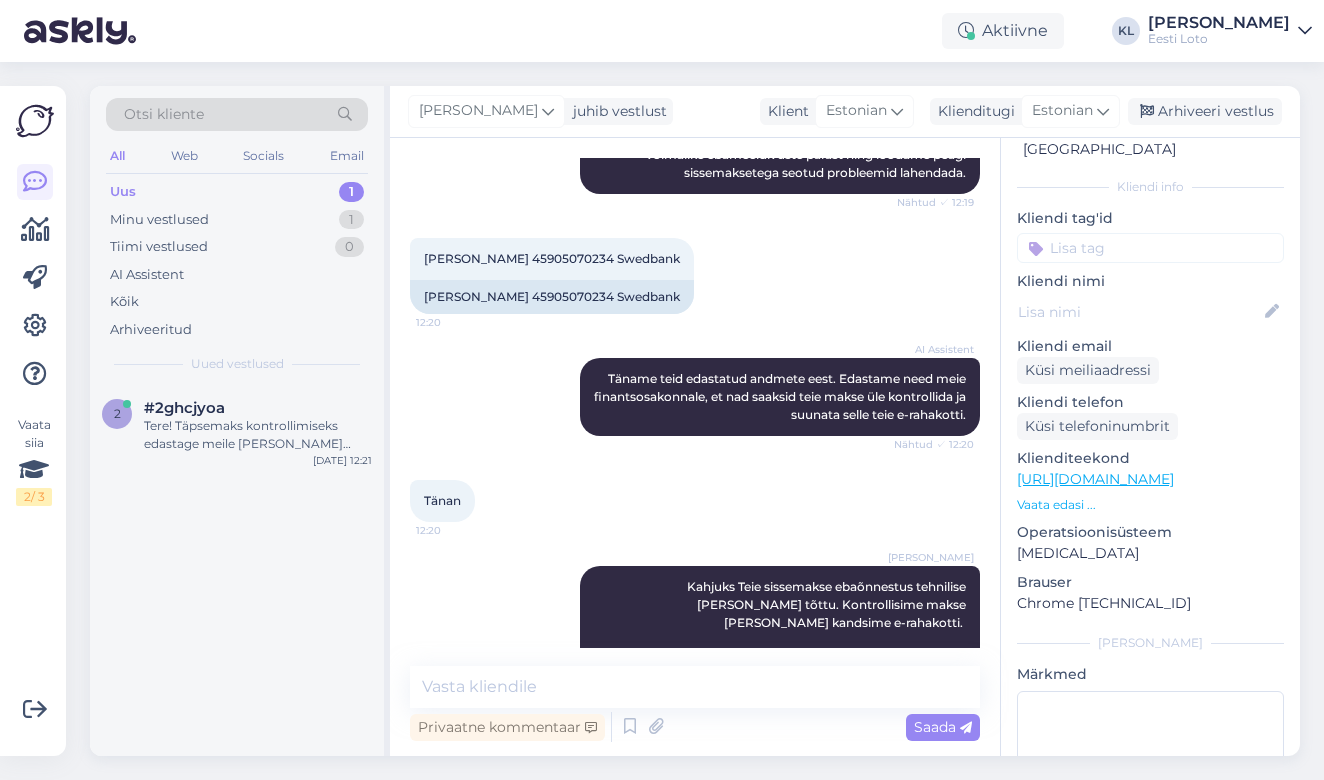 click at bounding box center (1150, 248) 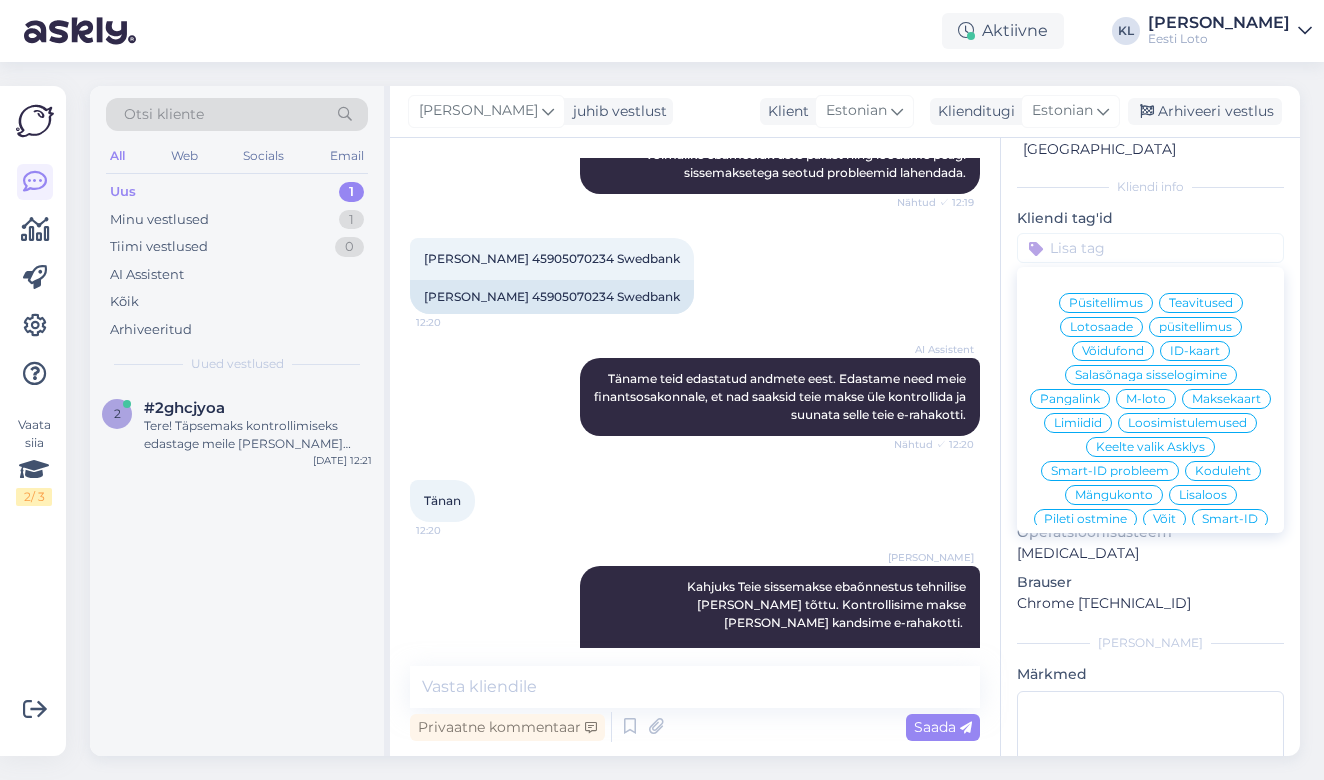 scroll, scrollTop: 100, scrollLeft: 0, axis: vertical 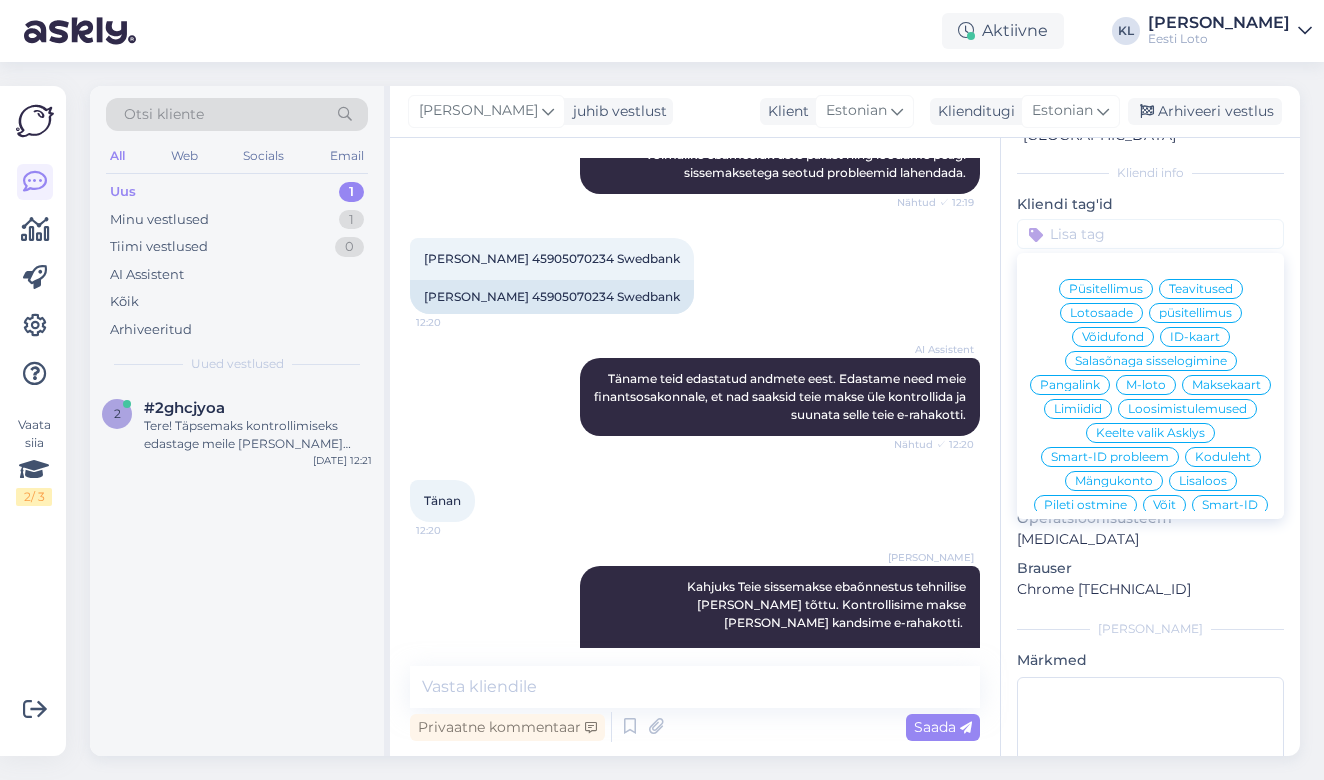click on "E-rahakott" at bounding box center (1150, 673) 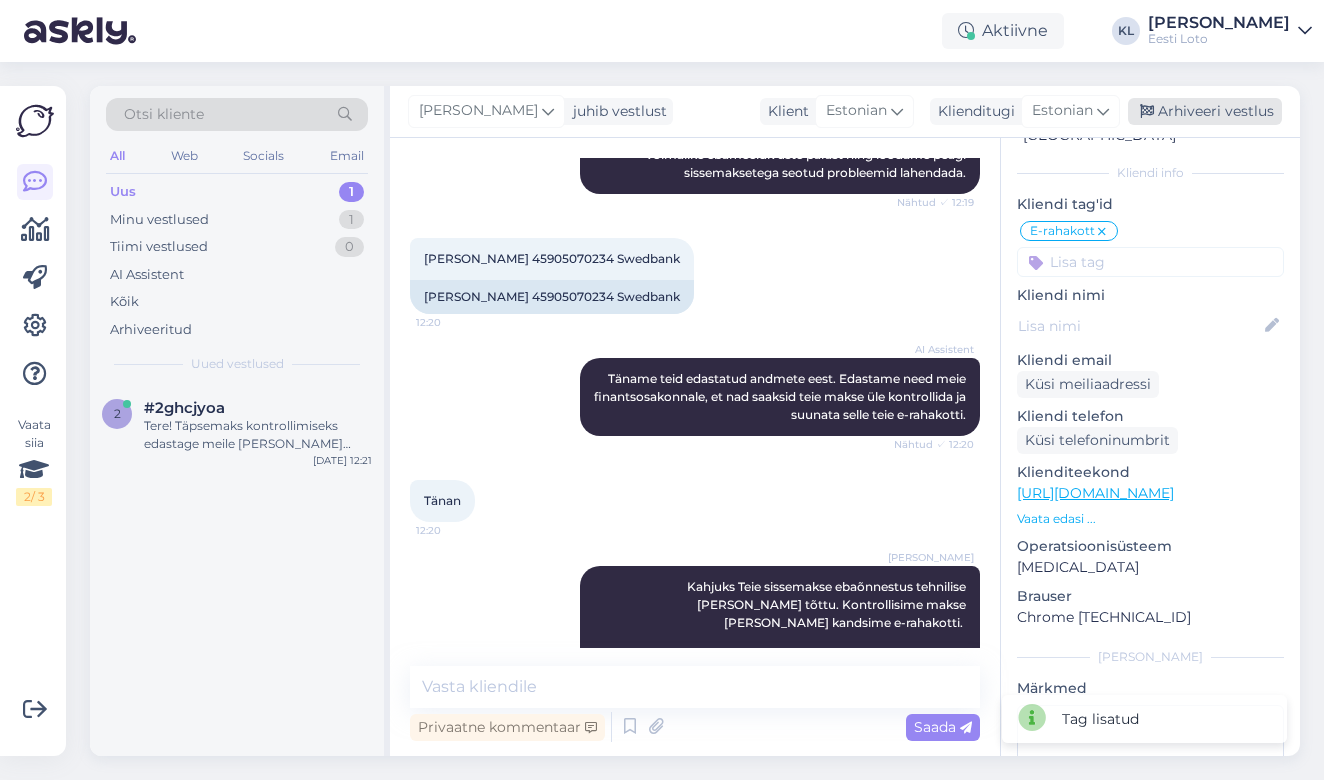 click on "Arhiveeri vestlus" at bounding box center [1205, 111] 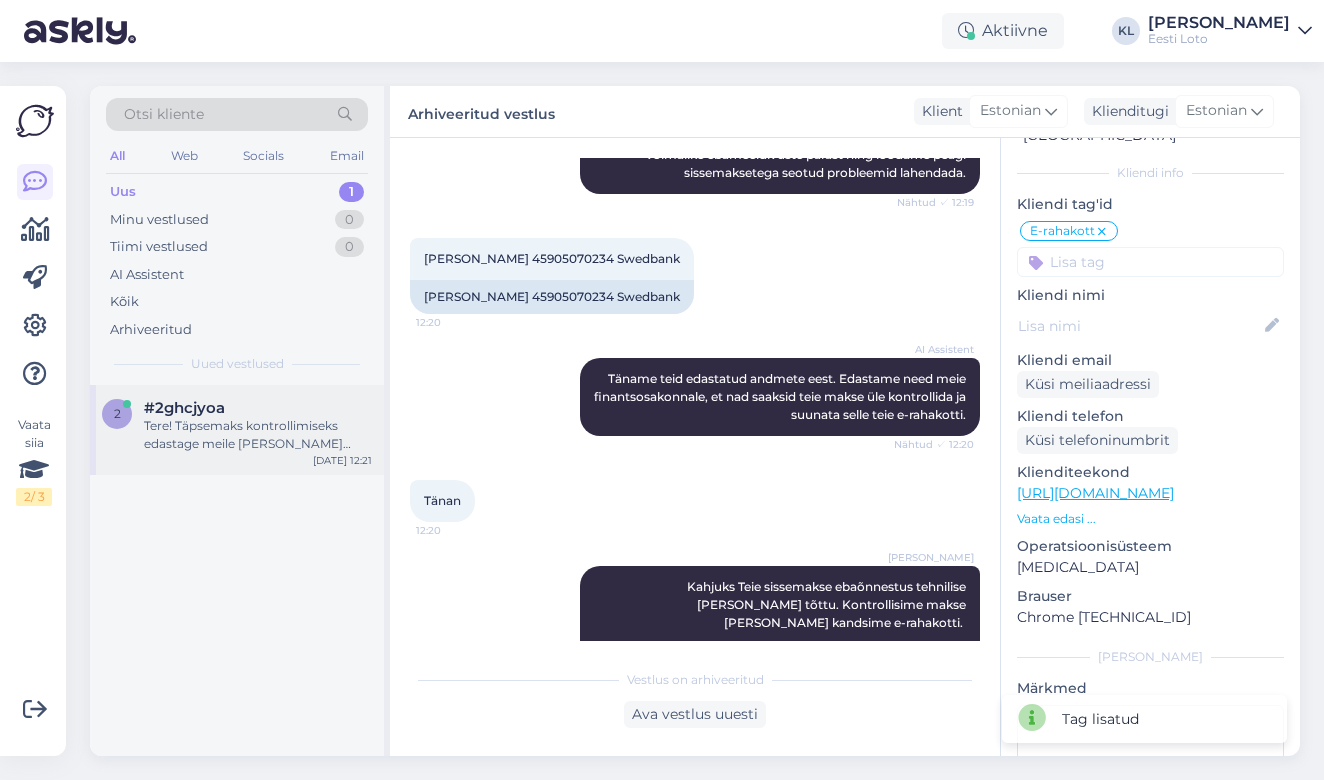 click on "Tere!
Täpsemaks kontrollimiseks edastage meile palun oma isikukood. Kui makse ebaõnnestus ning piletit/makset Teie mängukontole ei ilmunud, palume edastada meile oma ees- ja perekonnanimi, isikukood, pank, kust makse sooritati ning summa." at bounding box center [258, 435] 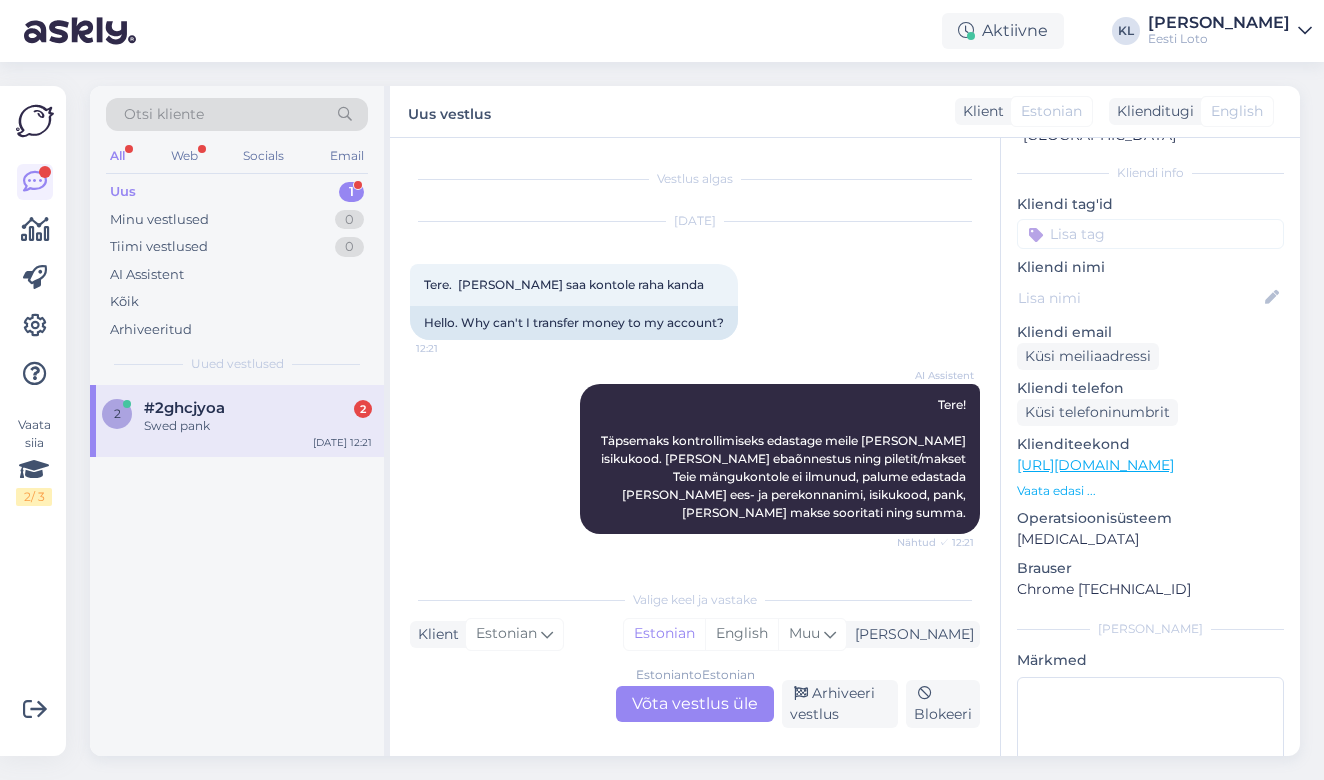 scroll, scrollTop: 235, scrollLeft: 0, axis: vertical 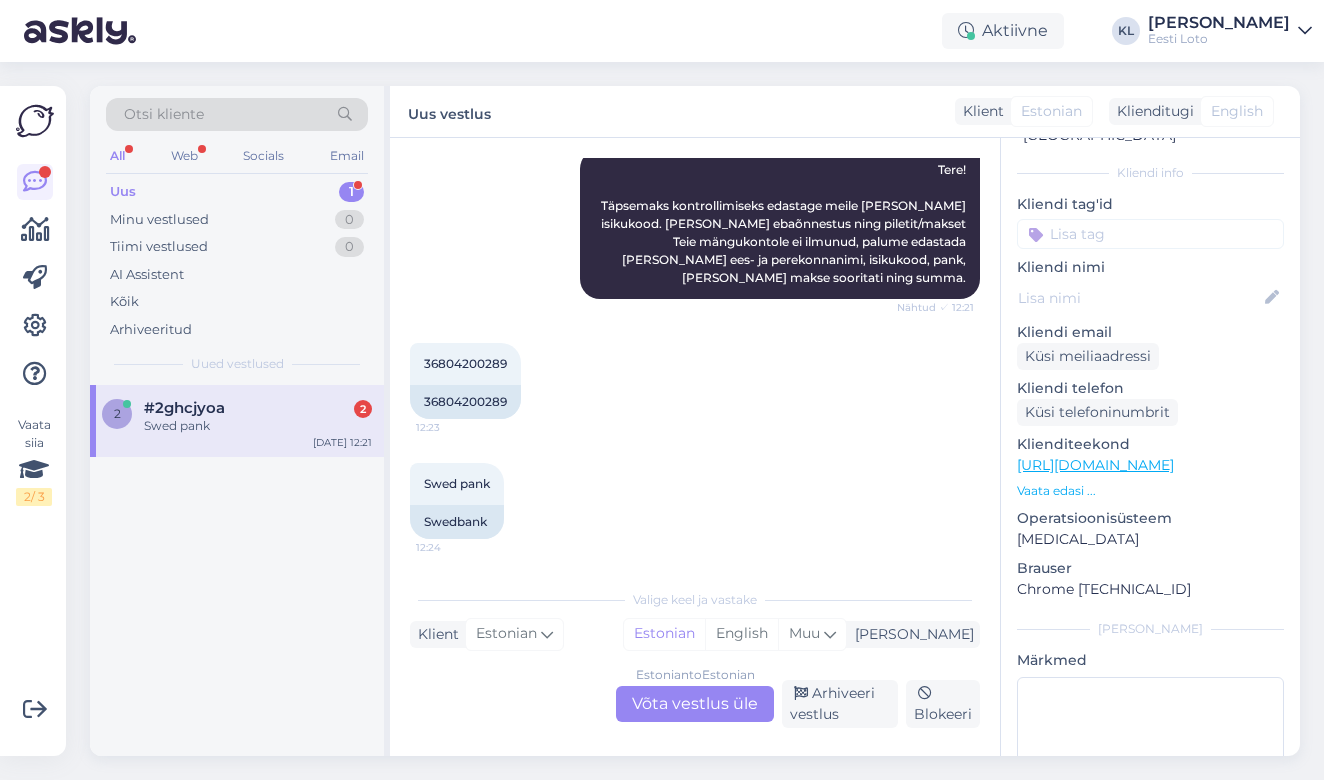 click on "#2ghcjyoa" at bounding box center [184, 408] 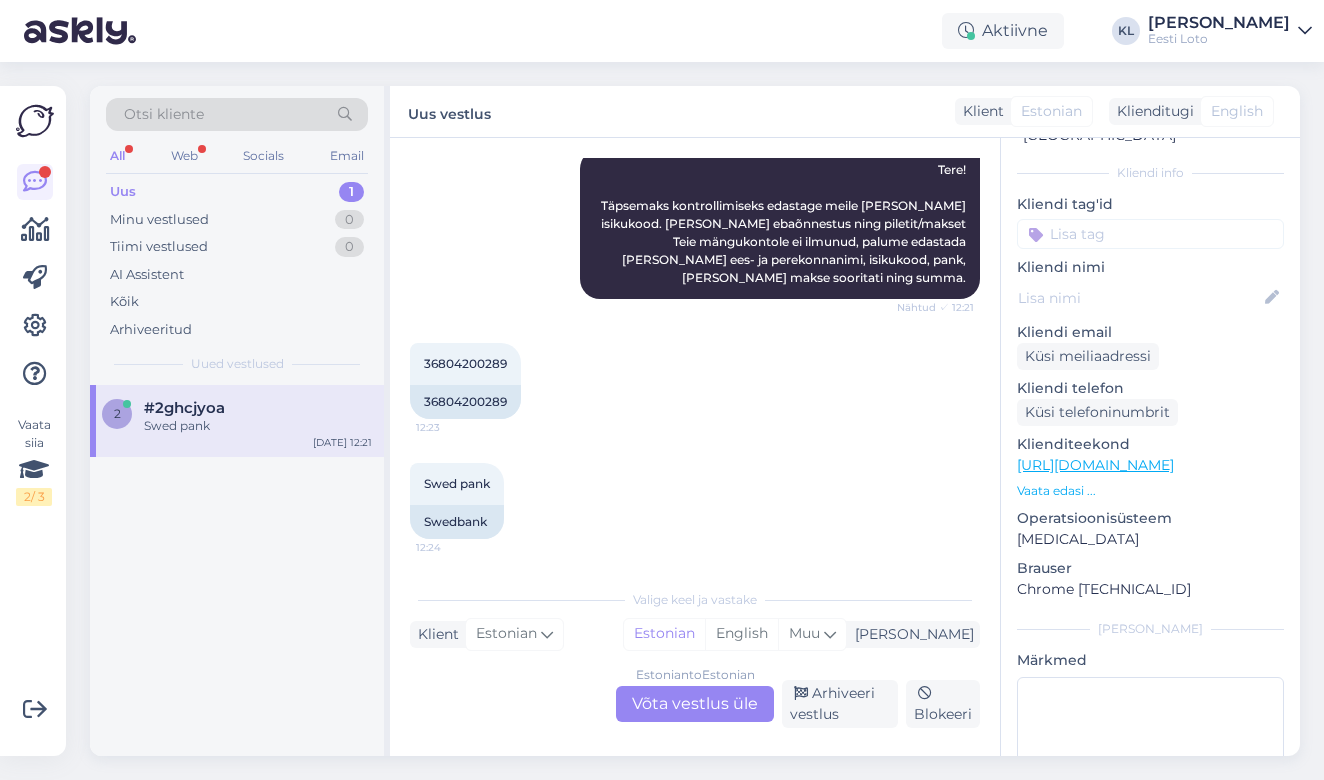 scroll, scrollTop: 235, scrollLeft: 0, axis: vertical 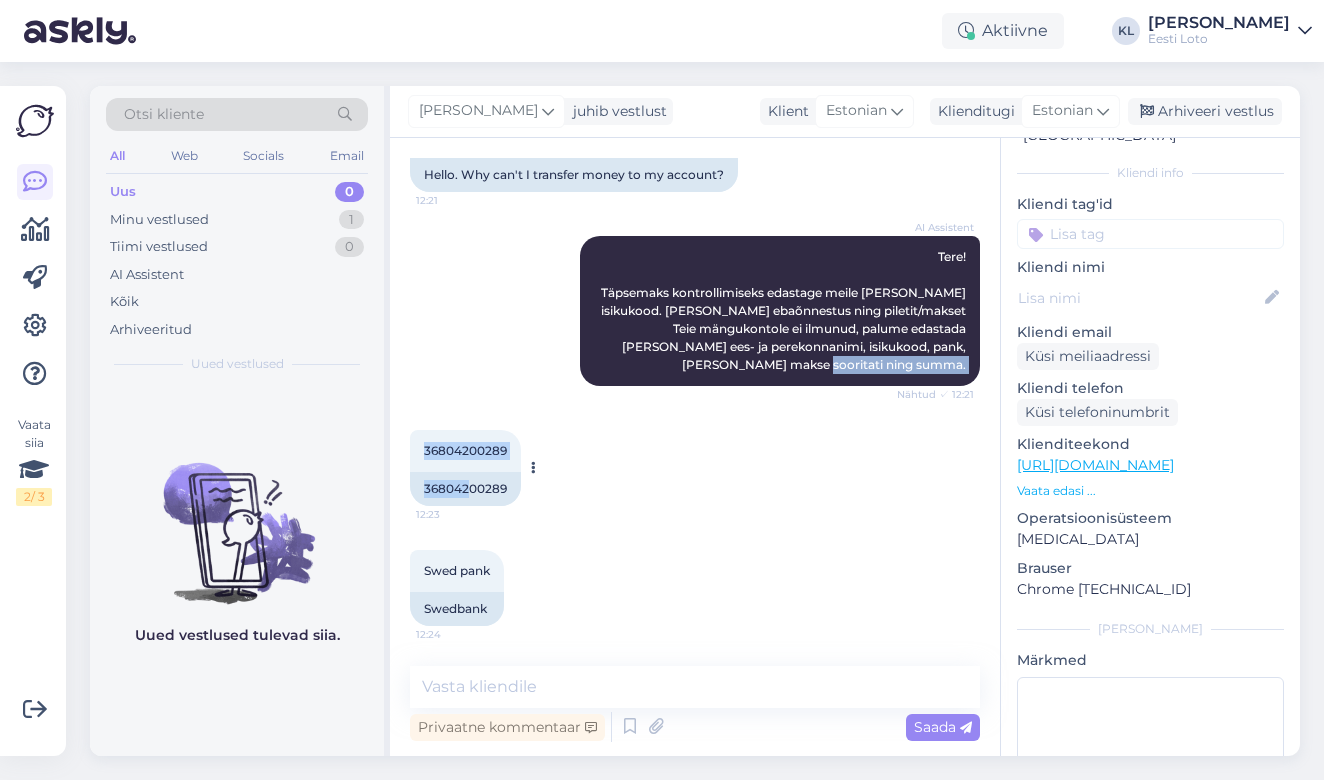 click on "Vestlus algas Jul 18 2025 Tere.  Miks ei saa kontole raha kanda 12:21  Hello. Why can't I transfer money to my account? AI Assistent Tere!
Täpsemaks kontrollimiseks edastage meile palun oma isikukood. Kui makse ebaõnnestus ning piletit/makset Teie mängukontole ei ilmunud, palume edastada meile oma ees- ja perekonnanimi, isikukood, pank, kust makse sooritati ning summa. Nähtud ✓ 12:21  36804200289 12:23  36804200289 Swed pank 12:24  Swedbank" at bounding box center (704, 403) 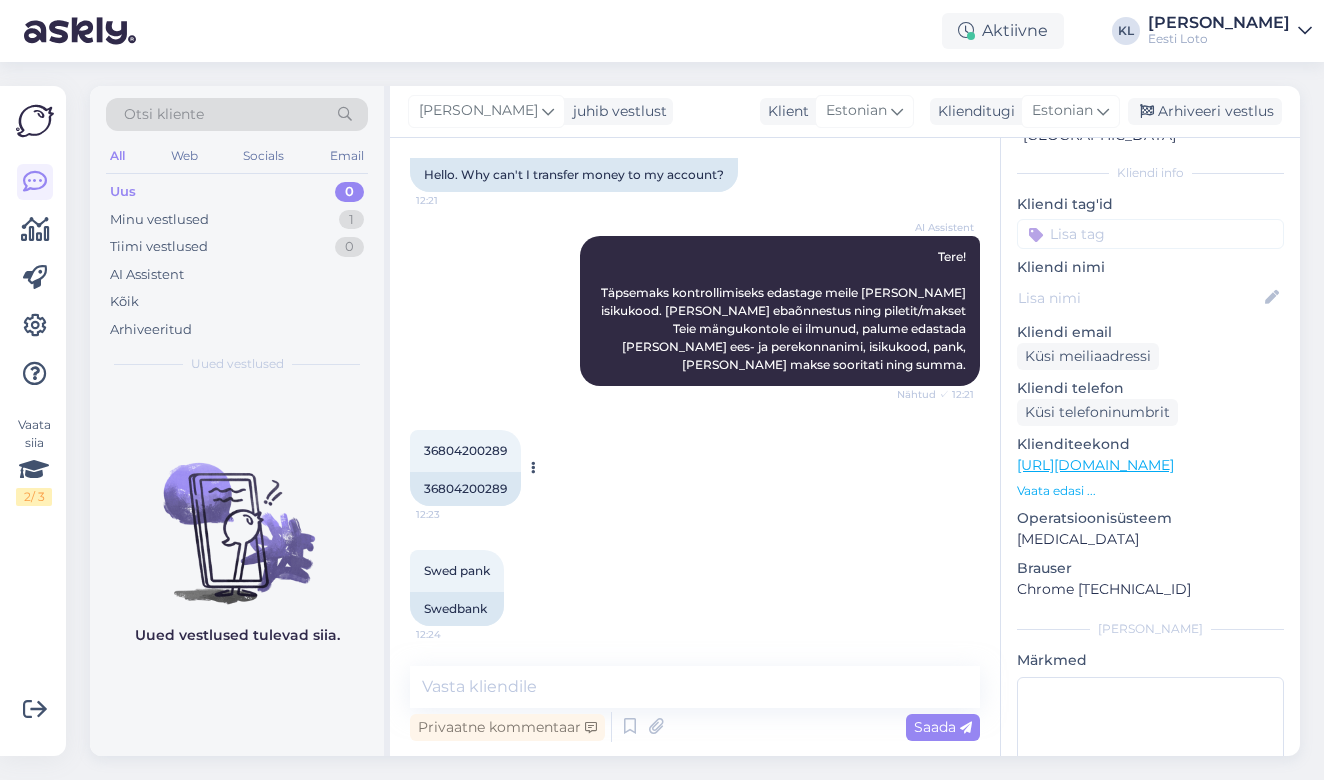click on "36804200289 12:23" at bounding box center (465, 451) 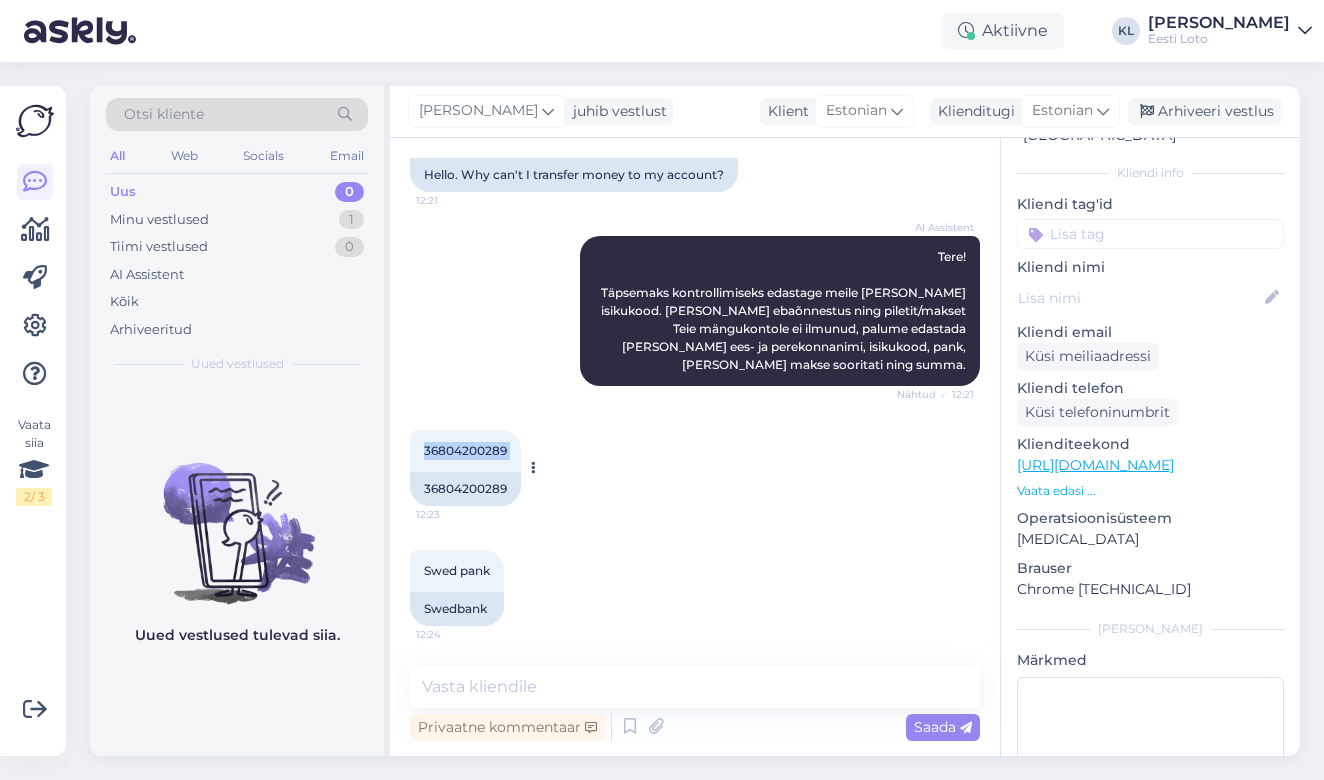 click on "36804200289" at bounding box center (465, 450) 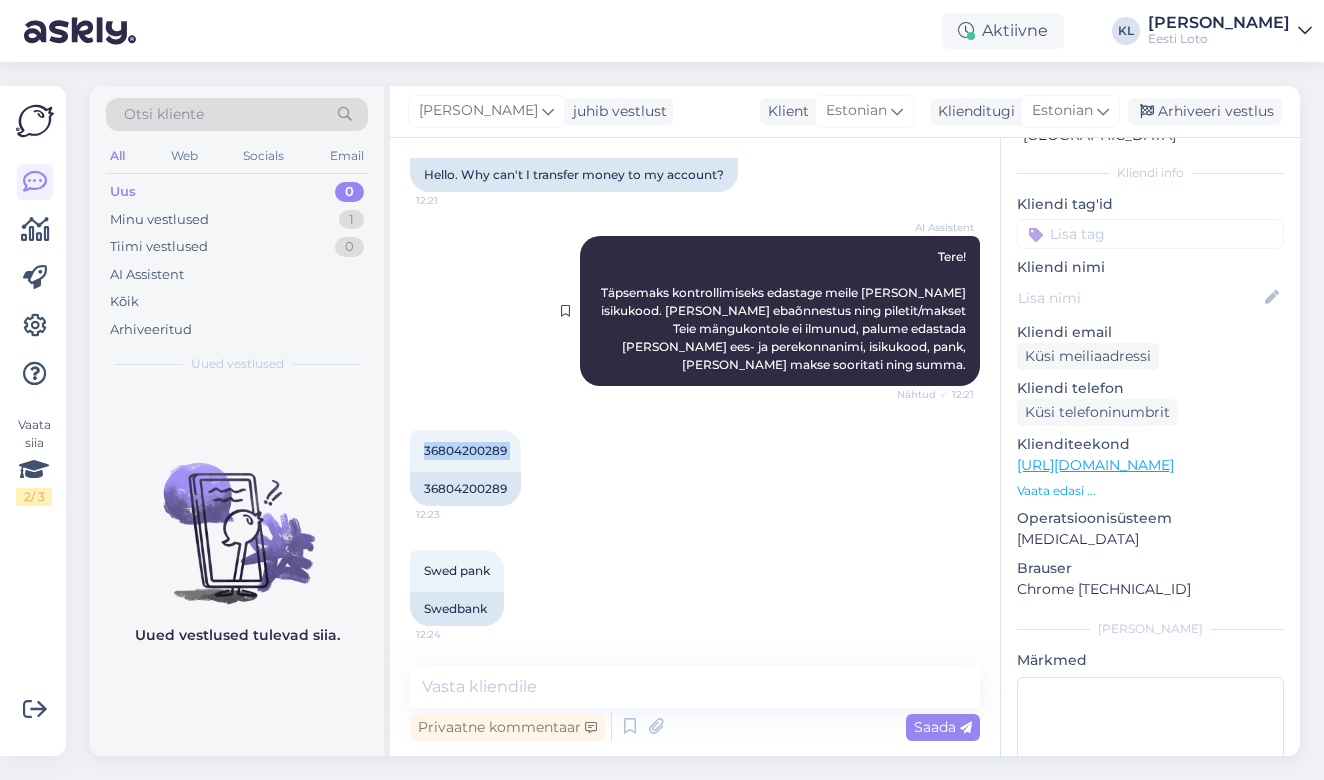 scroll, scrollTop: 148, scrollLeft: 0, axis: vertical 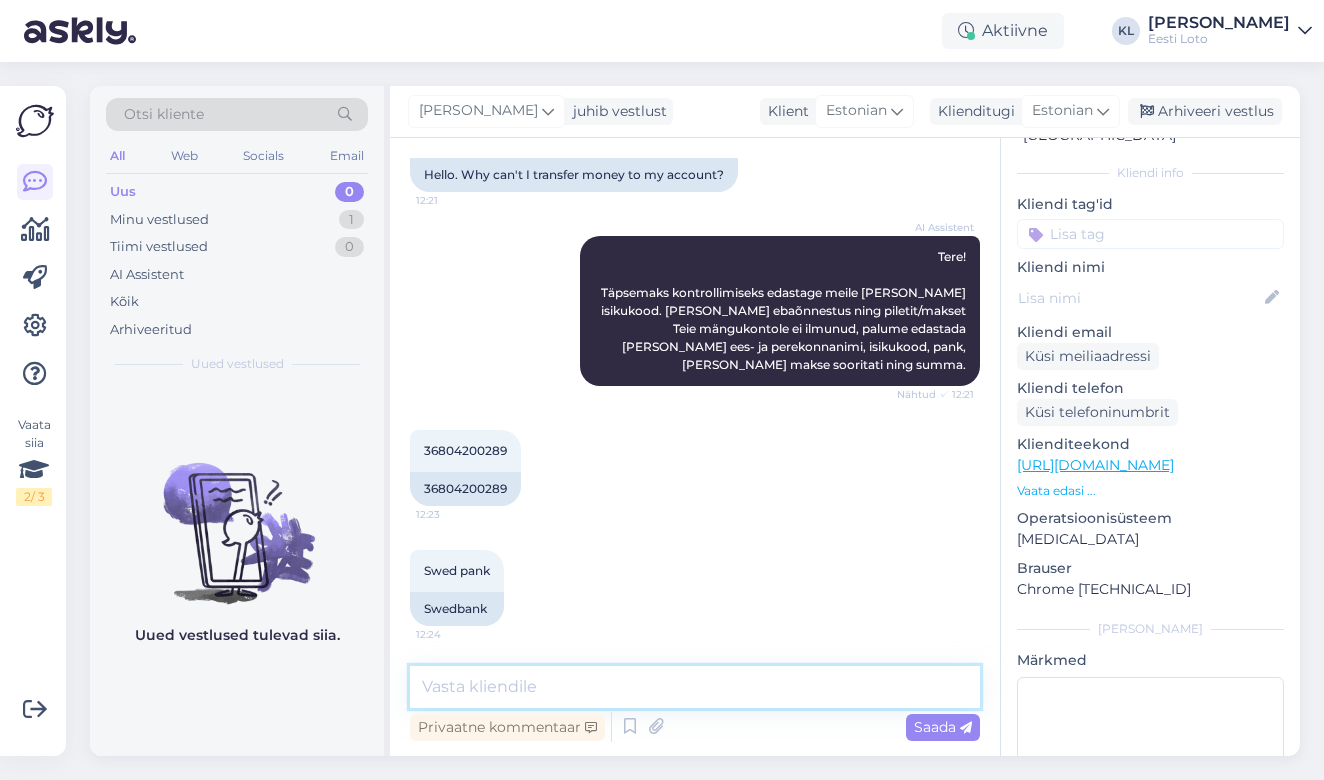 click at bounding box center [695, 687] 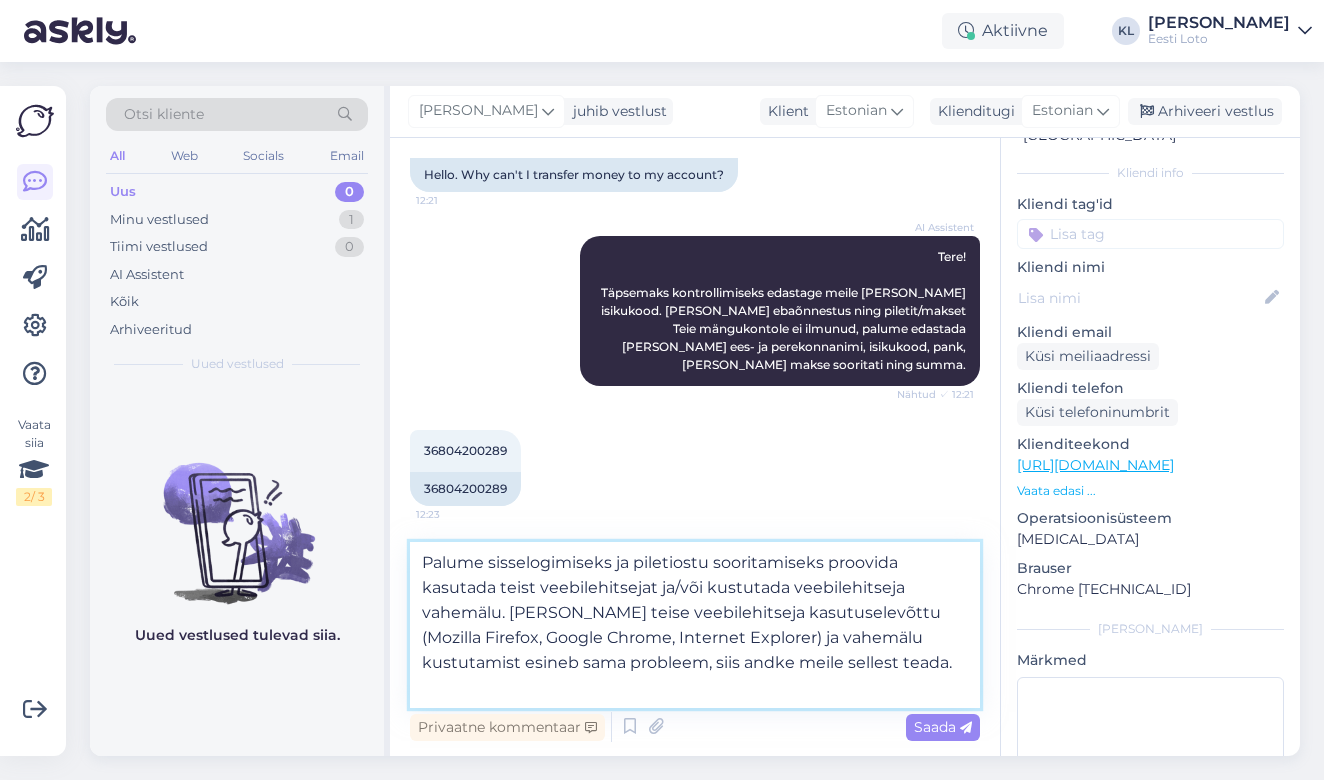 drag, startPoint x: 631, startPoint y: 588, endPoint x: 514, endPoint y: 586, distance: 117.01709 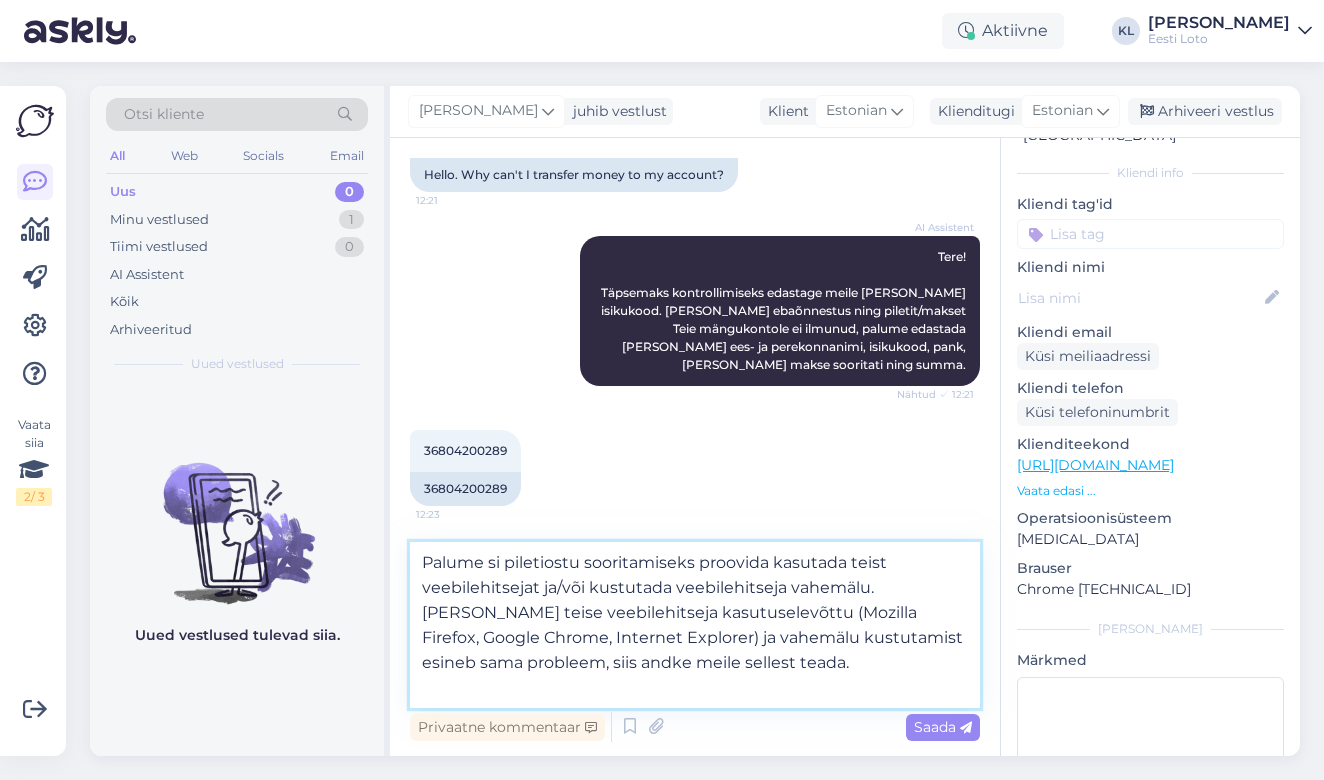 click on "Palume si piletiostu sooritamiseks proovida kasutada teist veebilehitsejat ja/või kustutada veebilehitseja vahemälu. Kui pärast teise veebilehitseja kasutuselevõttu (Mozilla Firefox, Google Chrome, Internet Explorer) ja vahemälu kustutamist esineb sama probleem, siis andke meile sellest teada." at bounding box center (695, 625) 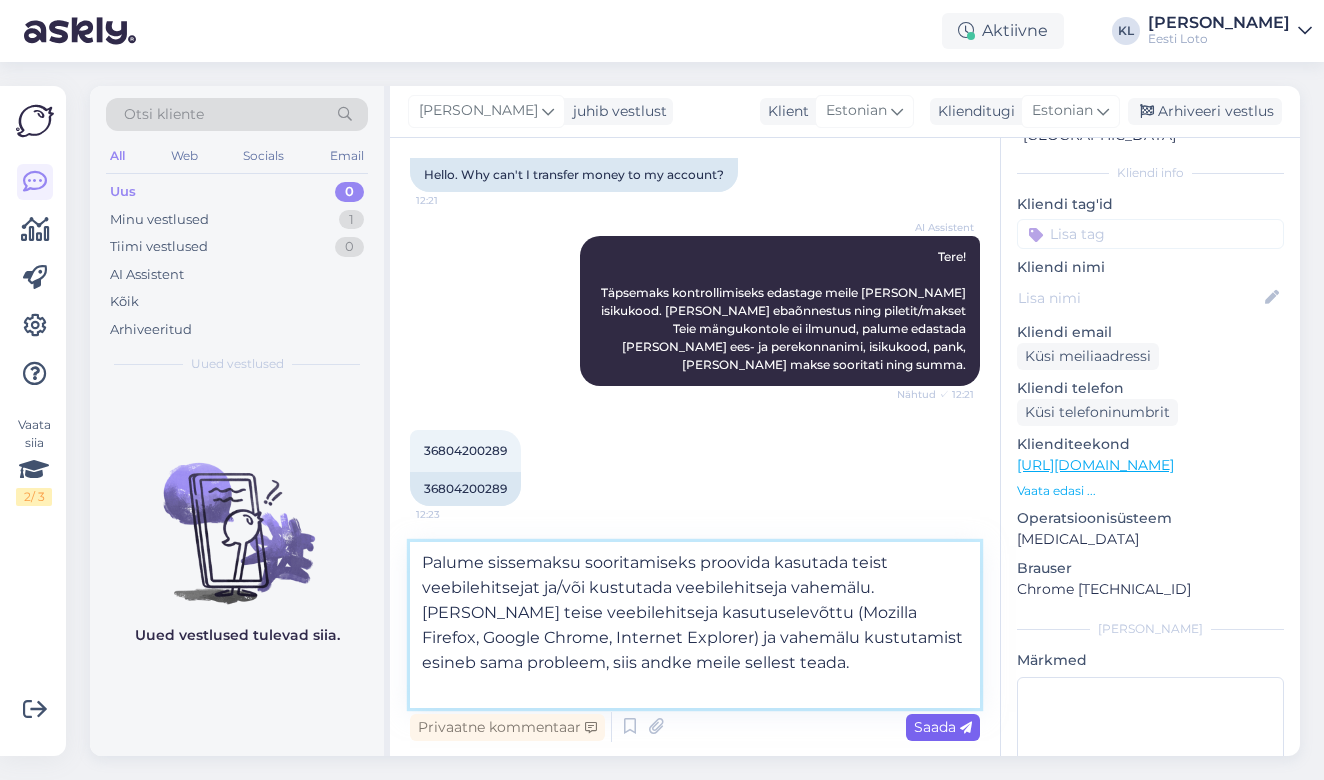 type on "Palume sissemaksu sooritamiseks proovida kasutada teist veebilehitsejat ja/või kustutada veebilehitseja vahemälu. Kui pärast teise veebilehitseja kasutuselevõttu (Mozilla Firefox, Google Chrome, Internet Explorer) ja vahemälu kustutamist esineb sama probleem, siis andke meile sellest teada." 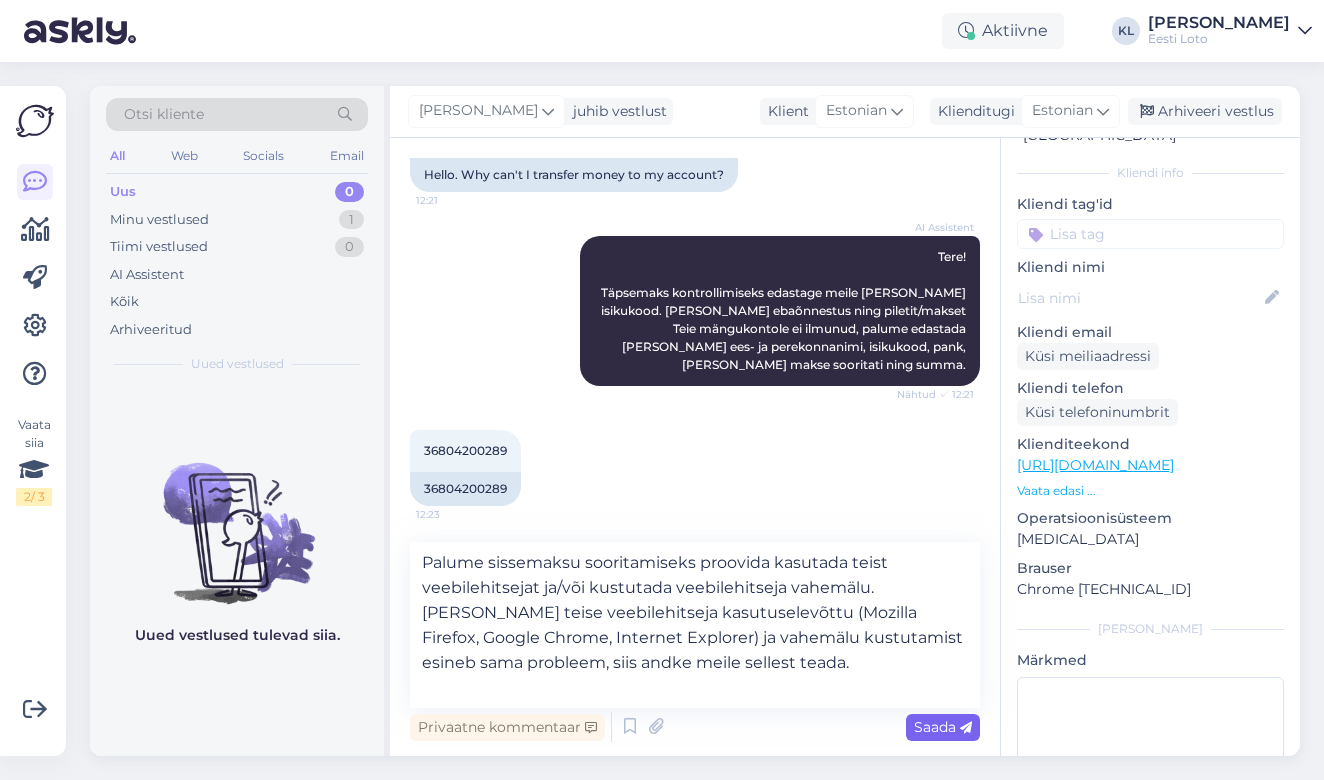 click on "Saada" at bounding box center [943, 727] 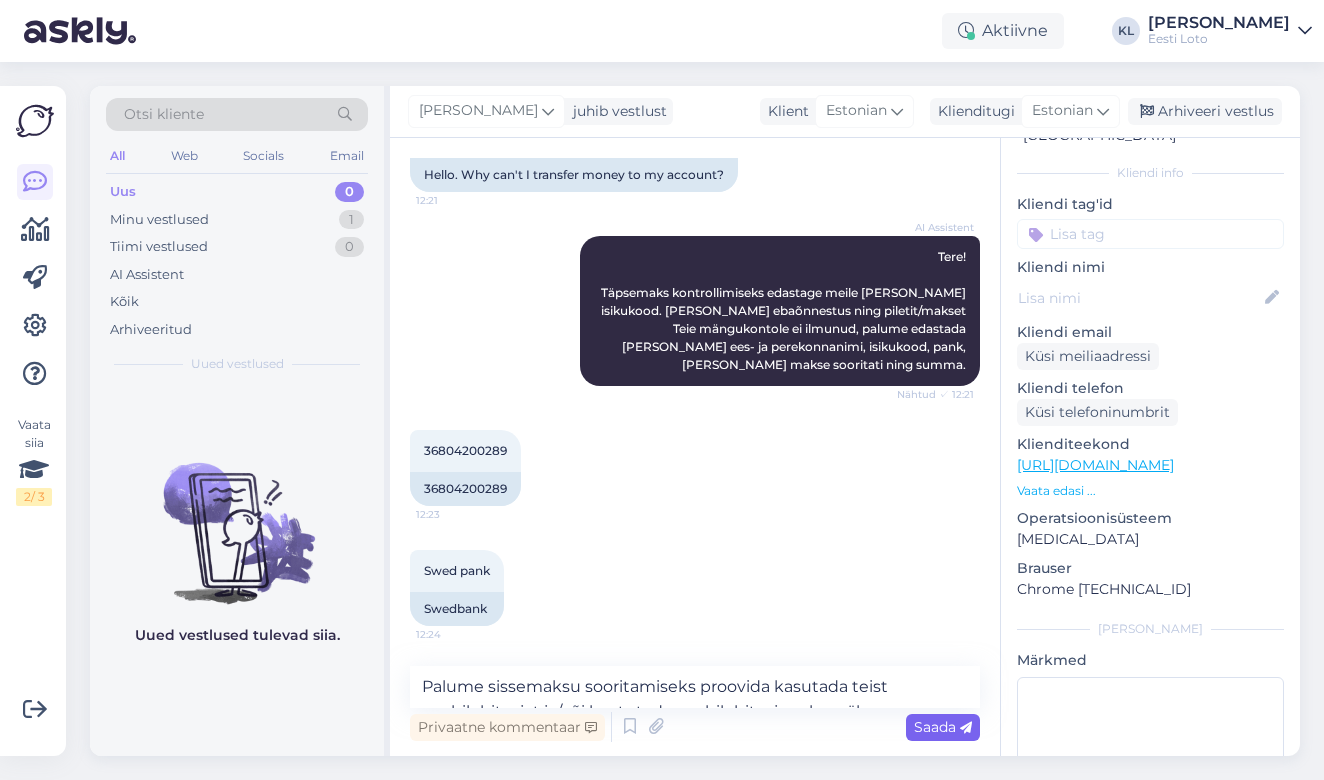 type 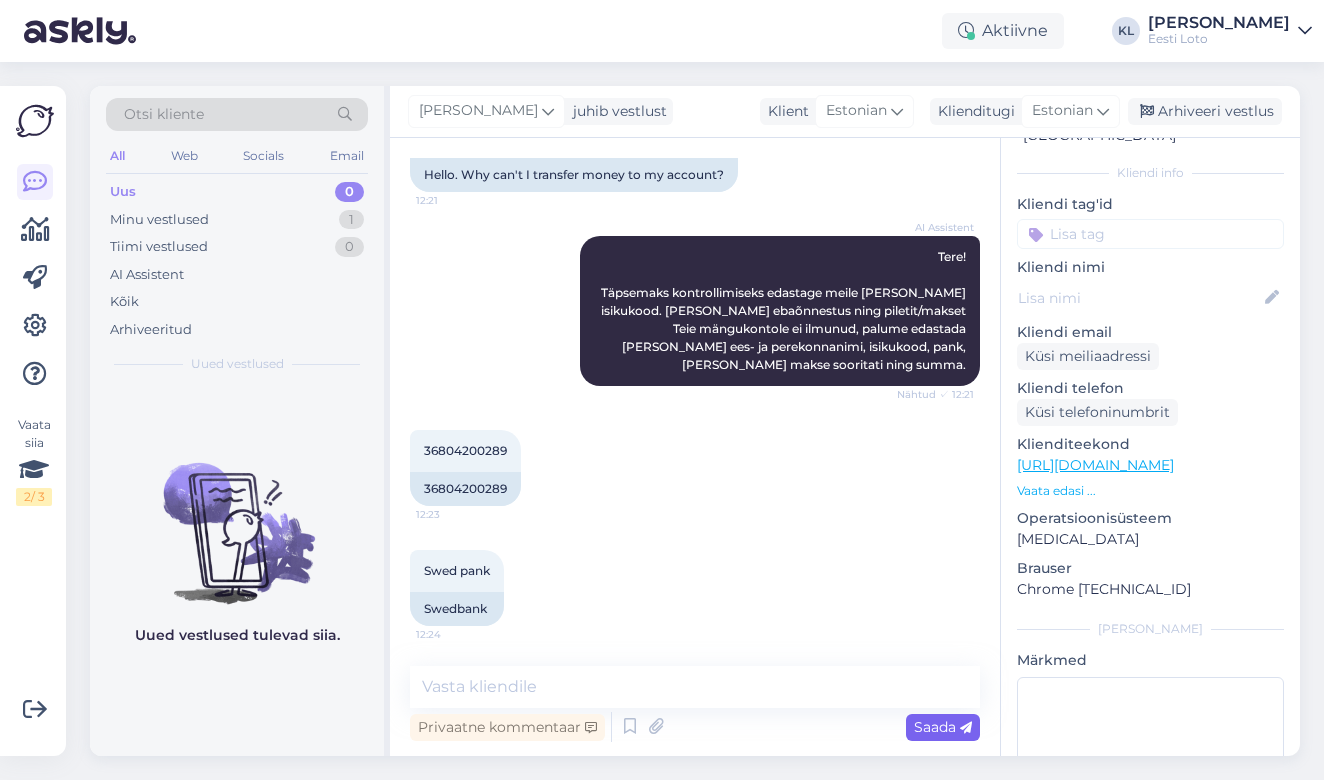 scroll, scrollTop: 324, scrollLeft: 0, axis: vertical 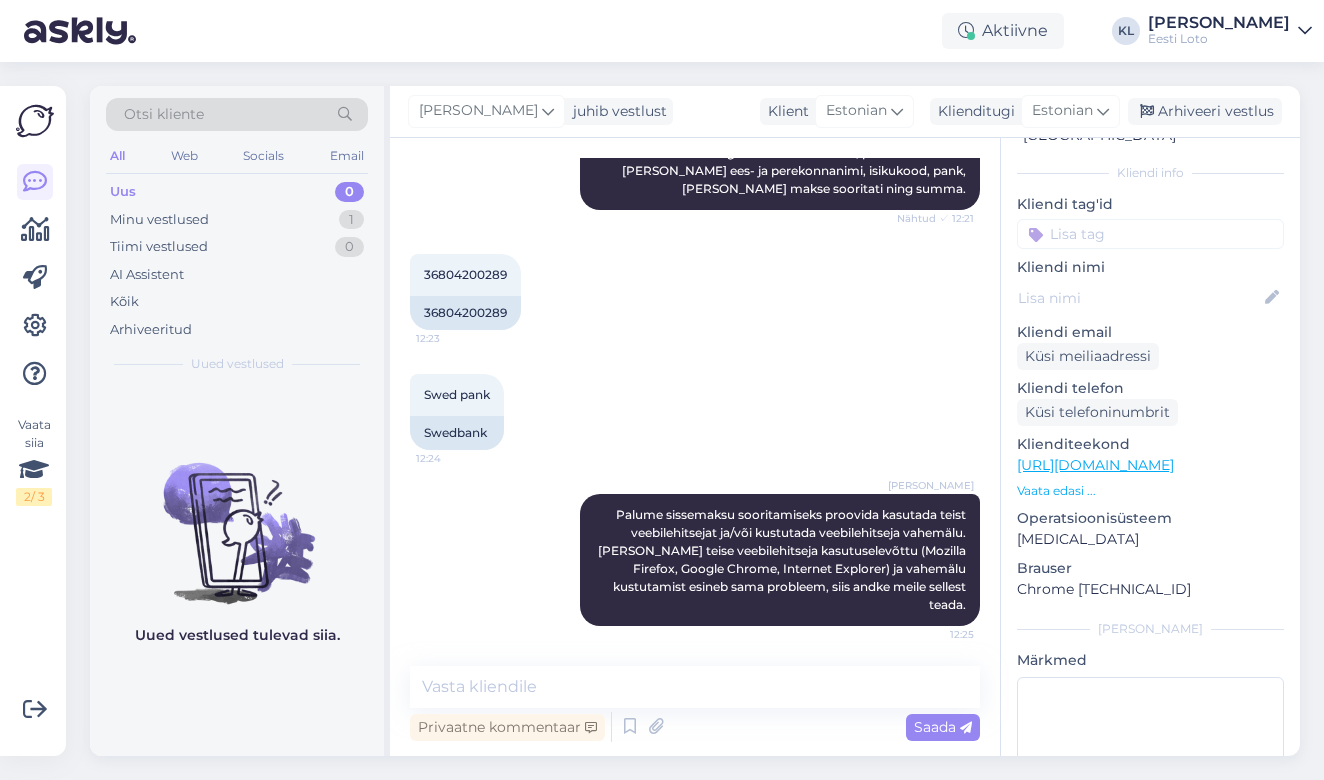 click at bounding box center (1150, 234) 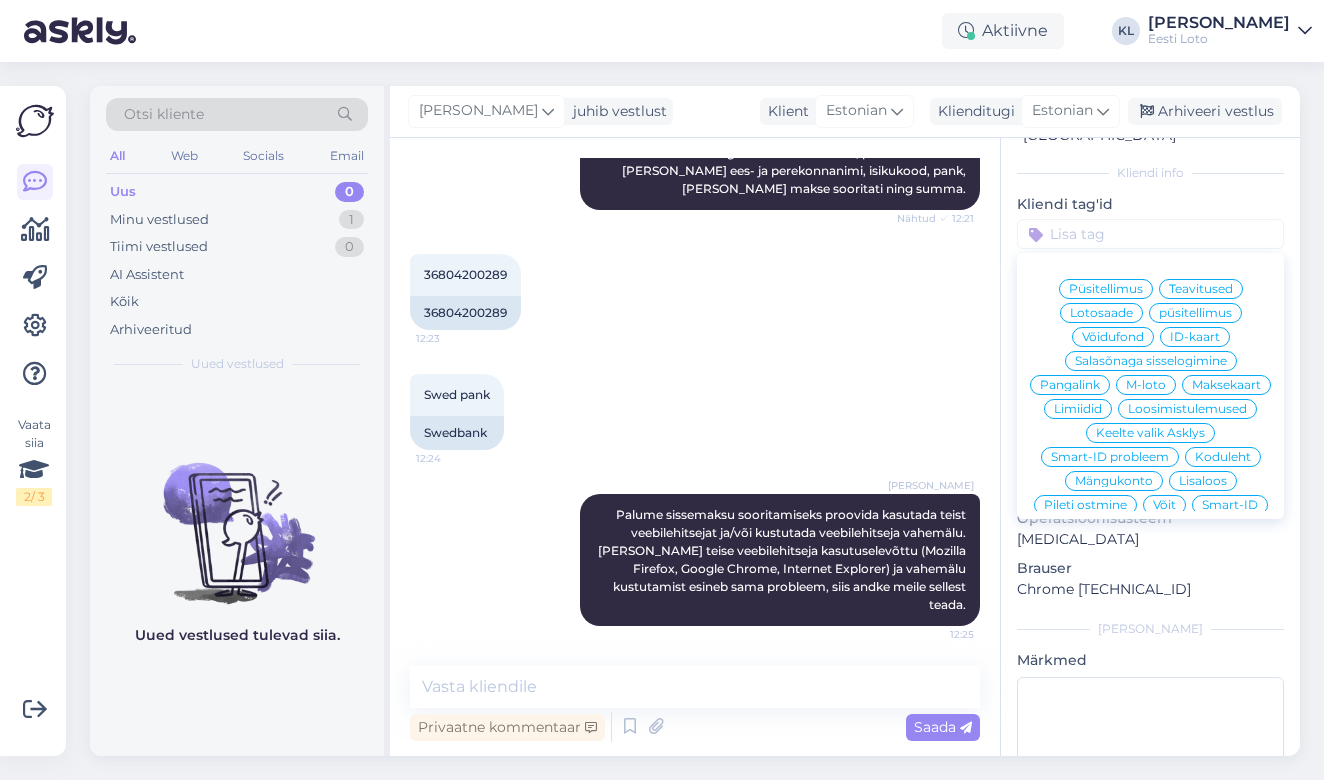 click on "E-rahakott" at bounding box center [1150, 673] 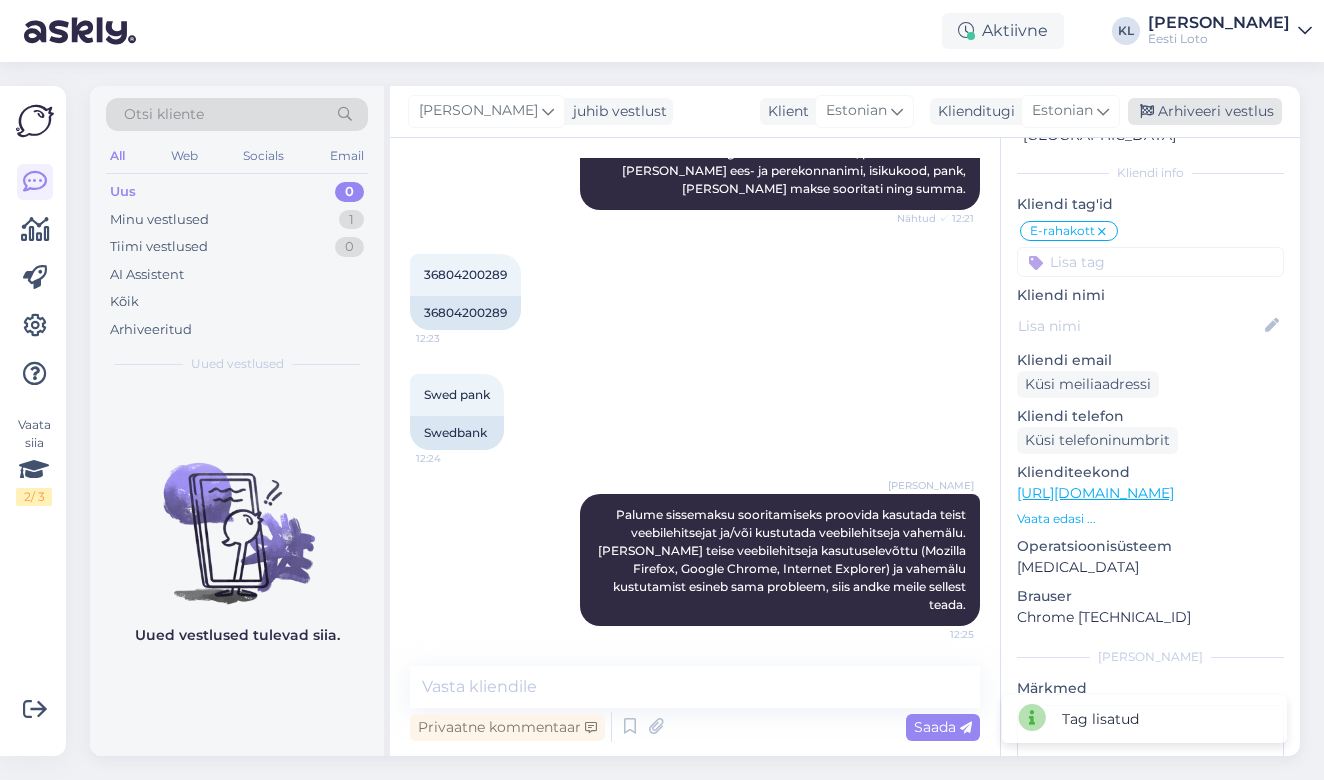 click on "Arhiveeri vestlus" at bounding box center [1205, 111] 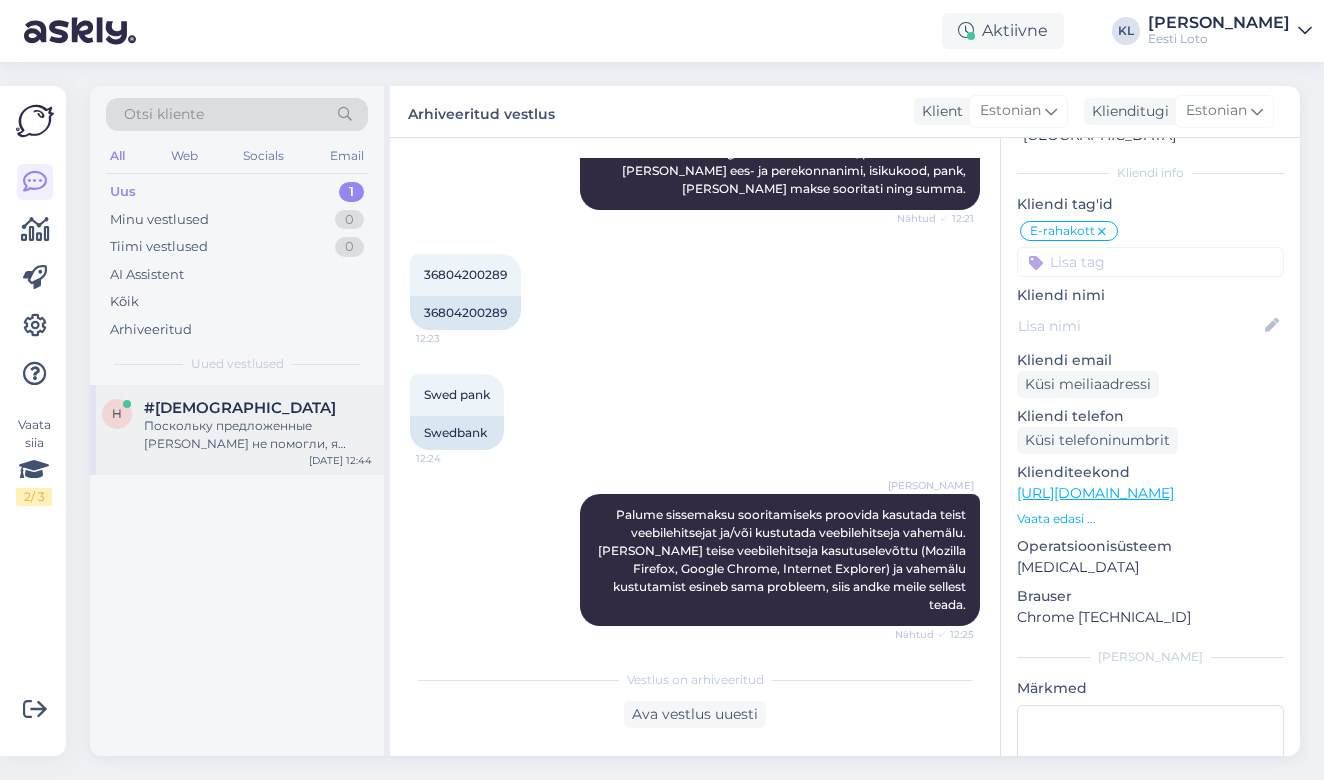 click on "Поскольку предложенные шаги не помогли, я передам ваш запрос коллеге для дальнейшего рассмотрения. Он свяжется с вами в ближайшее время." at bounding box center [258, 435] 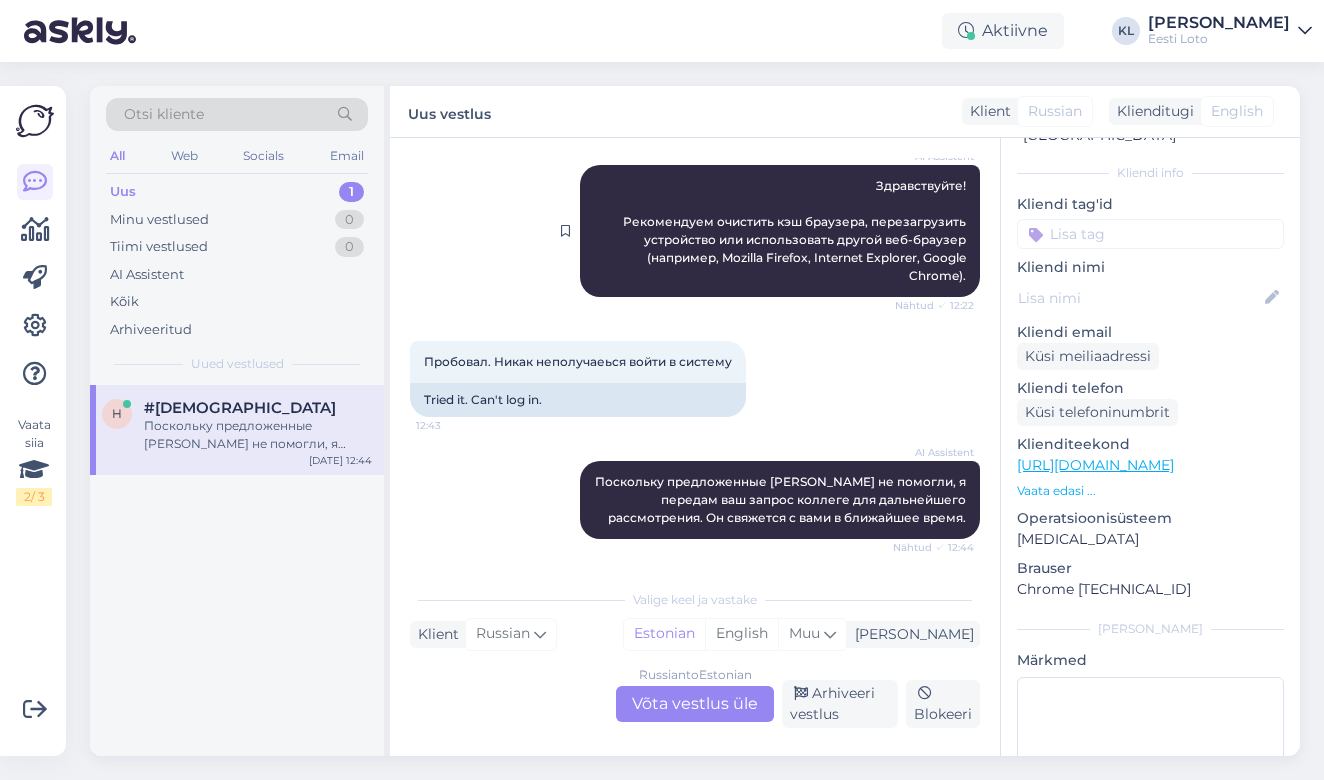 scroll, scrollTop: 219, scrollLeft: 0, axis: vertical 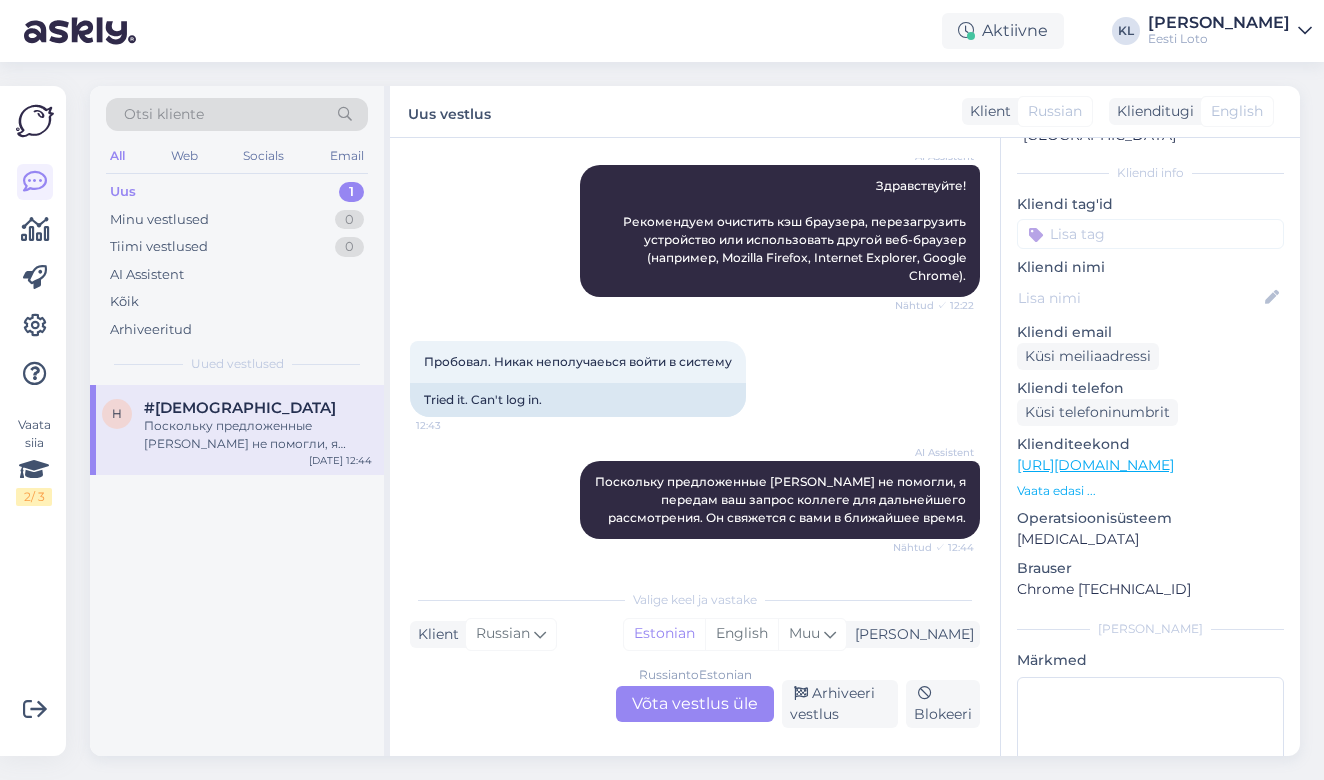 click on "Russian  to  Estonian Võta vestlus üle" at bounding box center (695, 704) 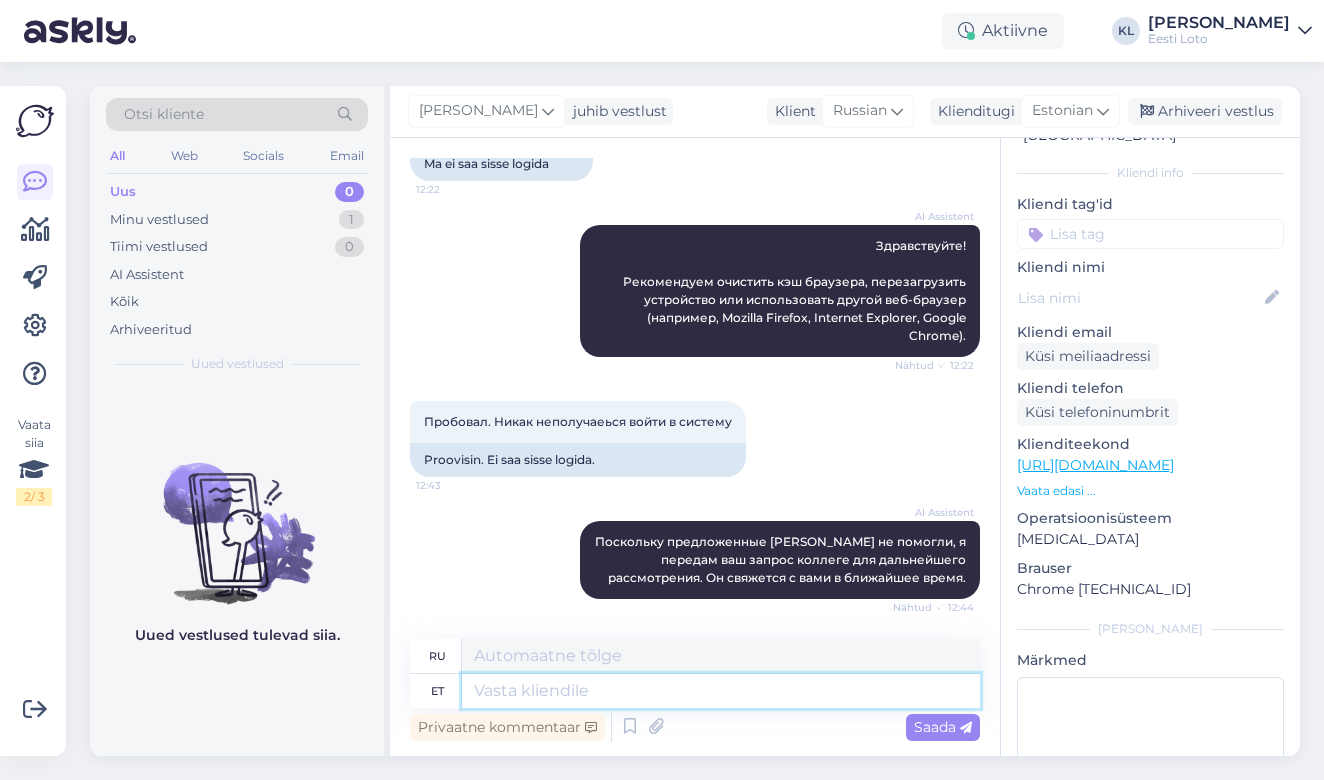 click at bounding box center (721, 691) 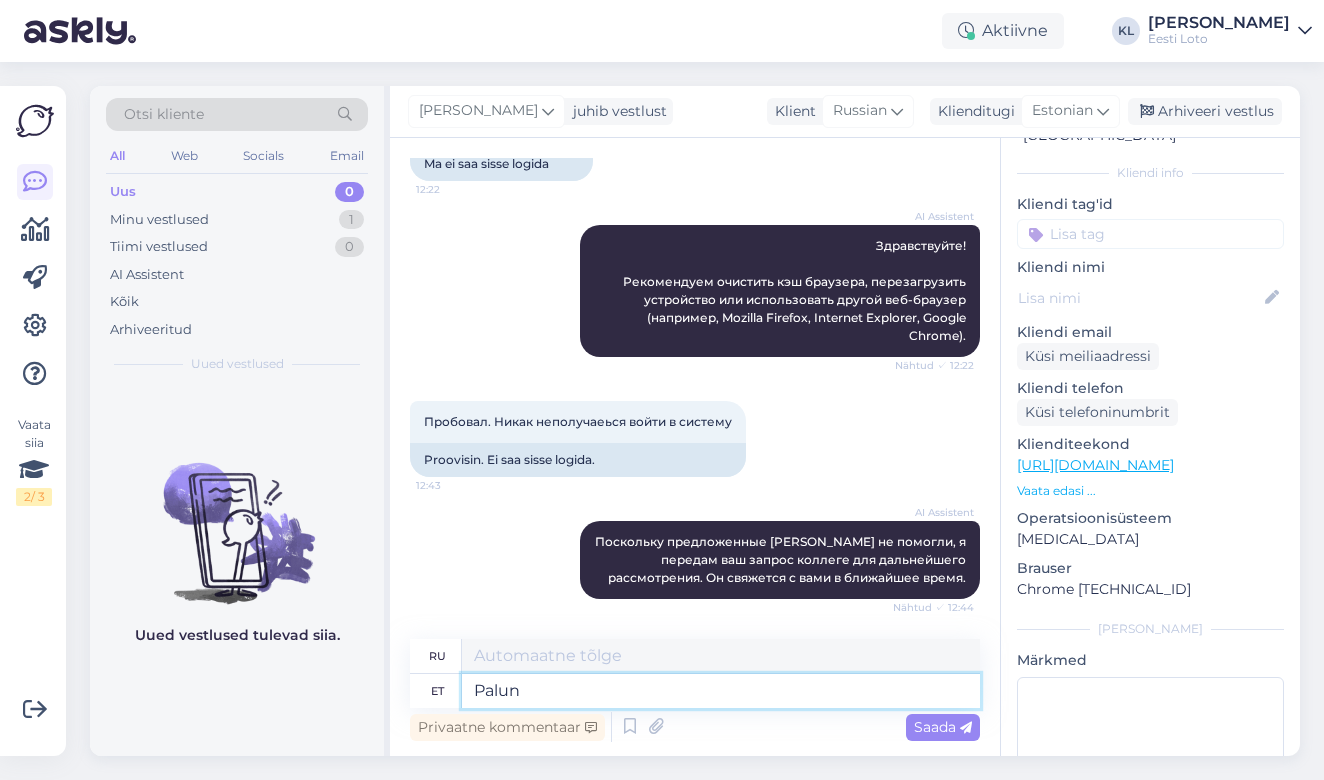 type on "Palun t" 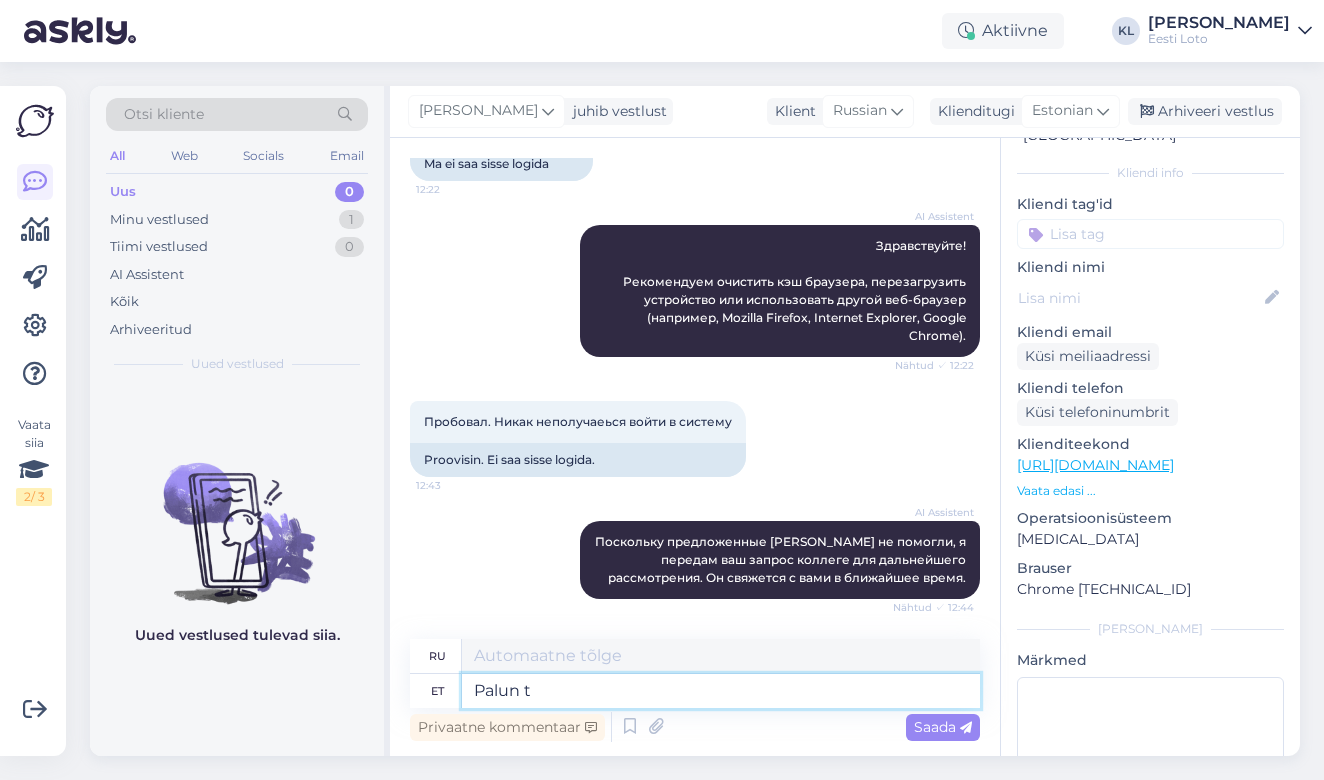 type on "Пожалуйста" 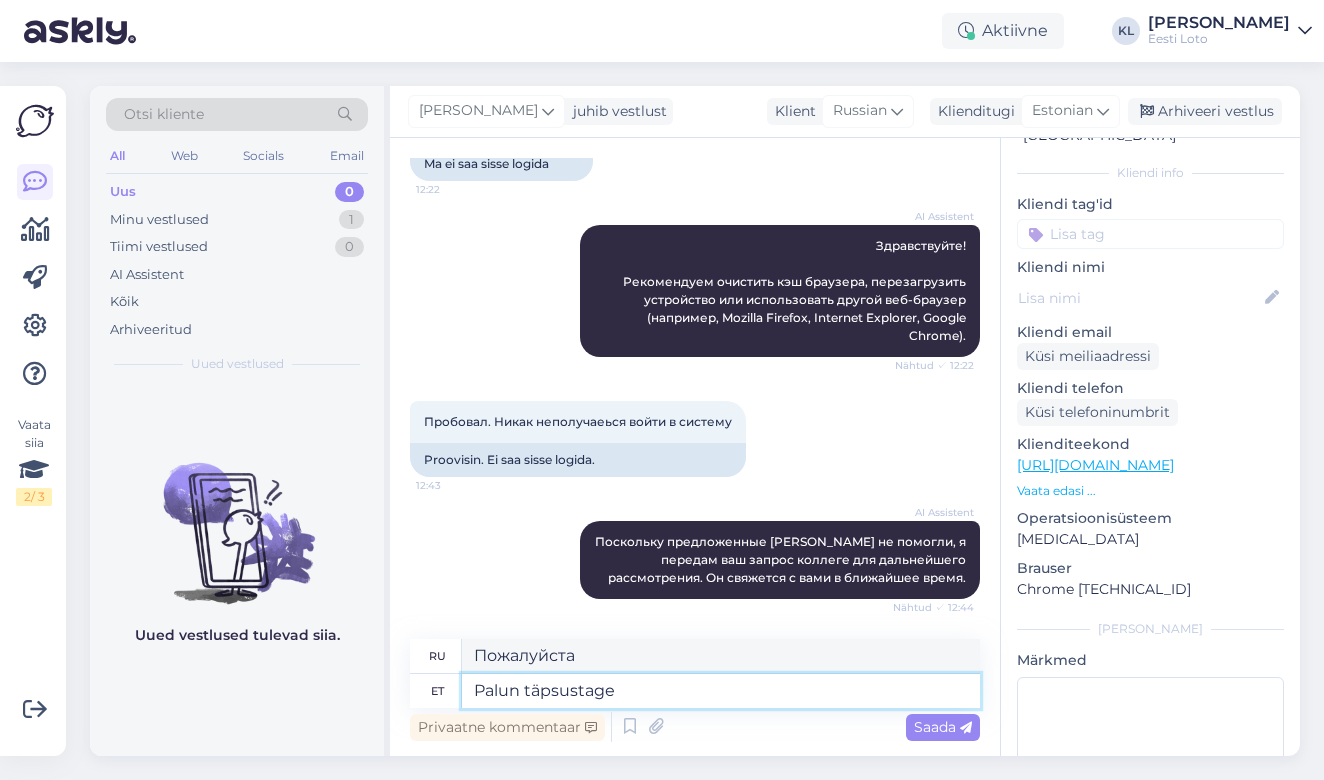 type on "Palun täpsustage m" 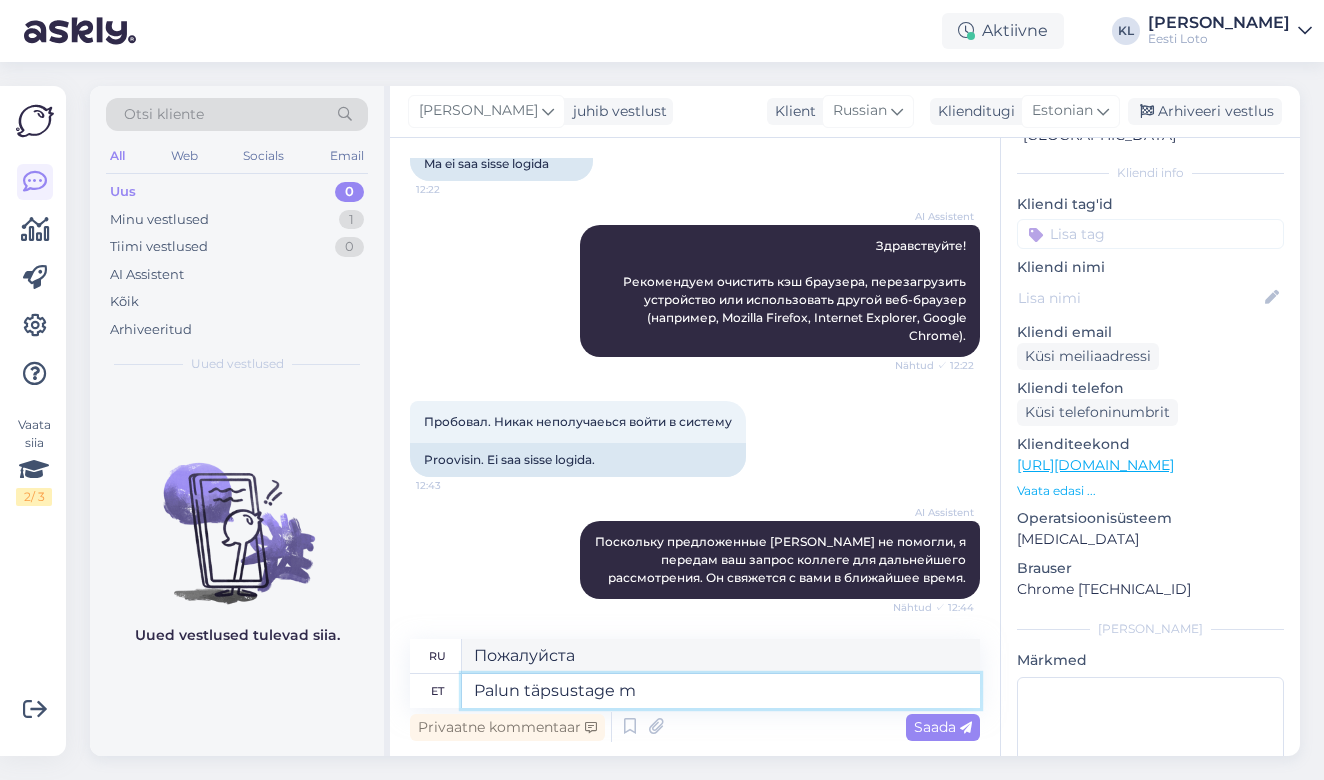 type on "Пожалуйста, уточните" 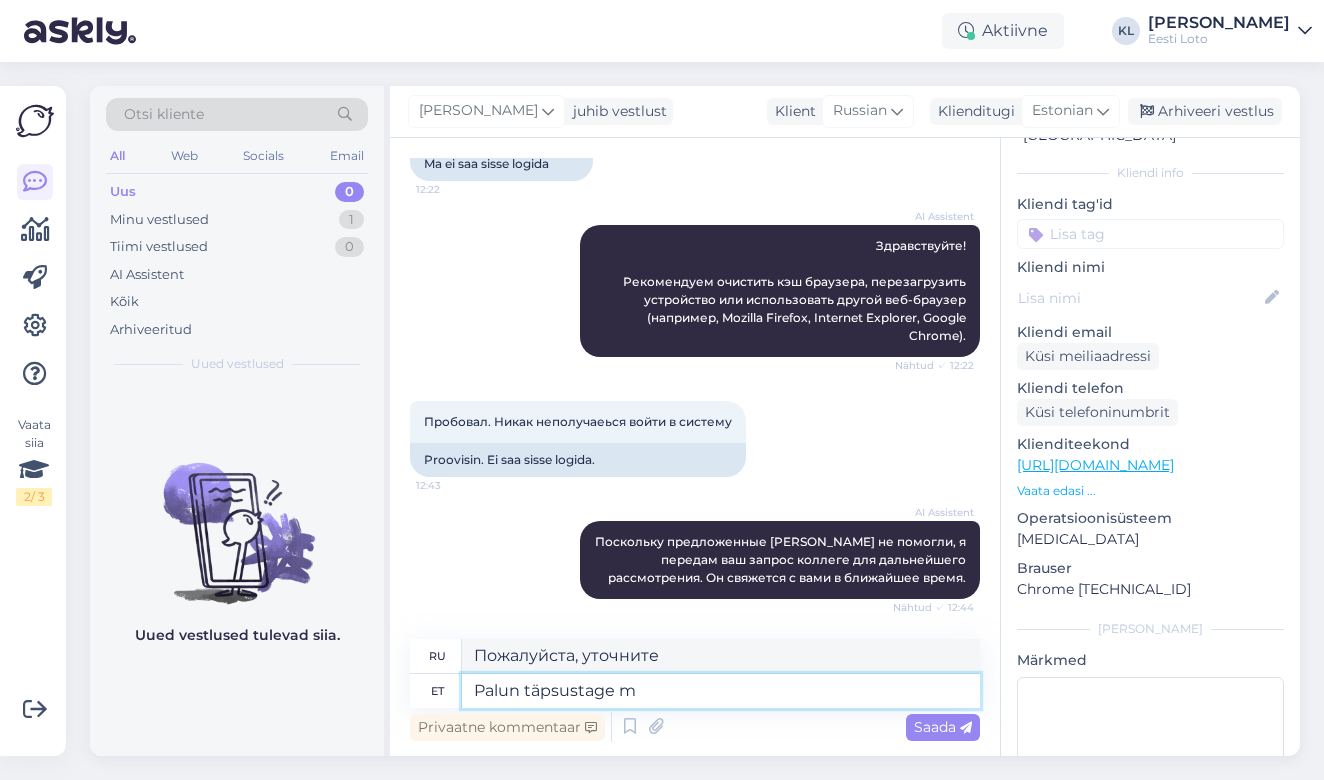 type on "Palun täpsustage mi" 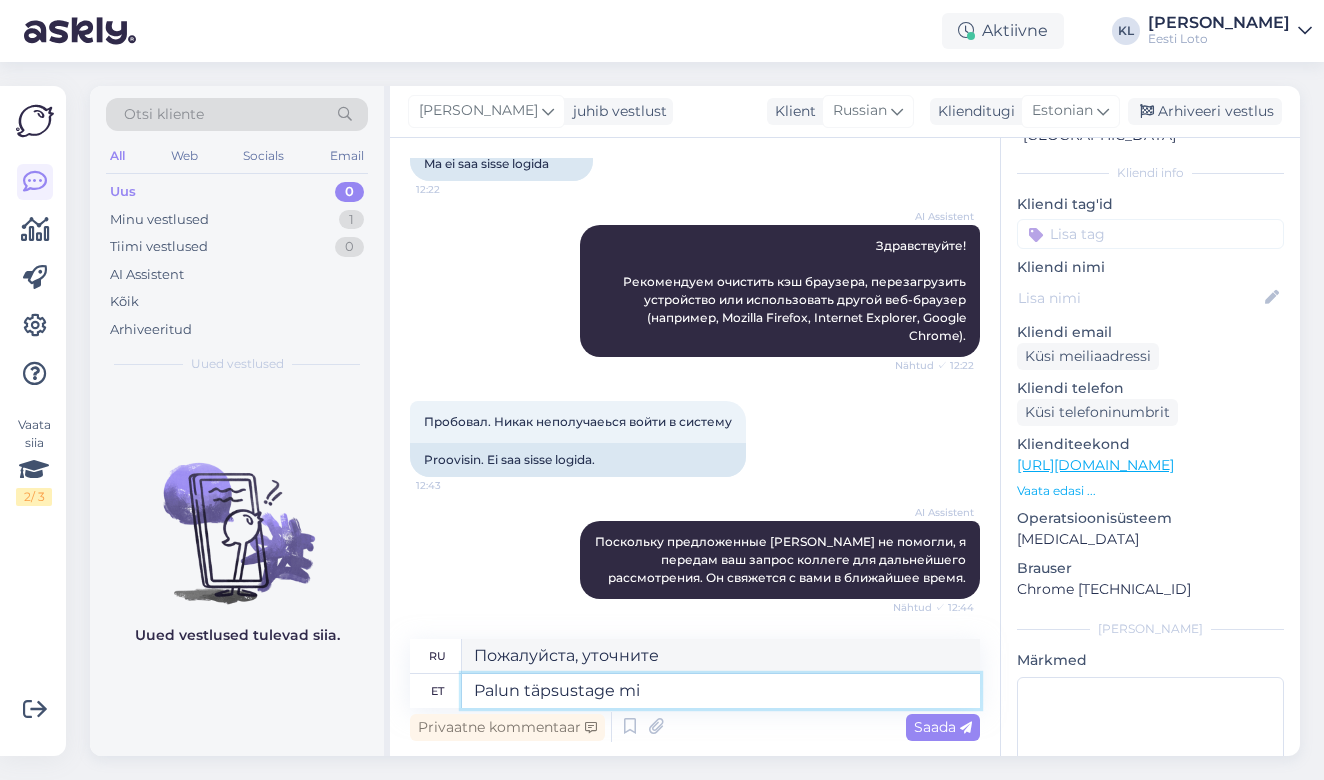 type on "Пожалуйста, укажите, что" 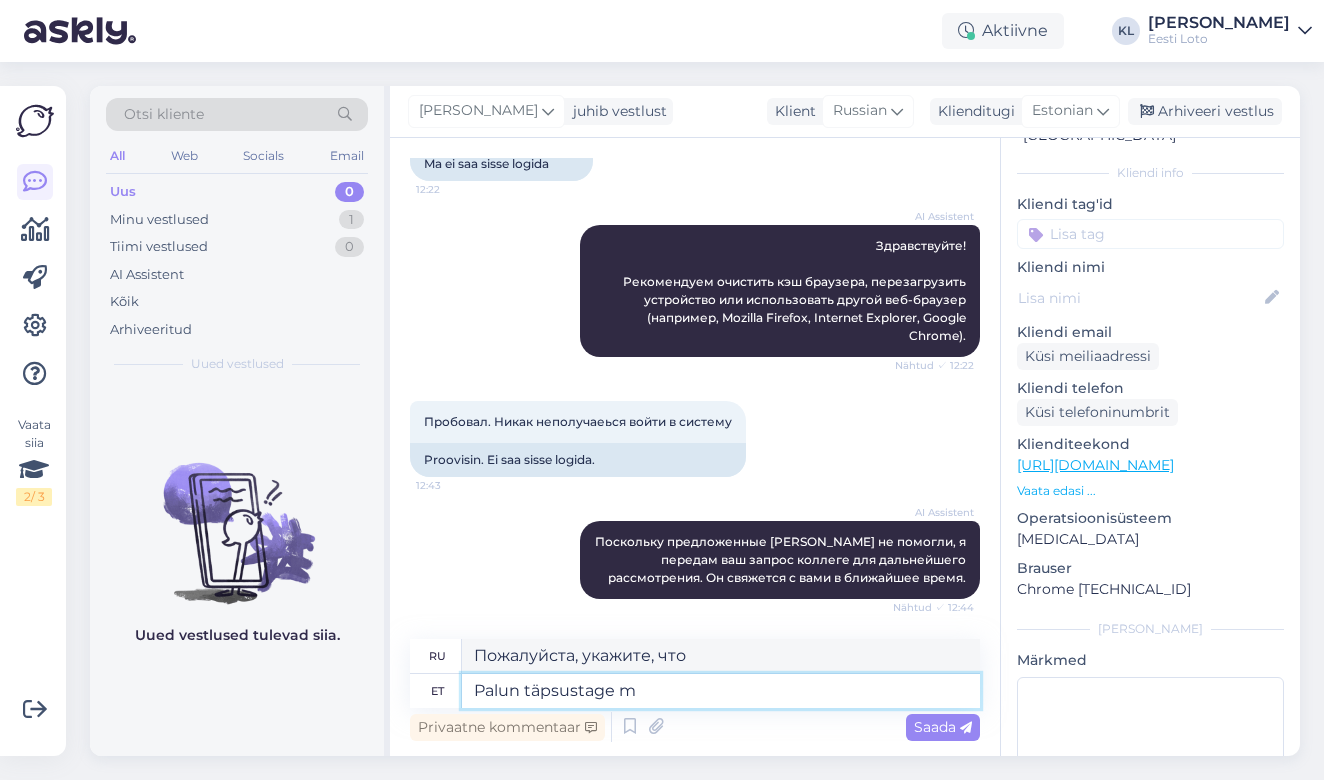 type on "Palun täpsustage" 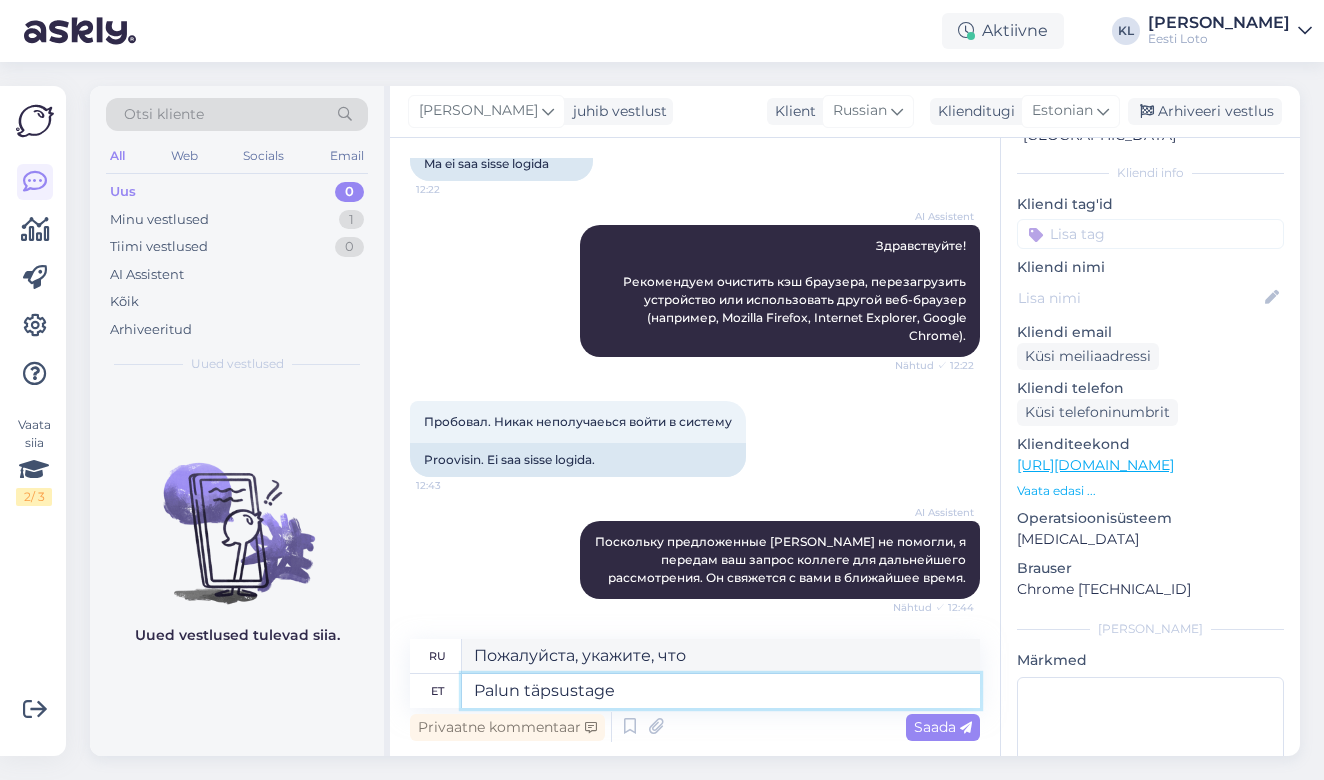 type on "Пожалуйста, уточните" 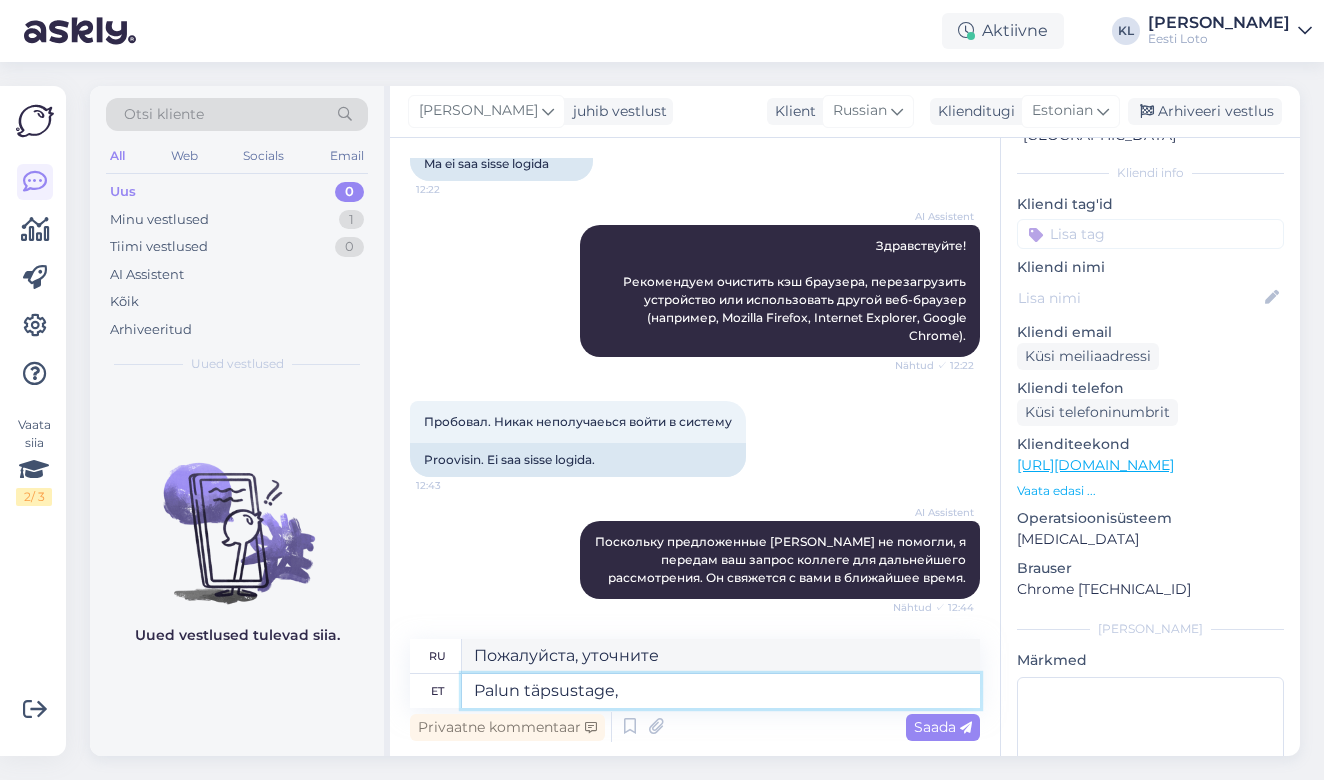 type on "Palun täpsustage, k" 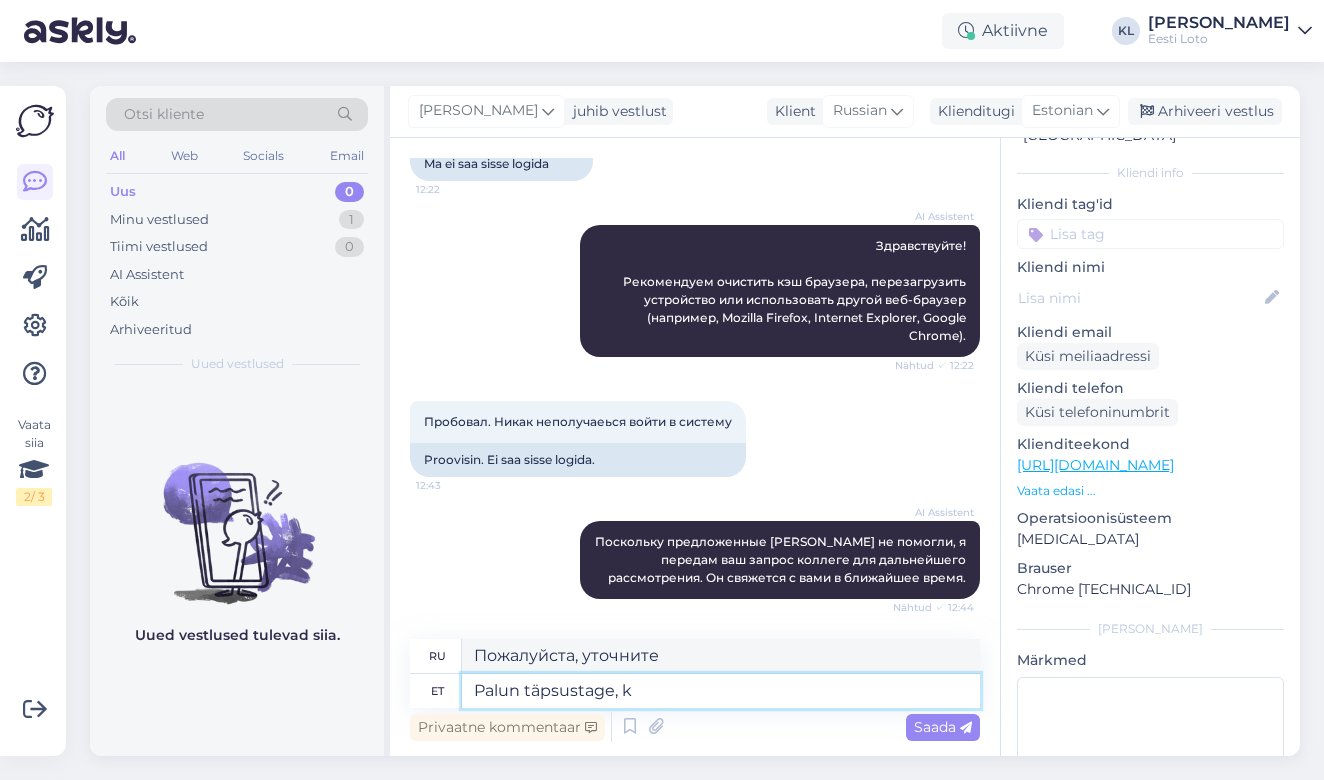 type on "Пожалуйста, уточните," 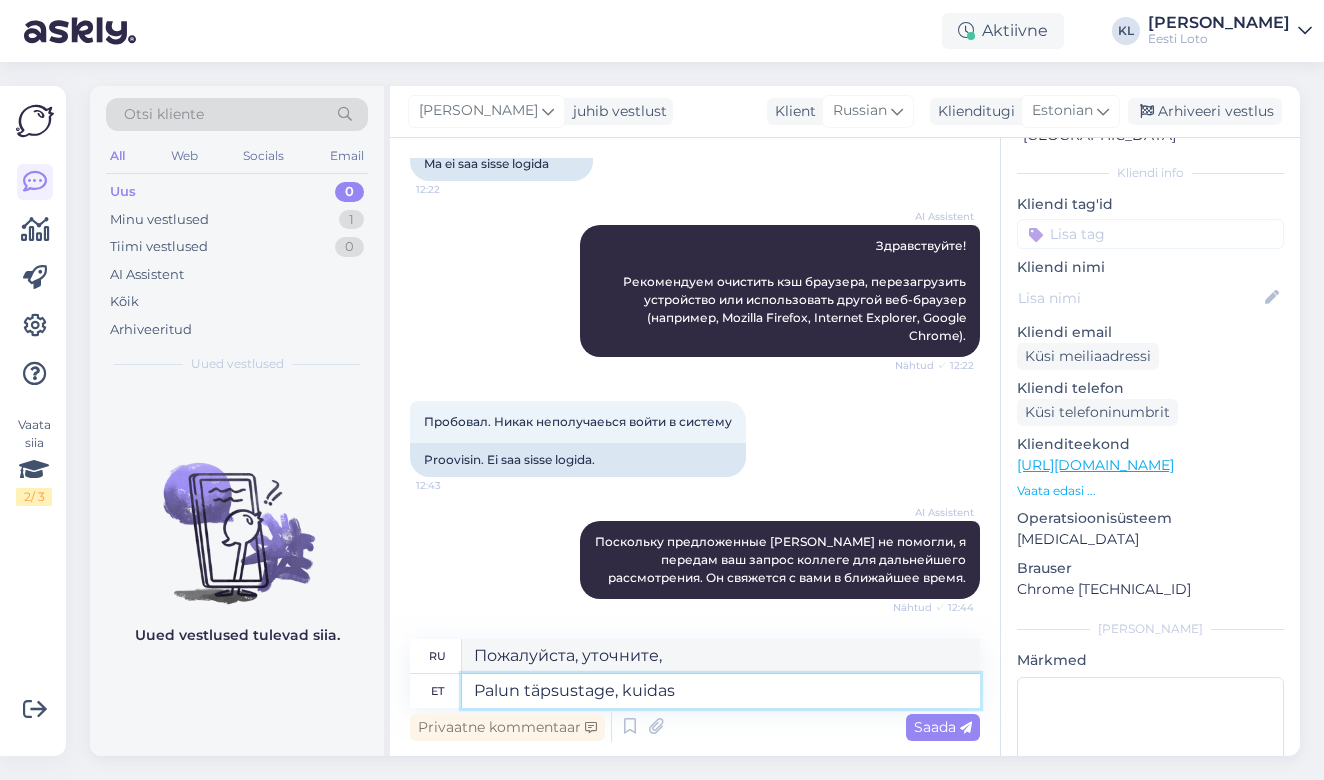 type on "Palun täpsustage, kuidas" 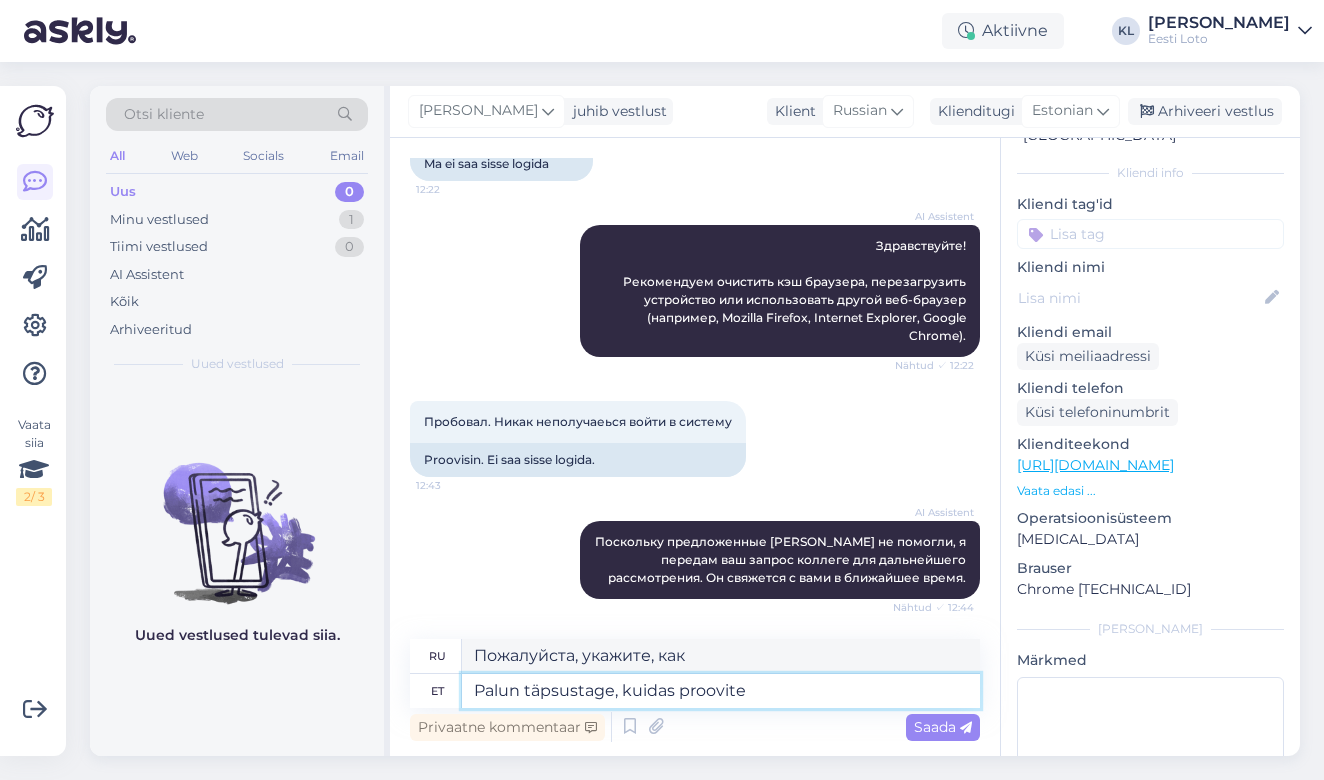 type on "Palun täpsustage, kuidas proovite" 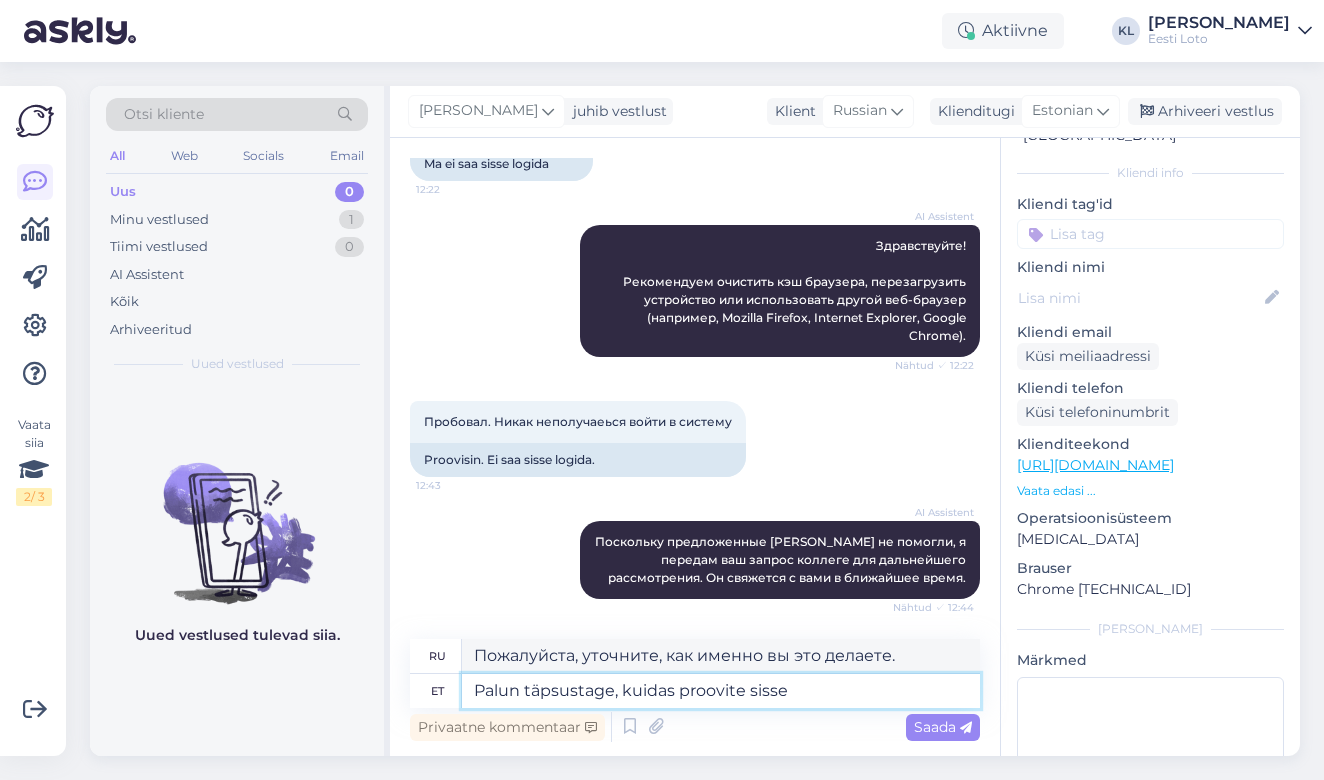 type on "Palun täpsustage, kuidas proovite sisse" 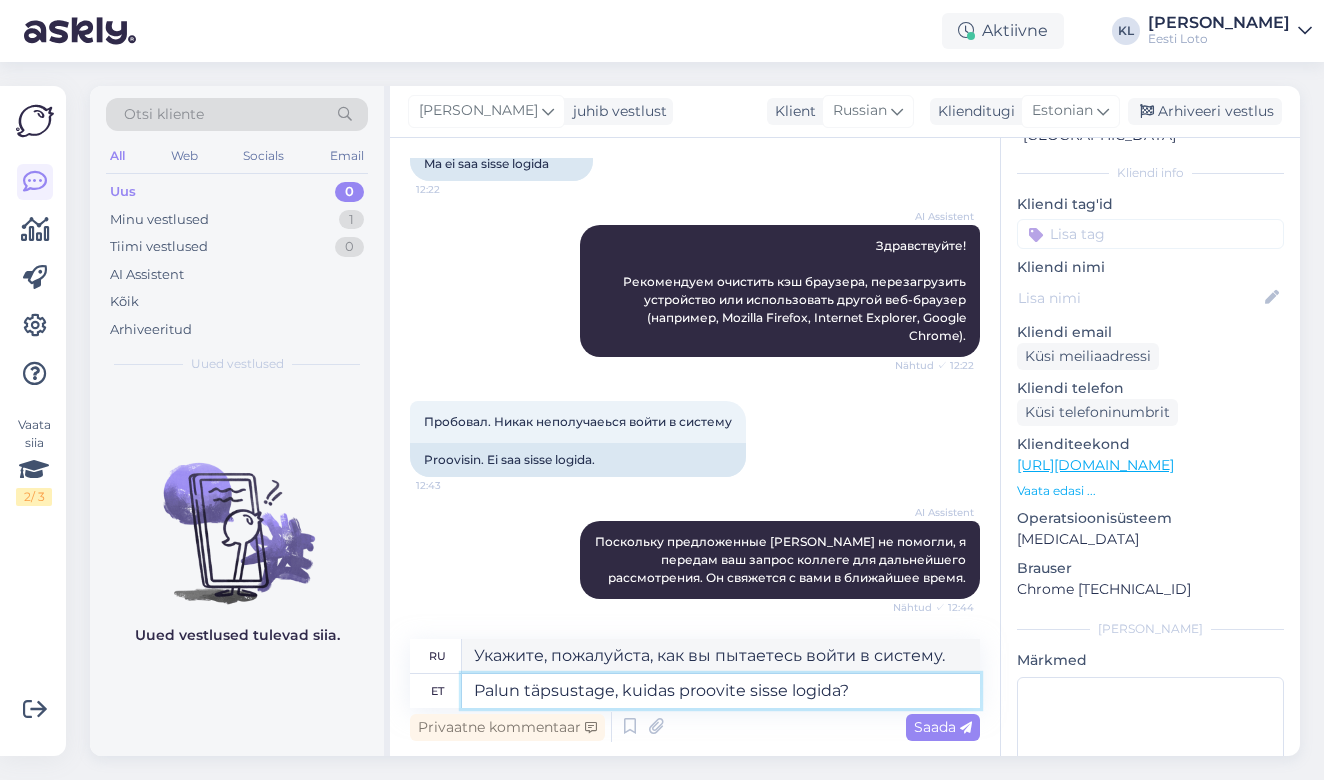 type on "Palun täpsustage, kuidas proovite sisse logida?" 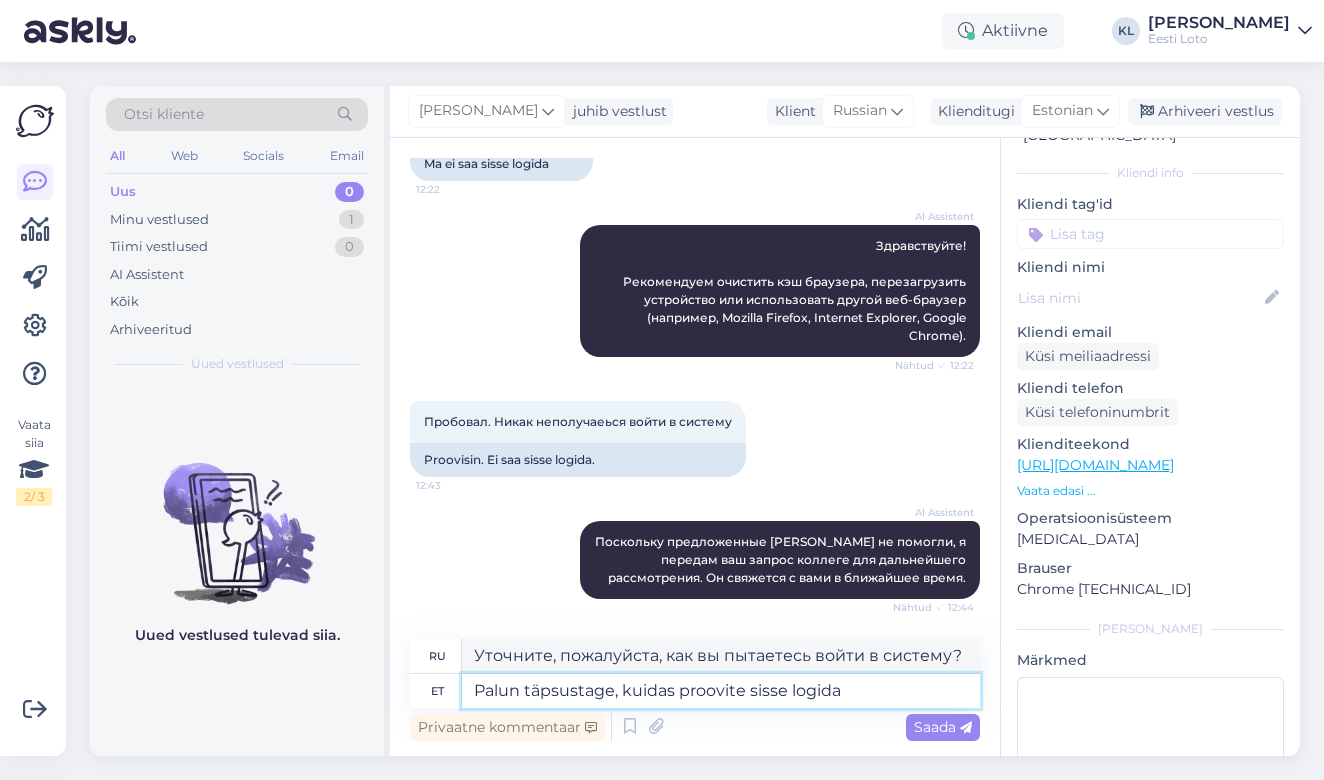 type on "Palun täpsustage, kuidas proovite sisse logida" 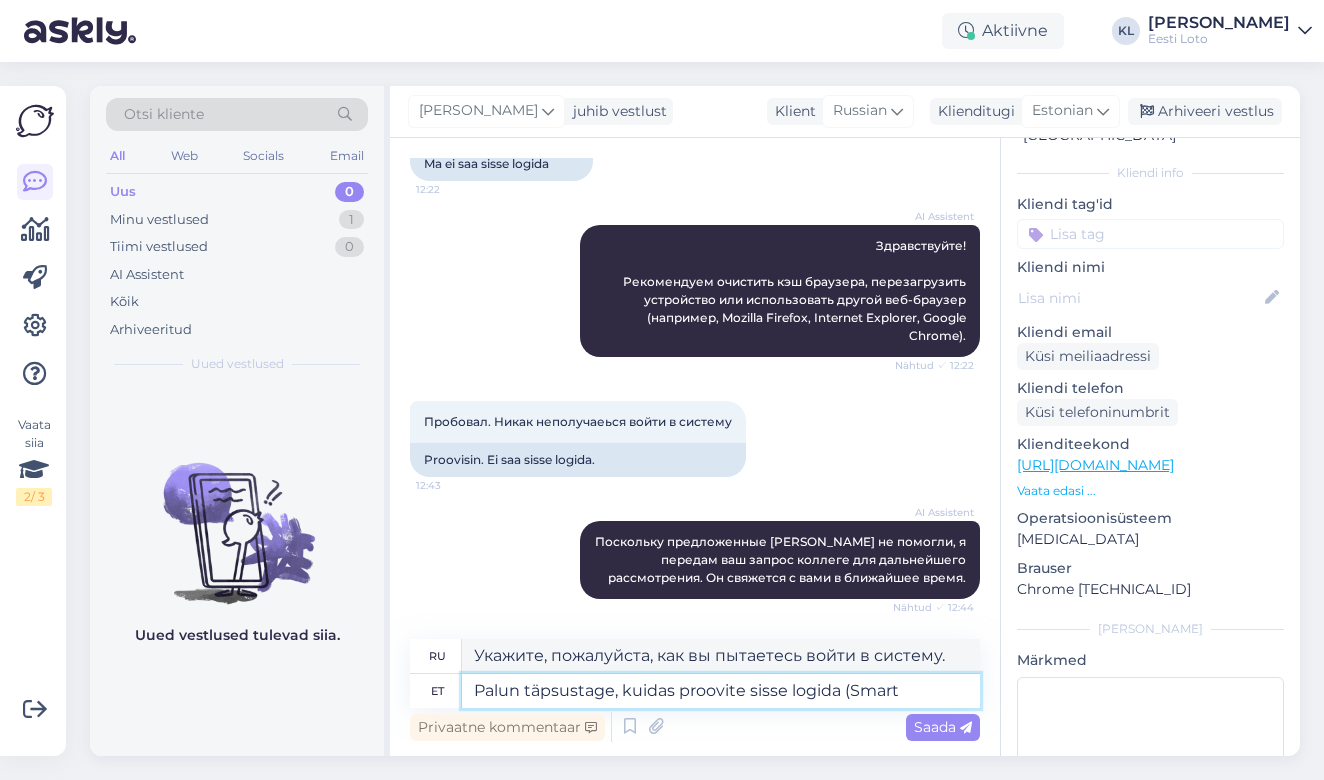 type on "Palun täpsustage, kuidas proovite sisse logida (Smart-" 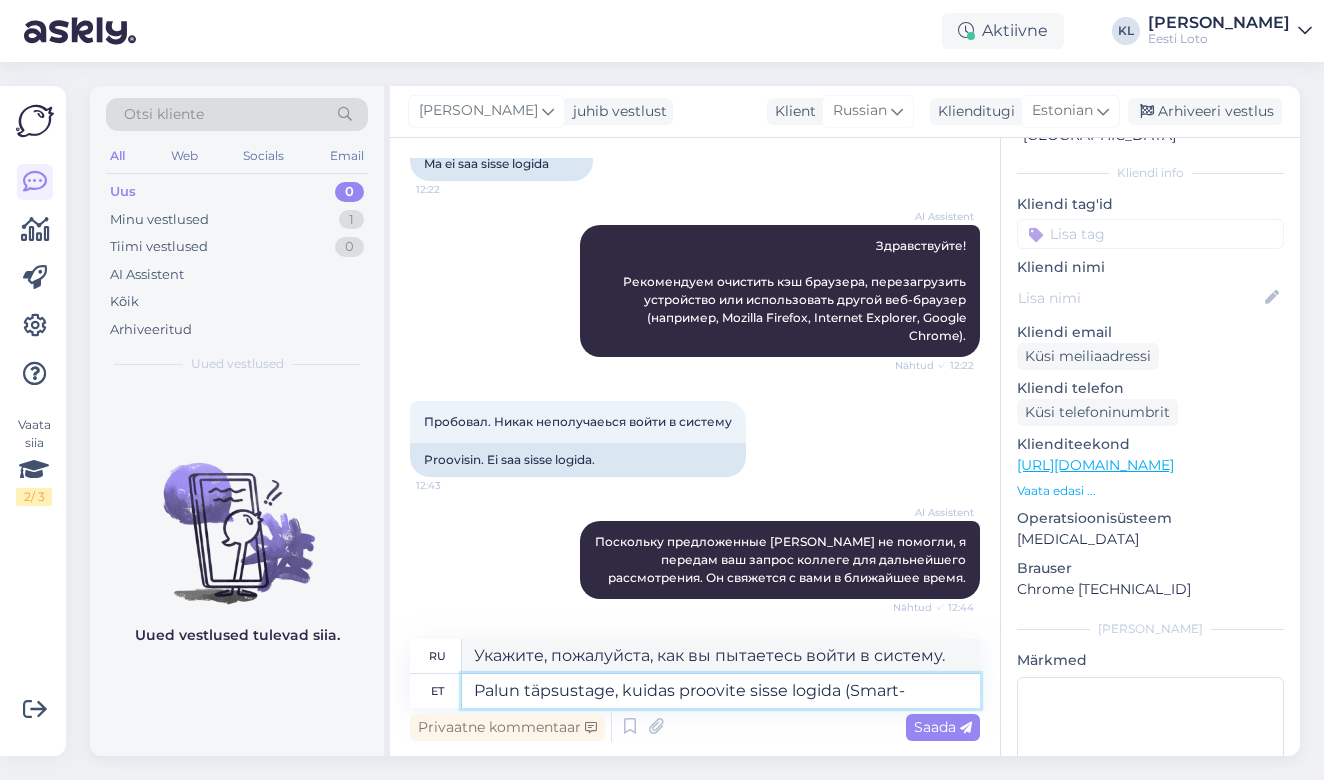 type on "Пожалуйста, уточните, как вы пытаетесь войти в систему (Smart-" 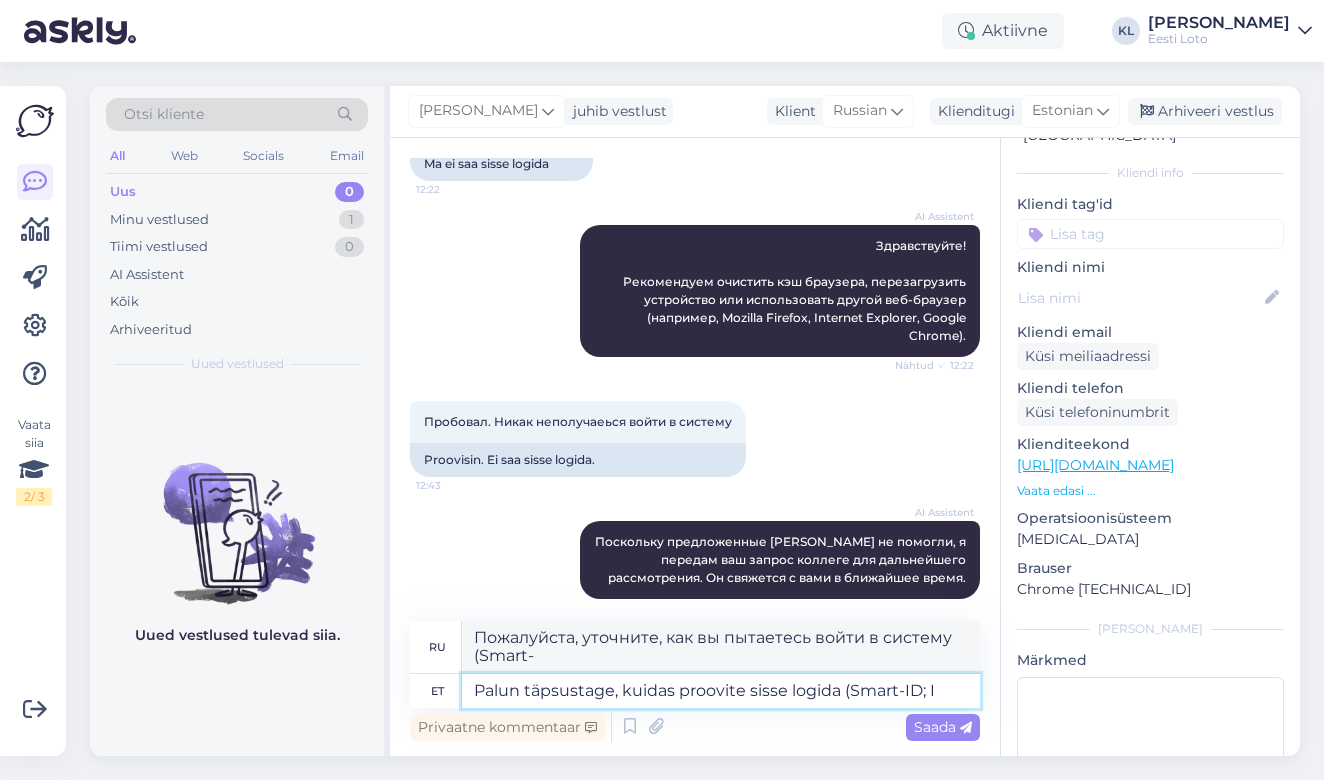 type on "Palun täpsustage, kuidas proovite sisse logida (Smart-ID; ID" 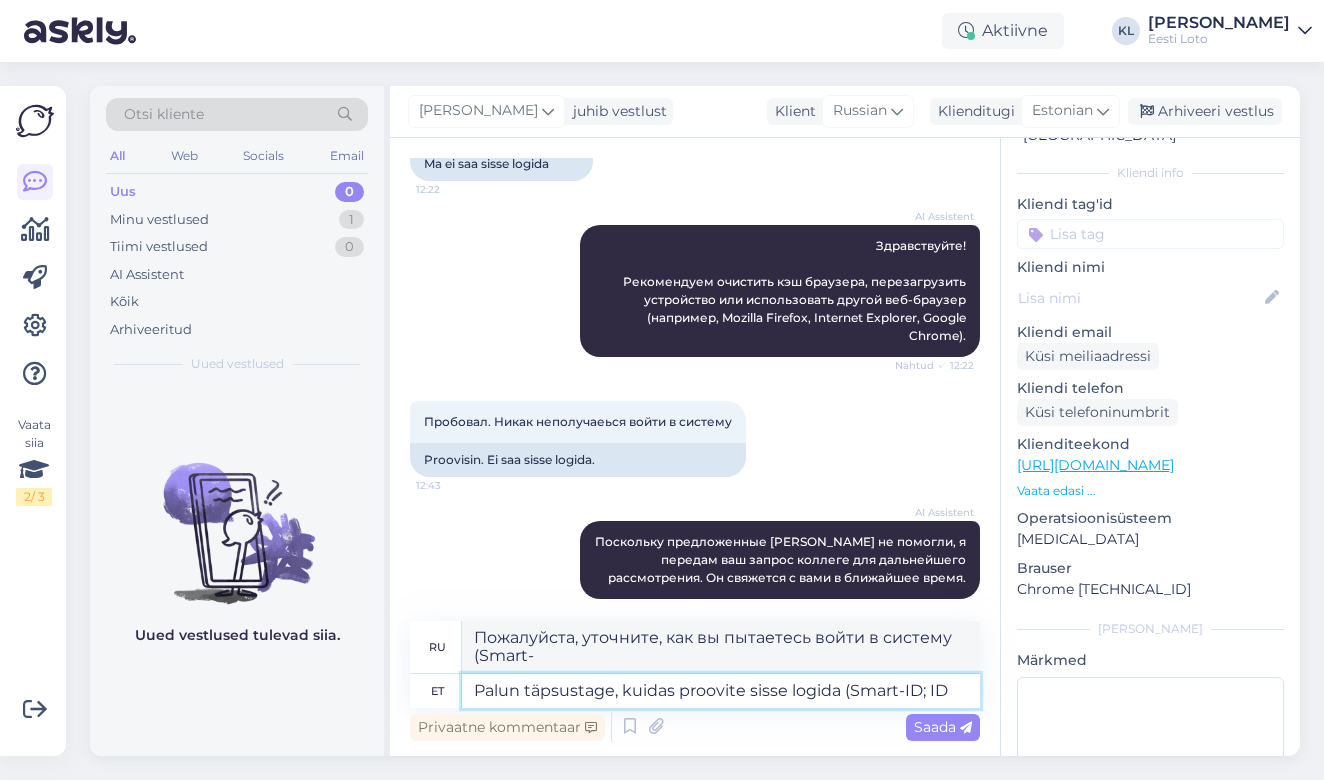 type on "Укажите, пожалуйста, каким способом вы пытаетесь войти в систему (Smart-ID;" 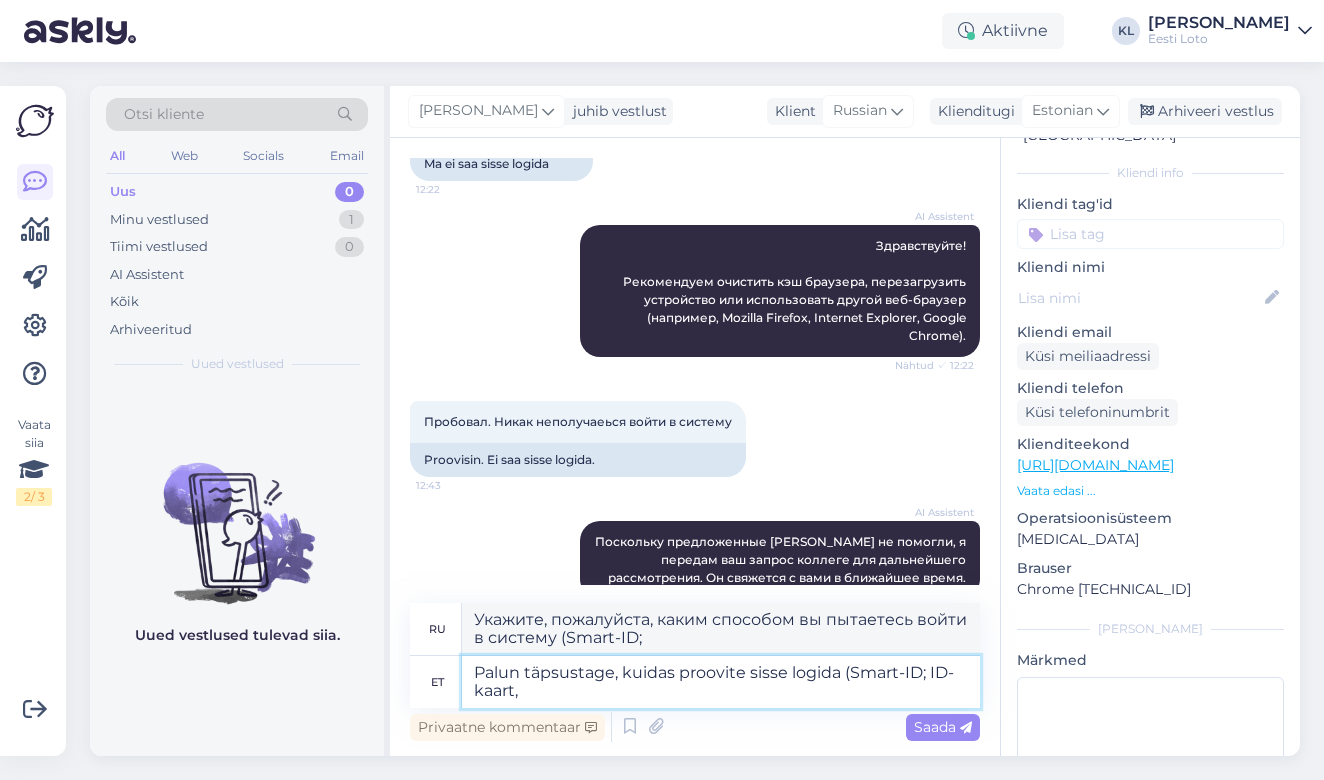 type on "Palun täpsustage, kuidas proovite sisse logida (Smart-ID; ID-kaart," 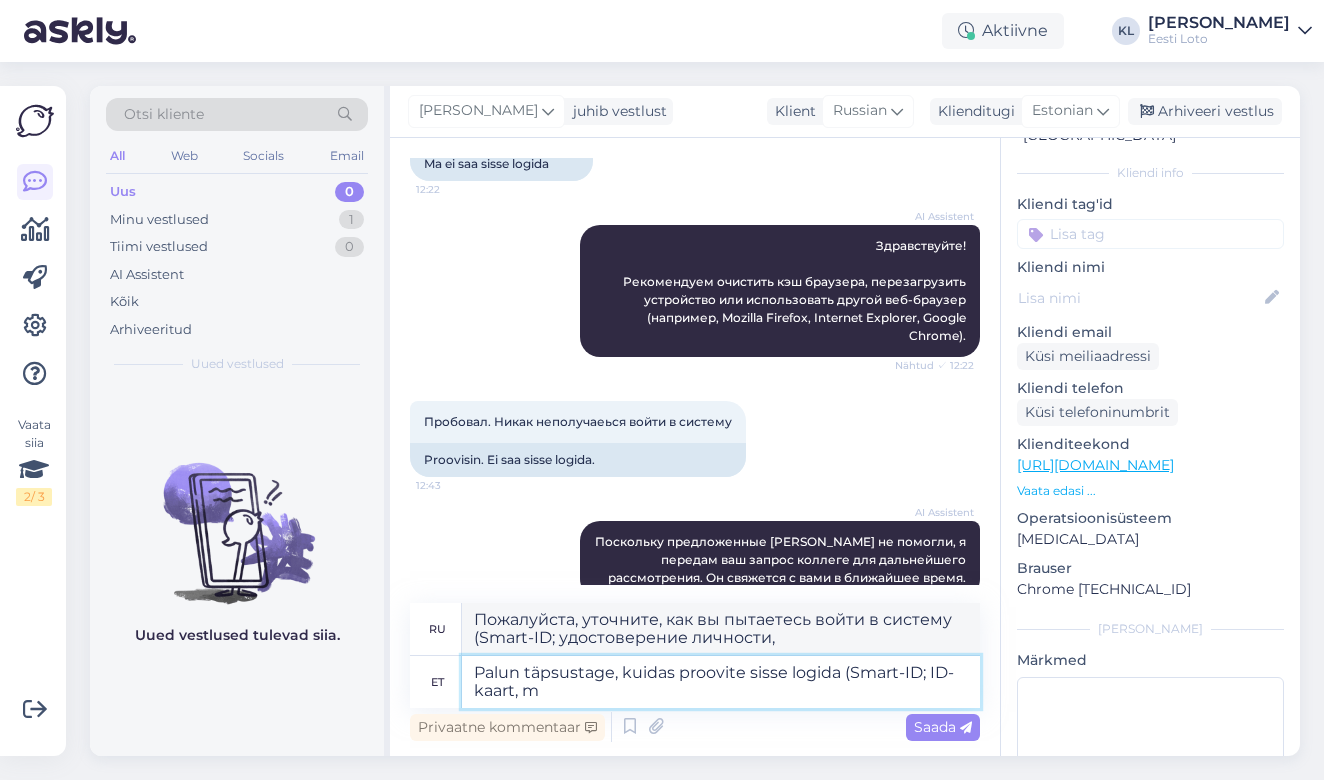 type on "Palun täpsustage, kuidas proovite sisse logida (Smart-ID; ID-kaart, mo" 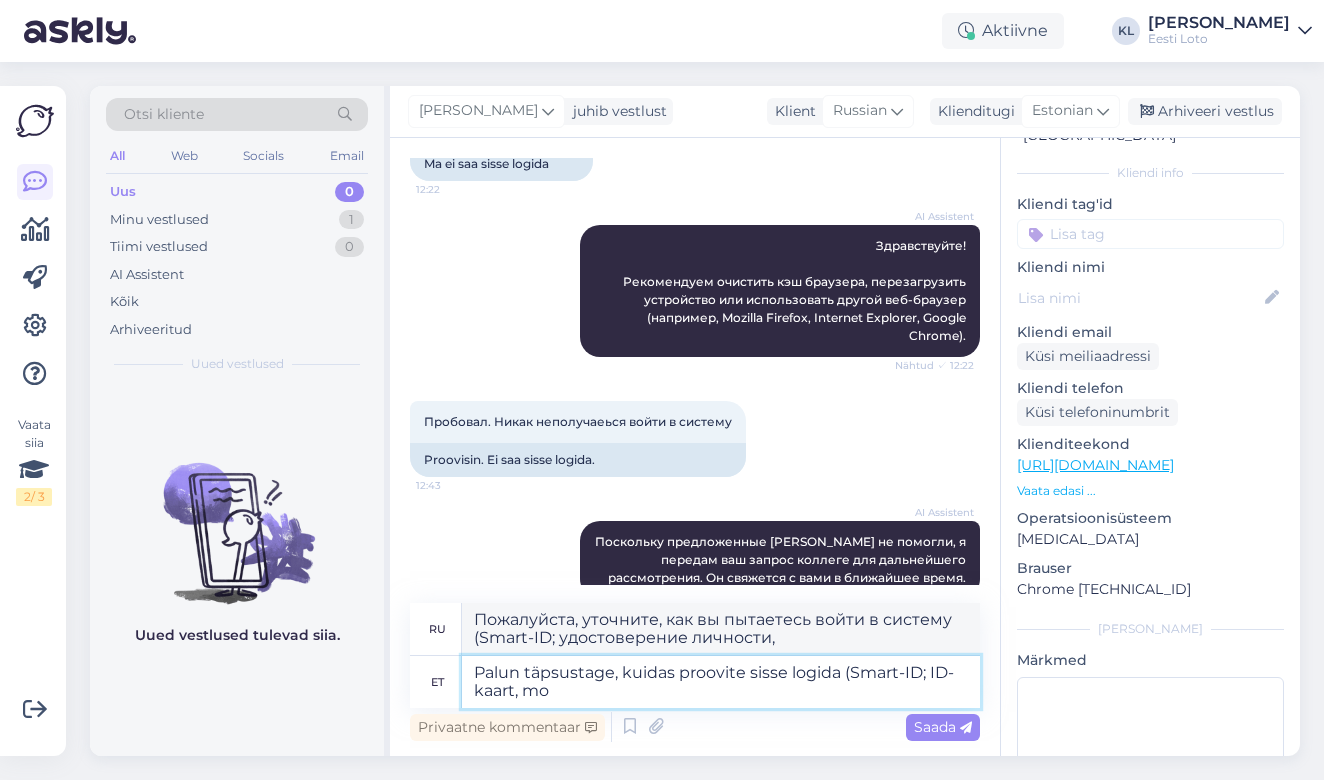 type on "Укажите, пожалуйста, каким способом вы пытаетесь войти в систему (Smart-ID, удостоверение личности и т. д.)." 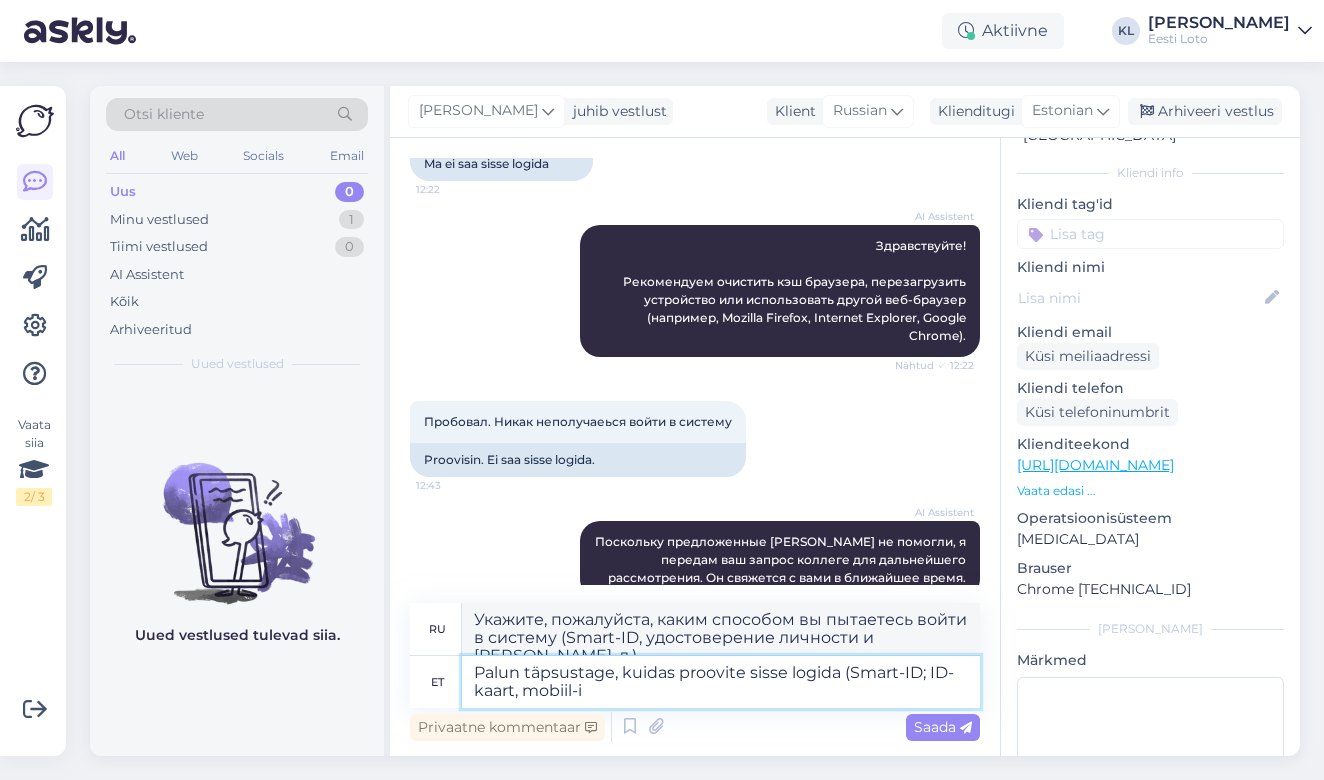 type on "Palun täpsustage, kuidas proovite sisse logida (Smart-ID; ID-kaart, mobiil-iD" 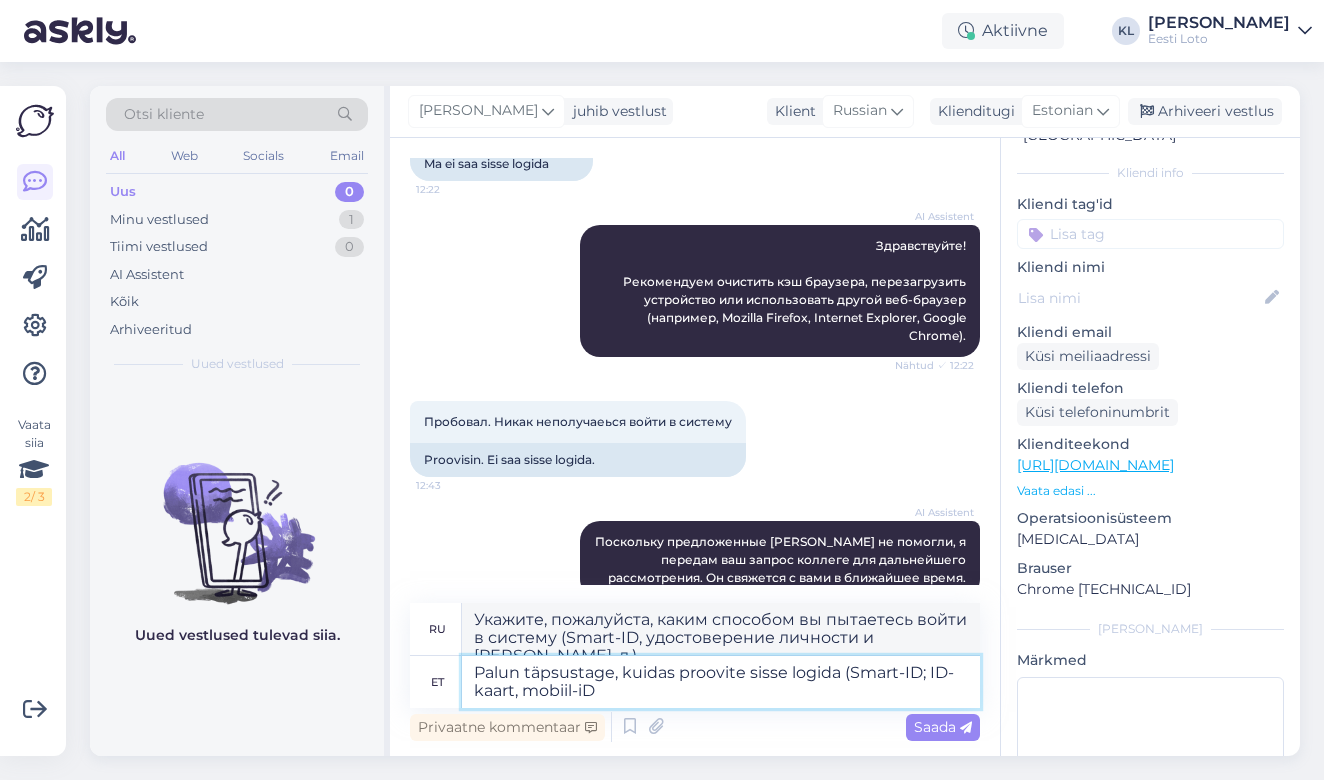 type on "Укажите, пожалуйста, каким способом вы пытаетесь войти в систему (Smart-ID, ID-карта, Mobile-ID)" 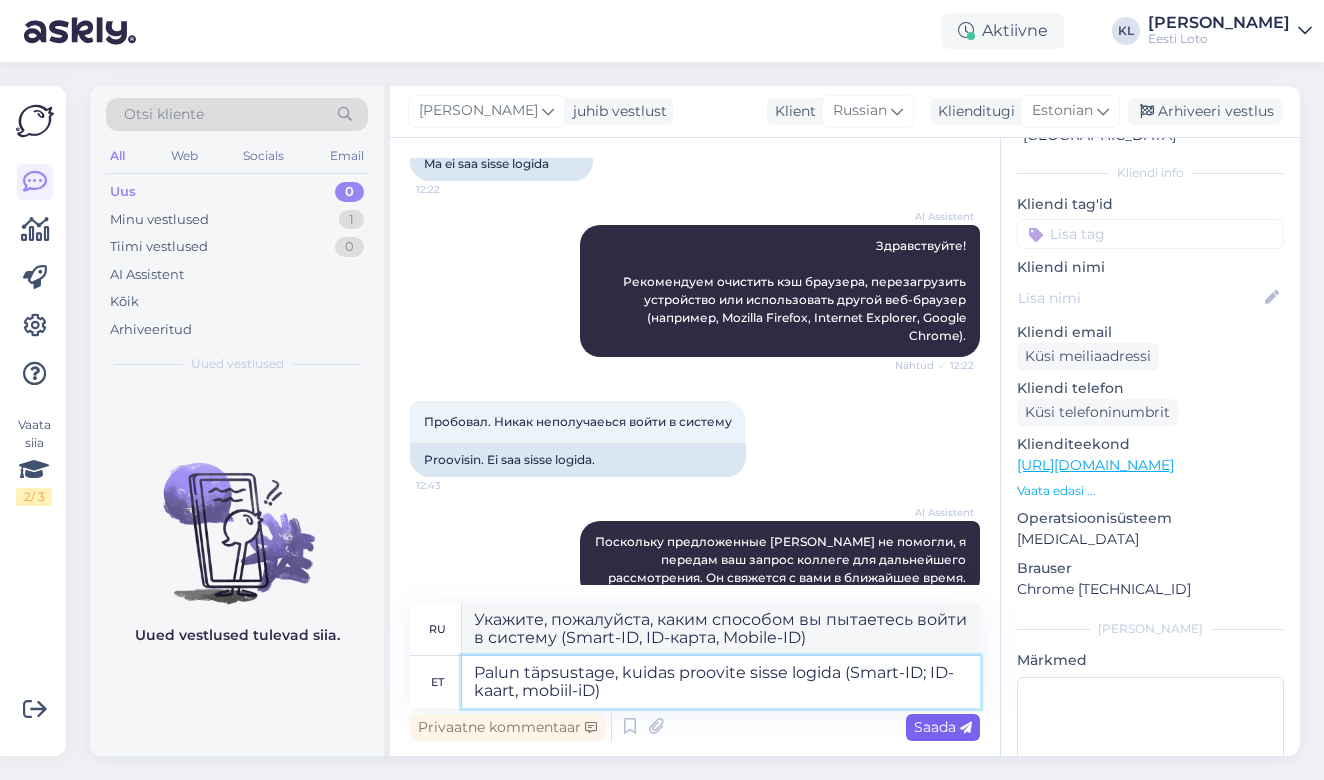 type on "Palun täpsustage, kuidas proovite sisse logida (Smart-ID; ID-kaart, mobiil-iD)" 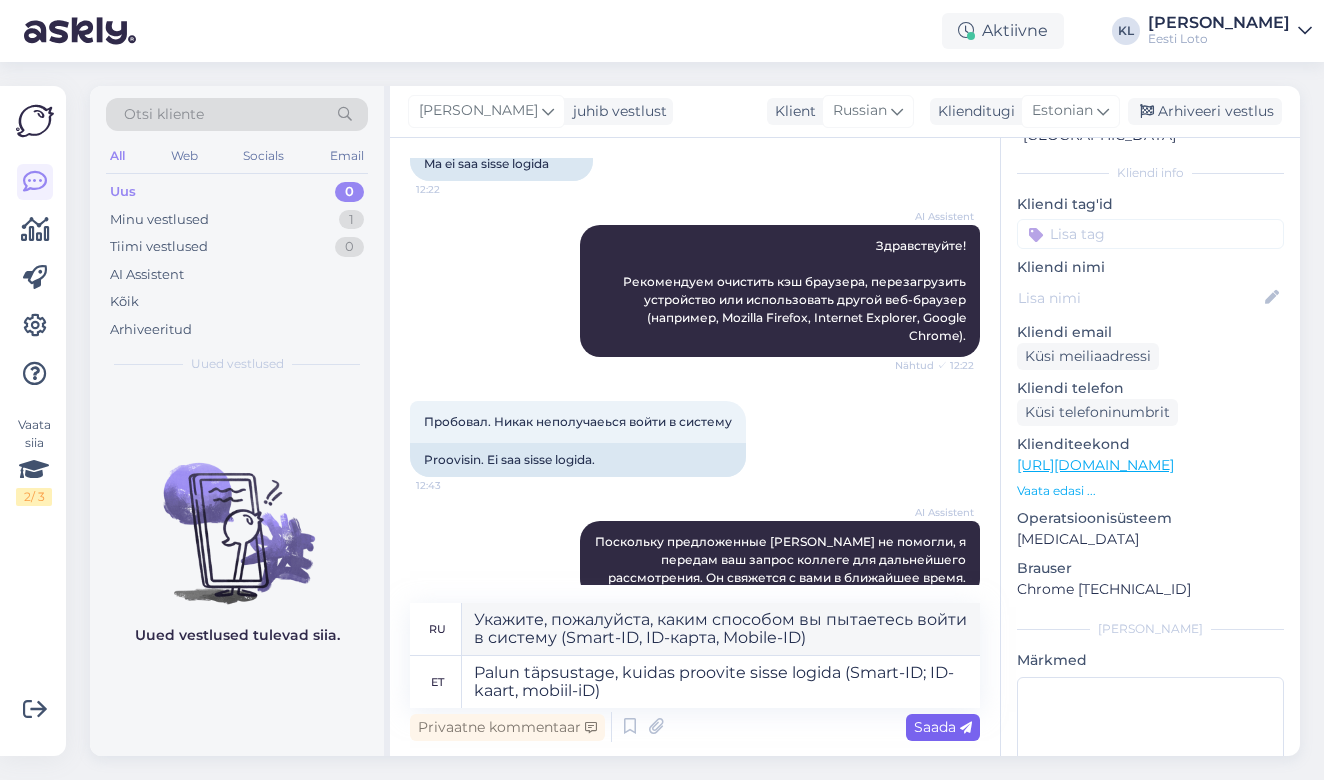 click on "Saada" at bounding box center (943, 727) 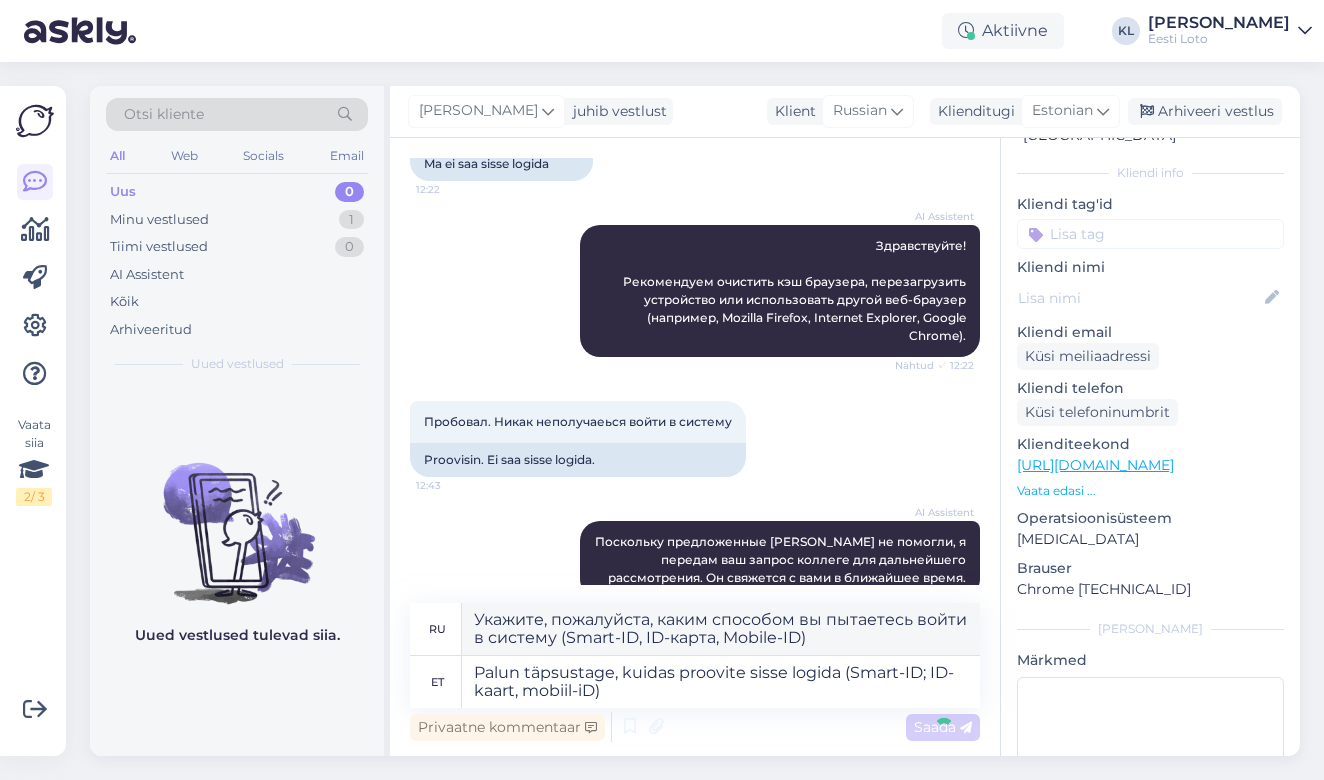 type 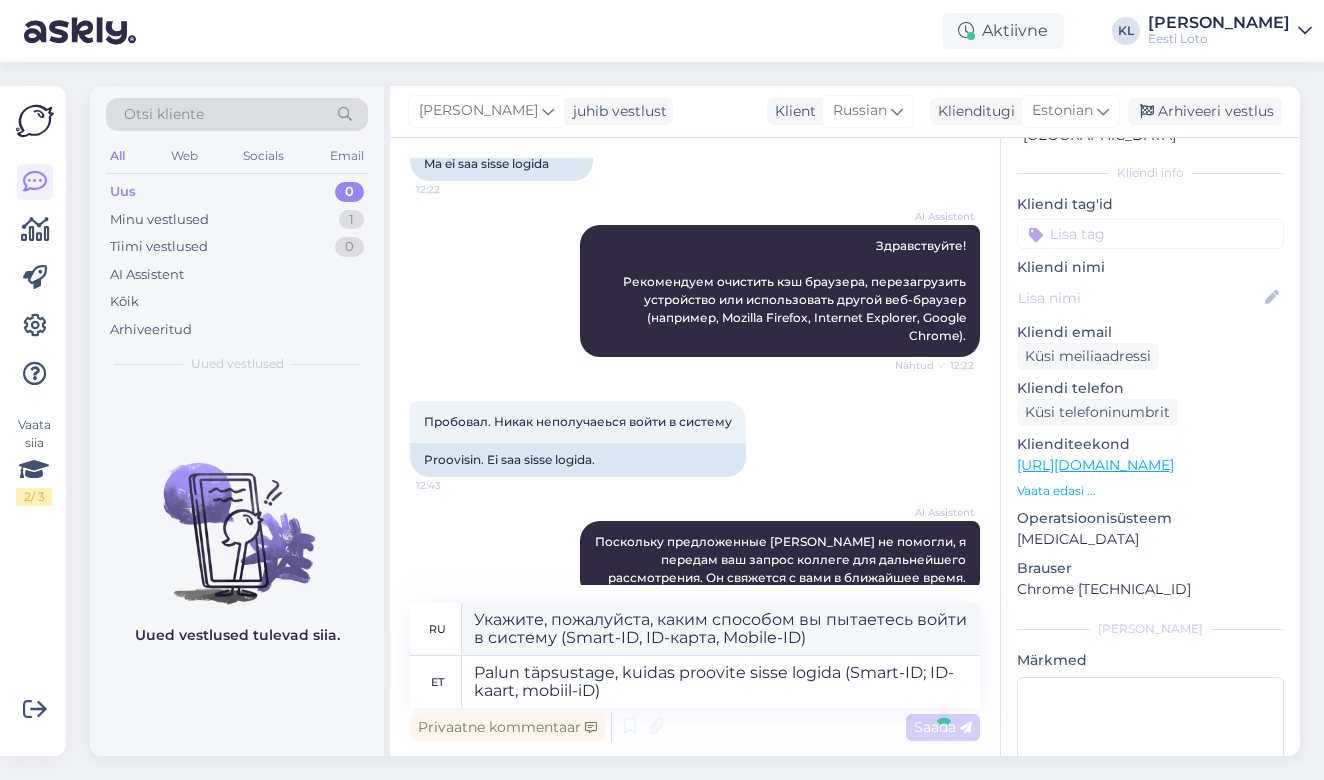 type 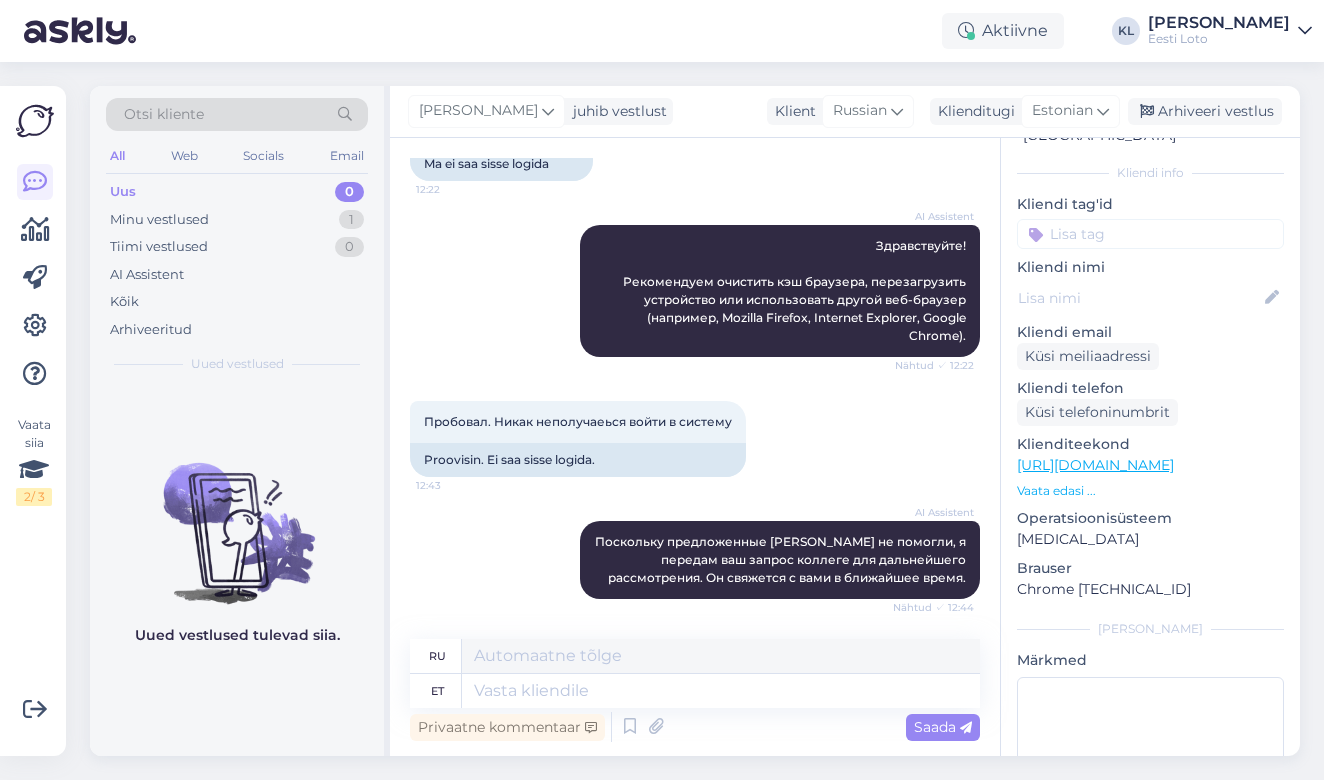 scroll, scrollTop: 315, scrollLeft: 0, axis: vertical 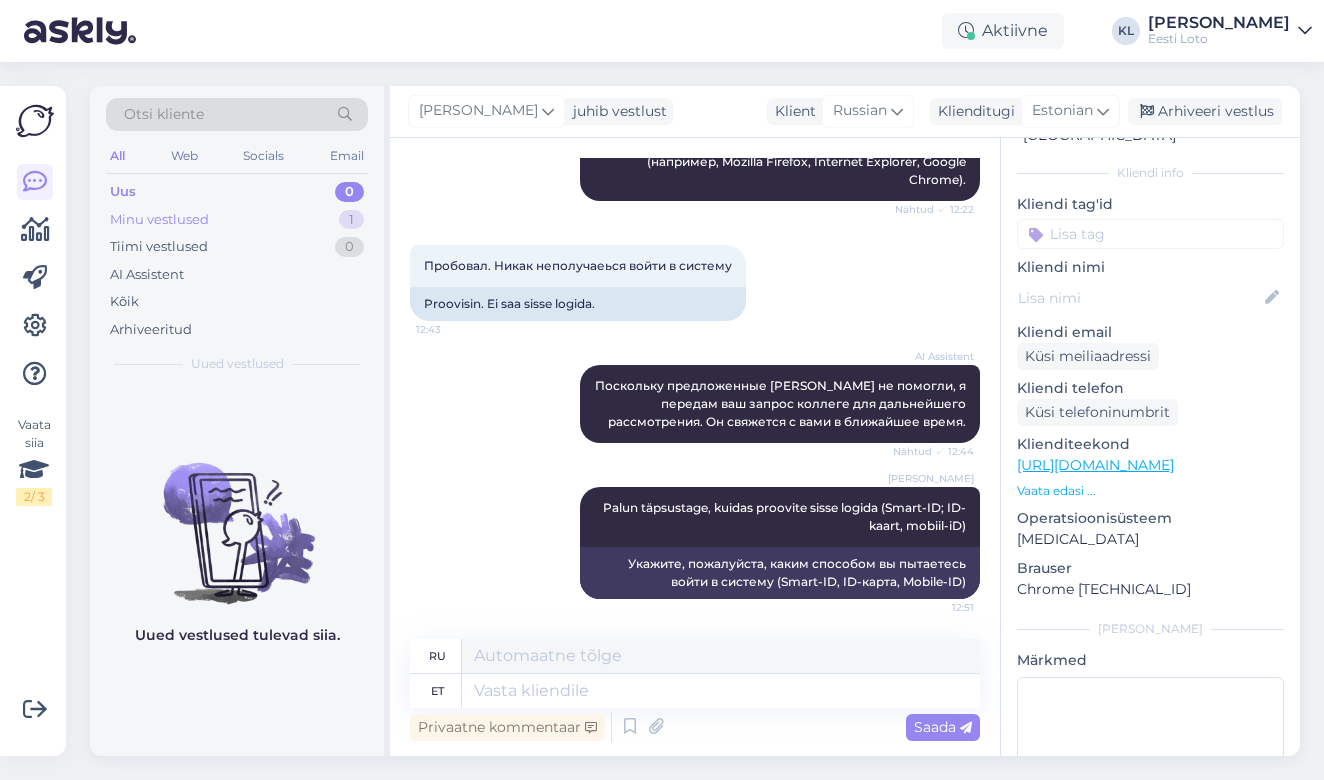 click on "Minu vestlused 1" at bounding box center (237, 220) 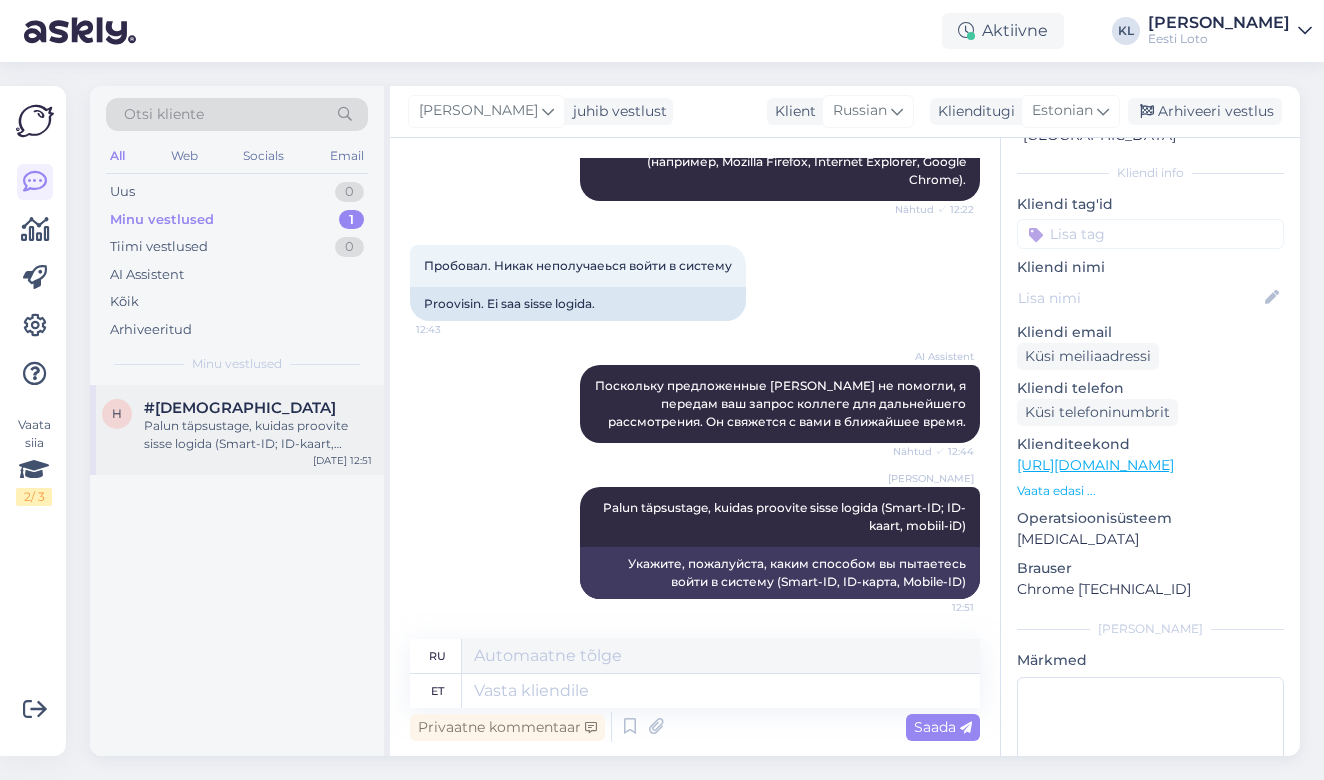click on "Palun täpsustage, kuidas proovite sisse logida (Smart-ID; ID-kaart, mobiil-iD)" at bounding box center [258, 435] 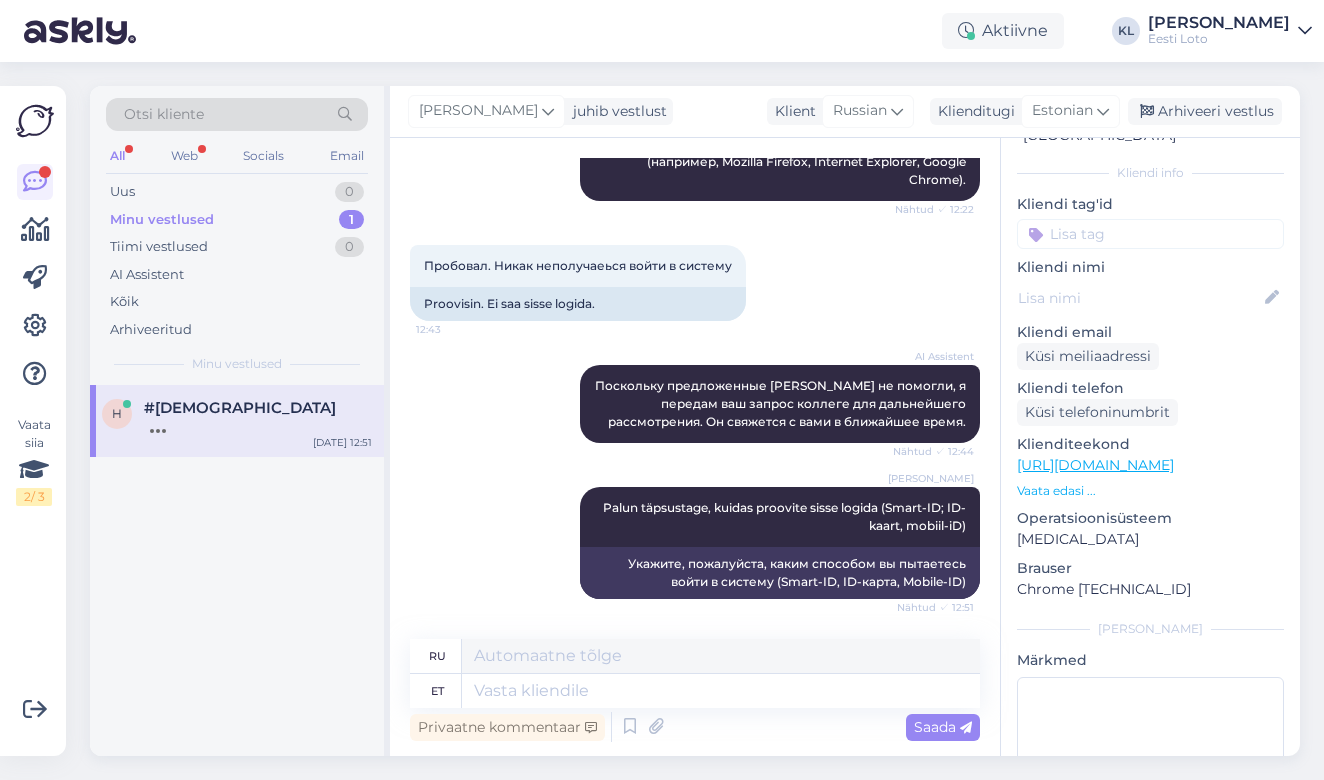 scroll, scrollTop: 435, scrollLeft: 0, axis: vertical 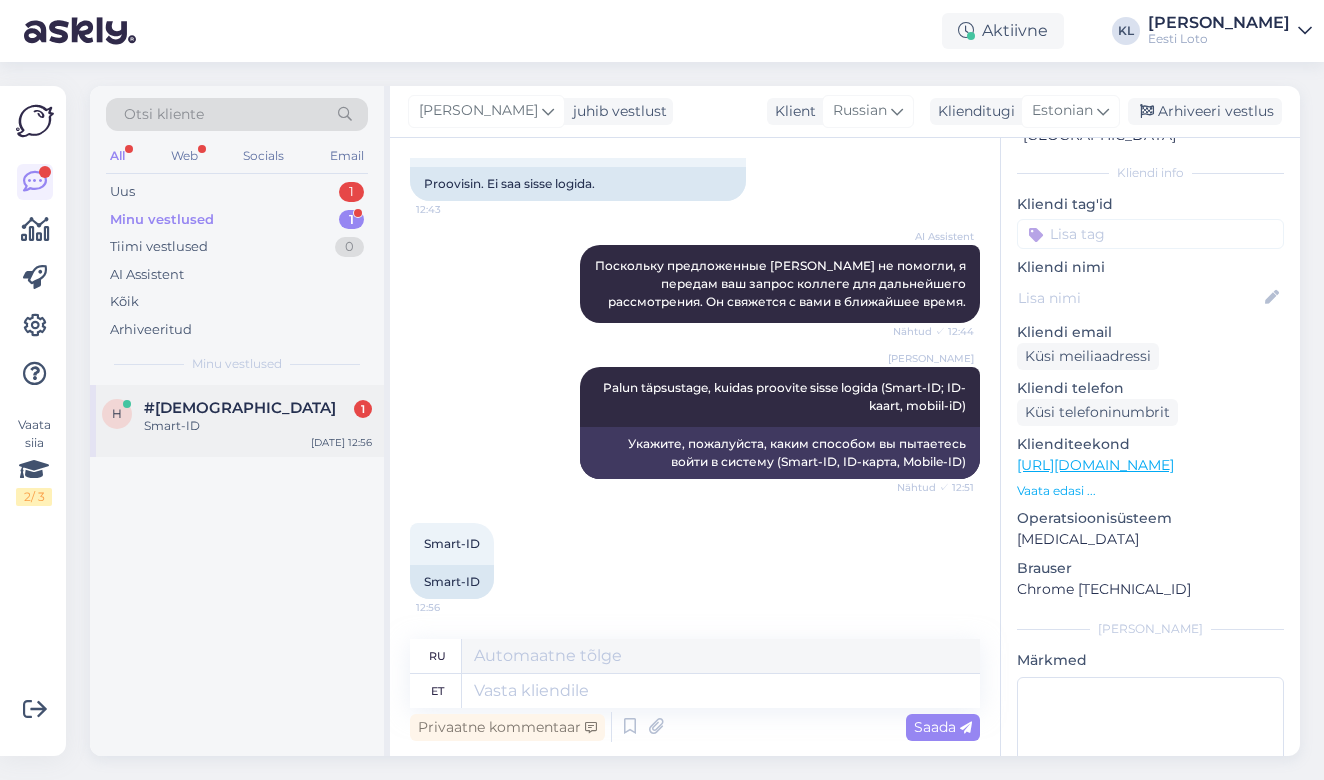 click on "Smart-ID" at bounding box center [258, 426] 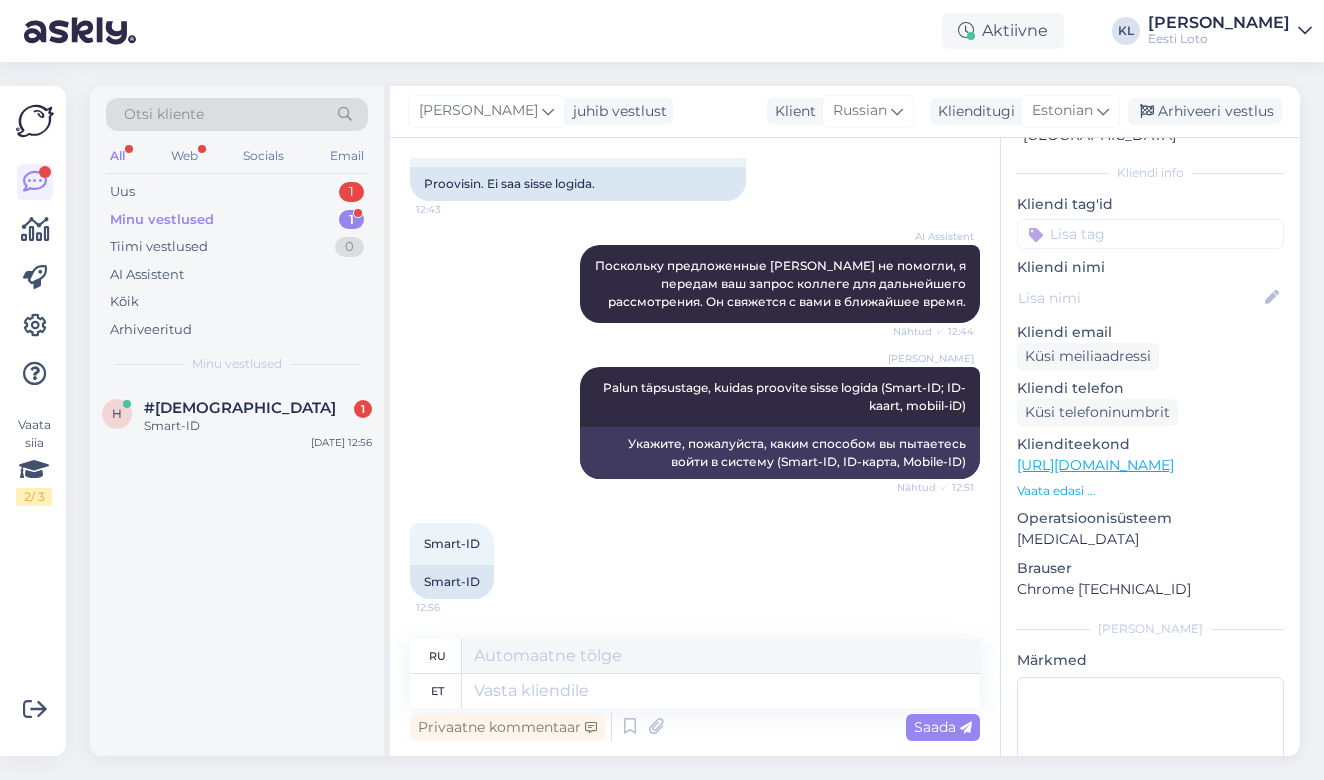 scroll, scrollTop: 435, scrollLeft: 0, axis: vertical 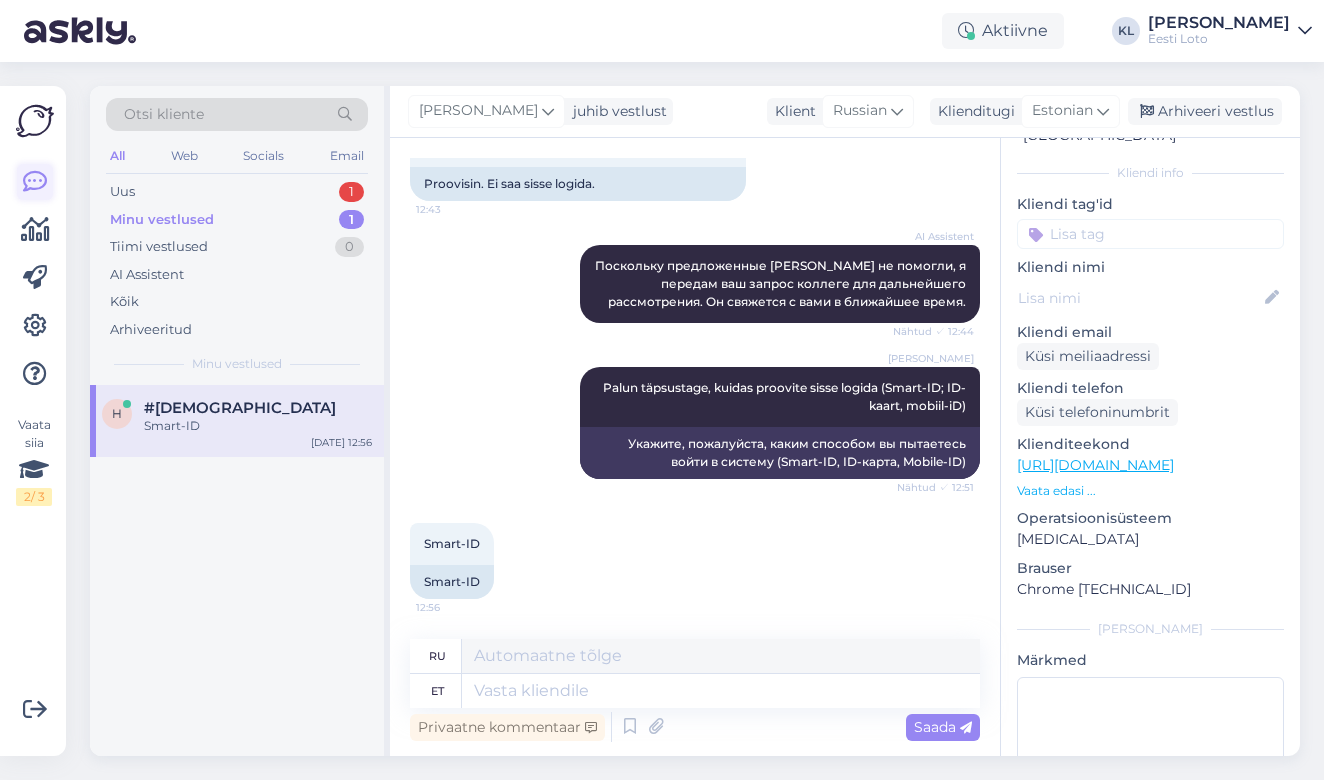 click at bounding box center [35, 182] 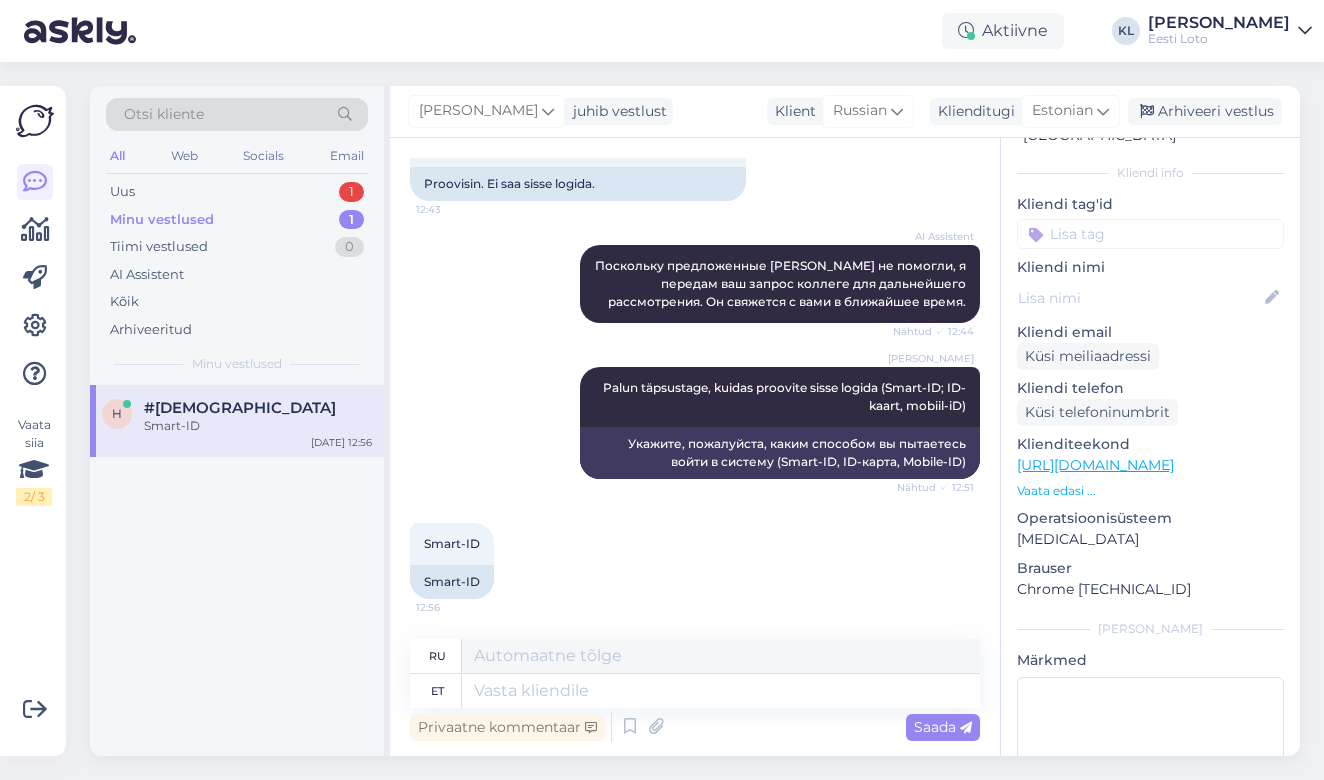 click on "All" at bounding box center [117, 156] 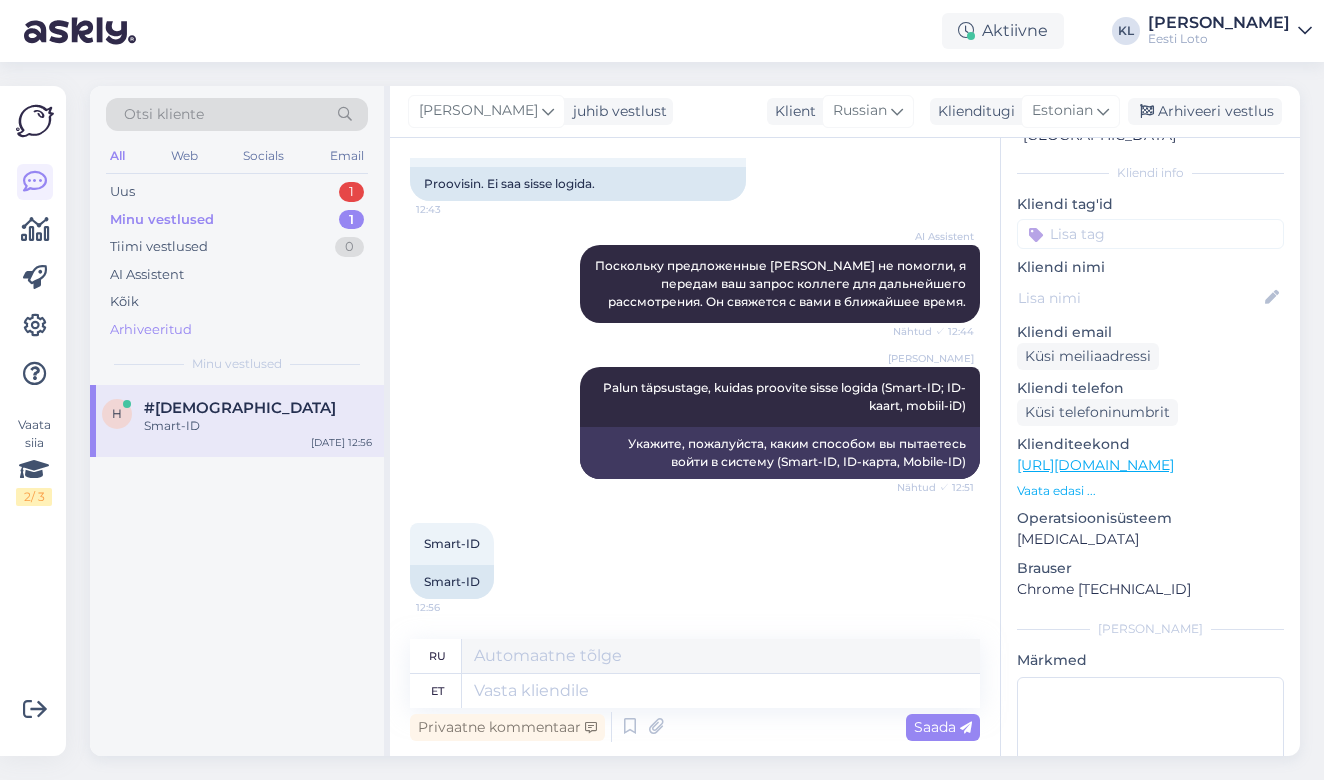 click on "Arhiveeritud" at bounding box center [151, 330] 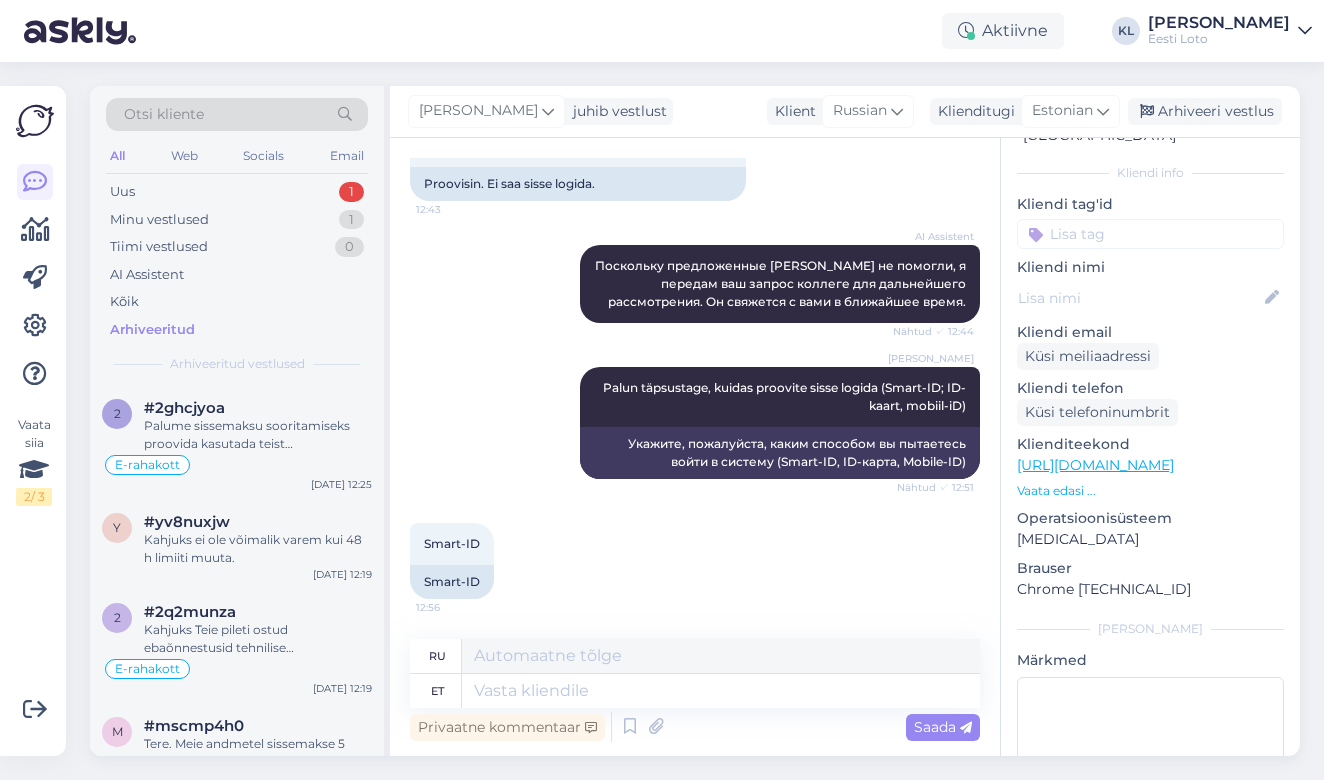 click on "Otsi kliente" at bounding box center [237, 114] 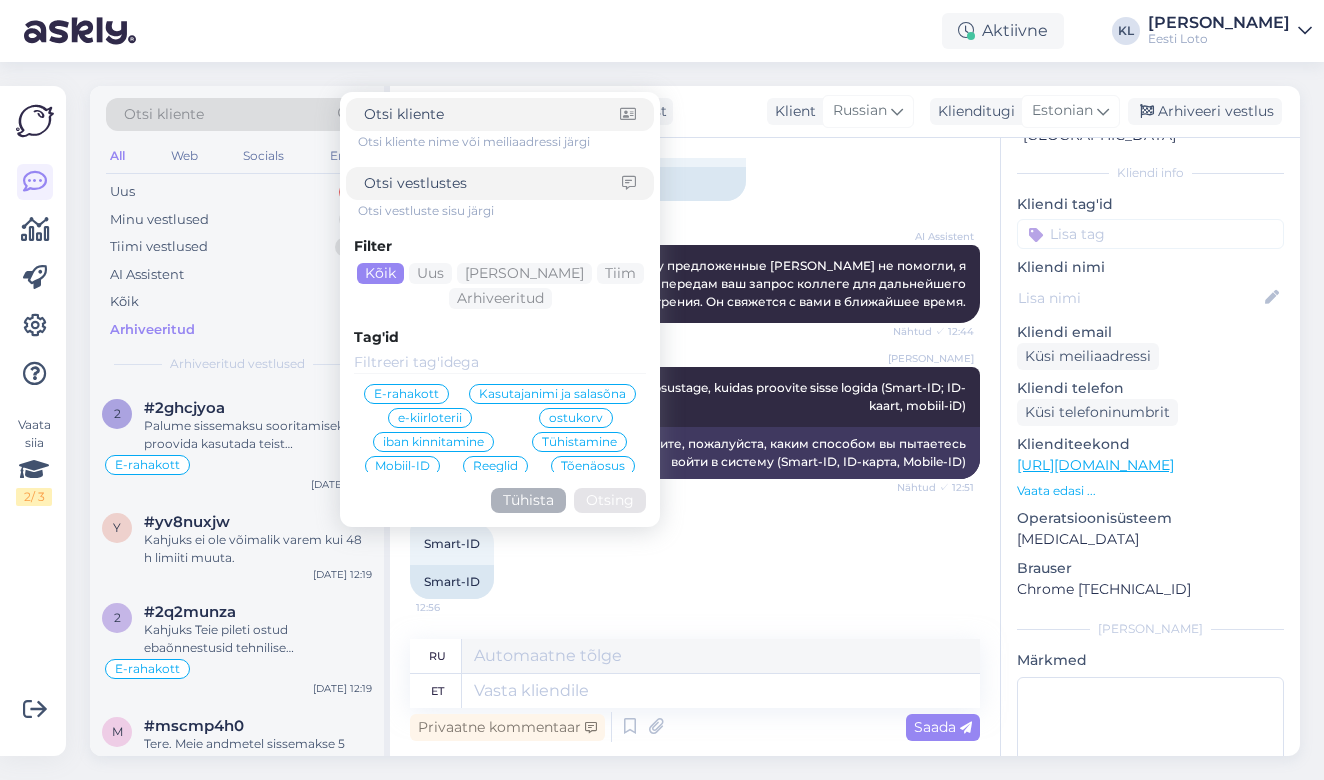 click at bounding box center (493, 183) 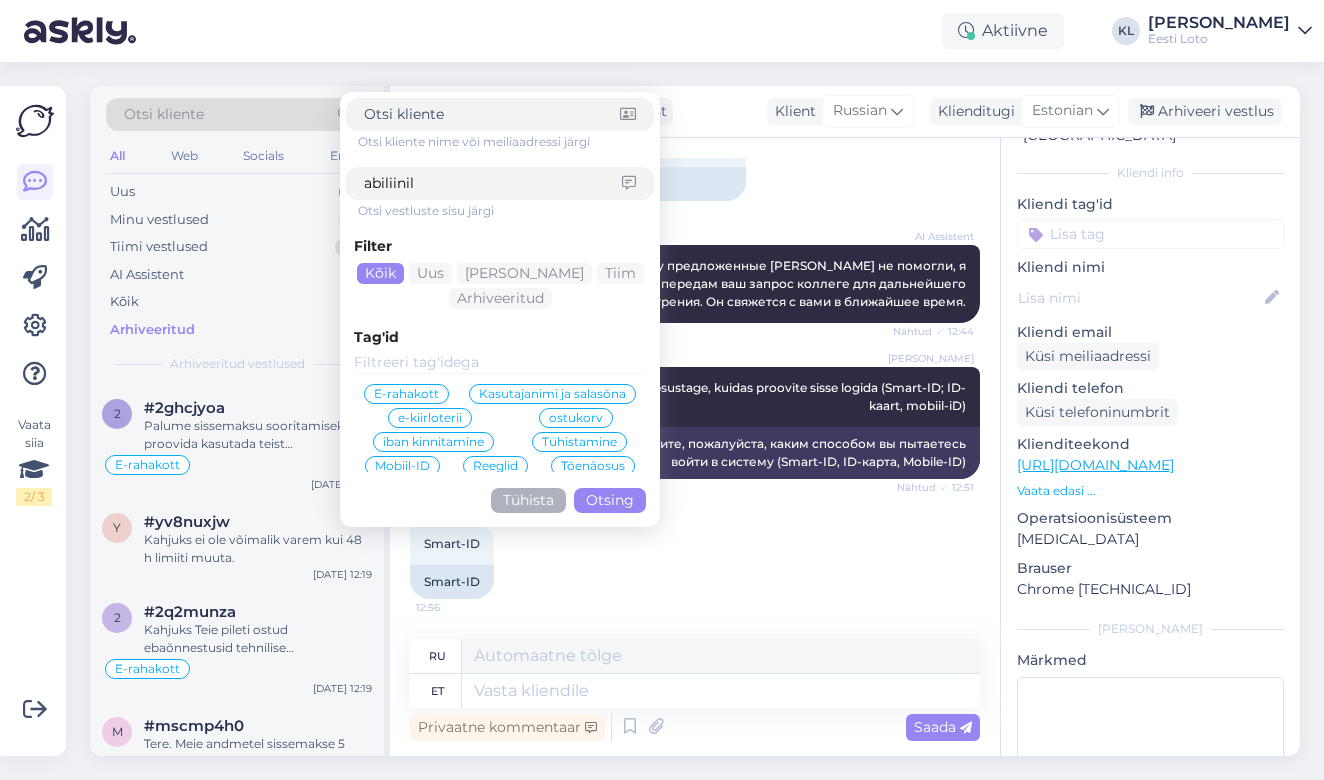 type on "abiliinile" 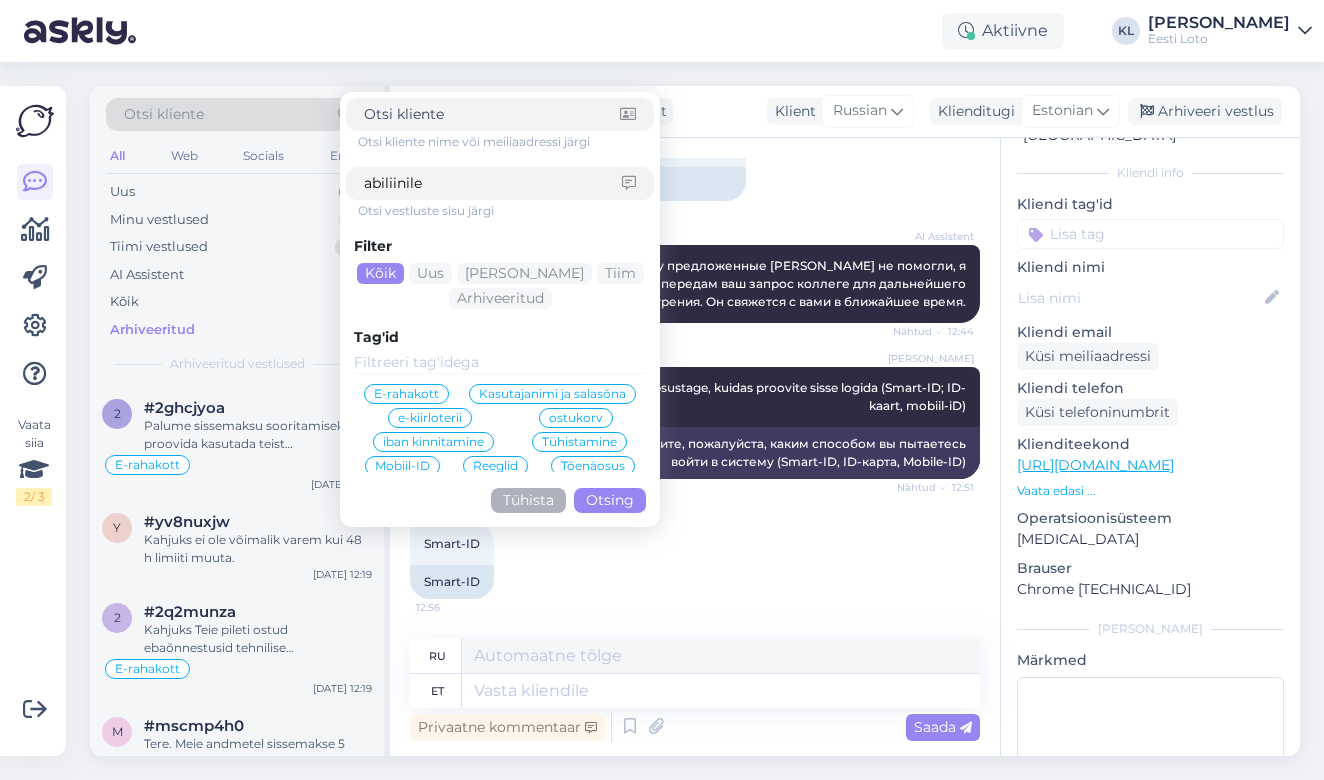 click on "Otsing" at bounding box center [610, 500] 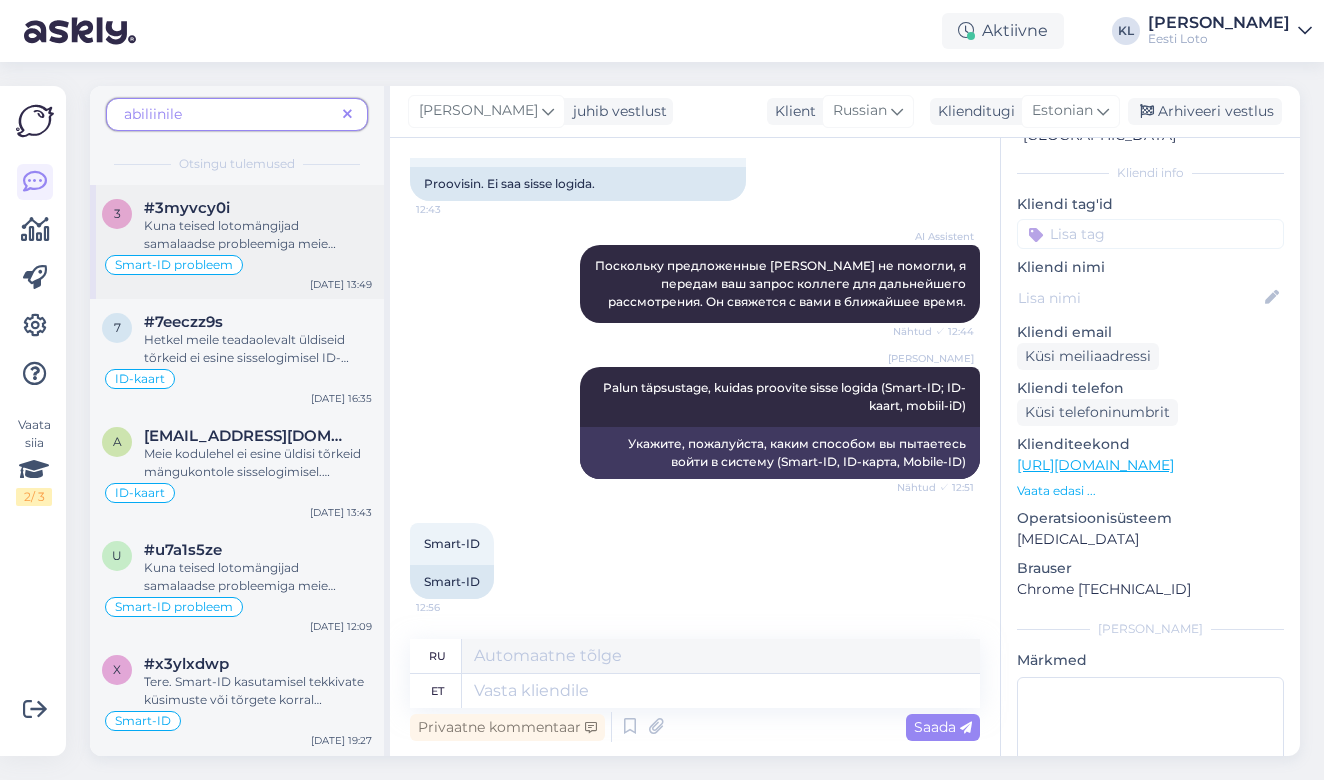 click on "Smart-ID probleem" at bounding box center [237, 265] 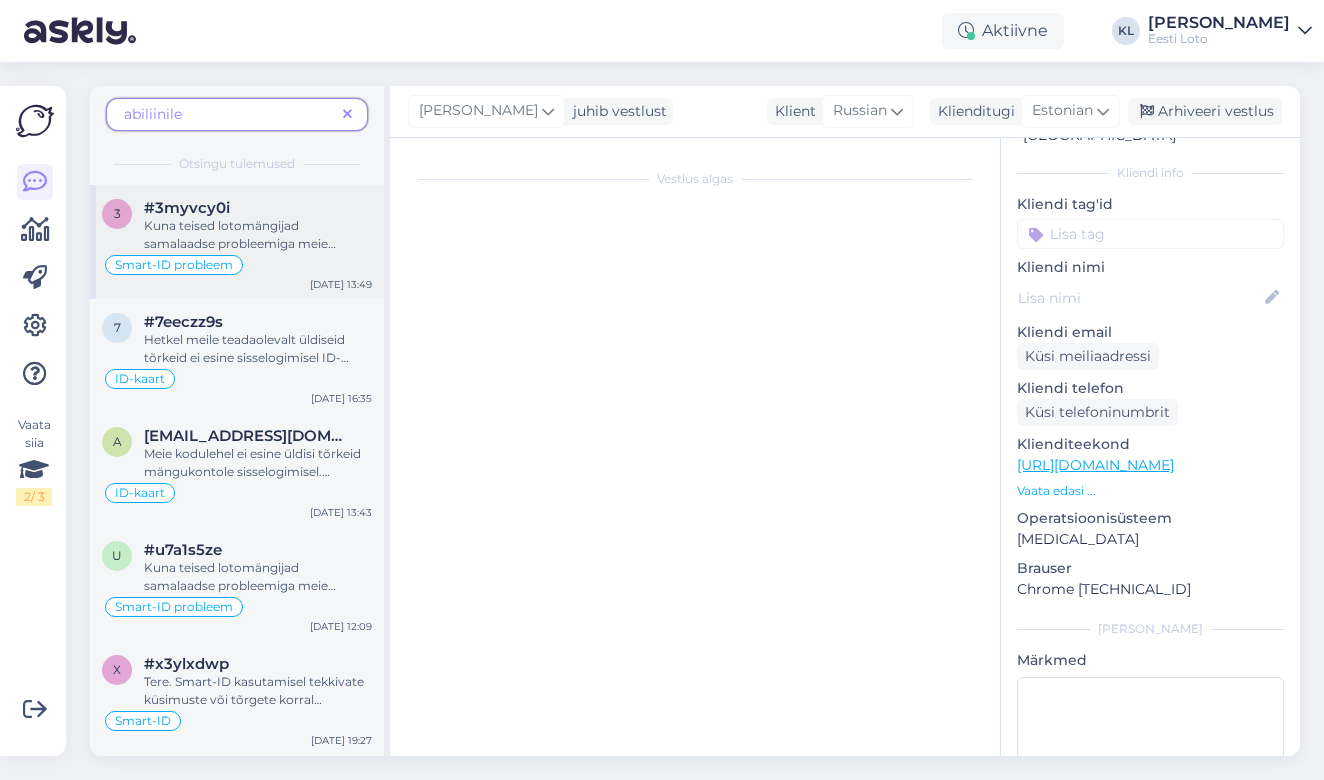 scroll, scrollTop: 525, scrollLeft: 0, axis: vertical 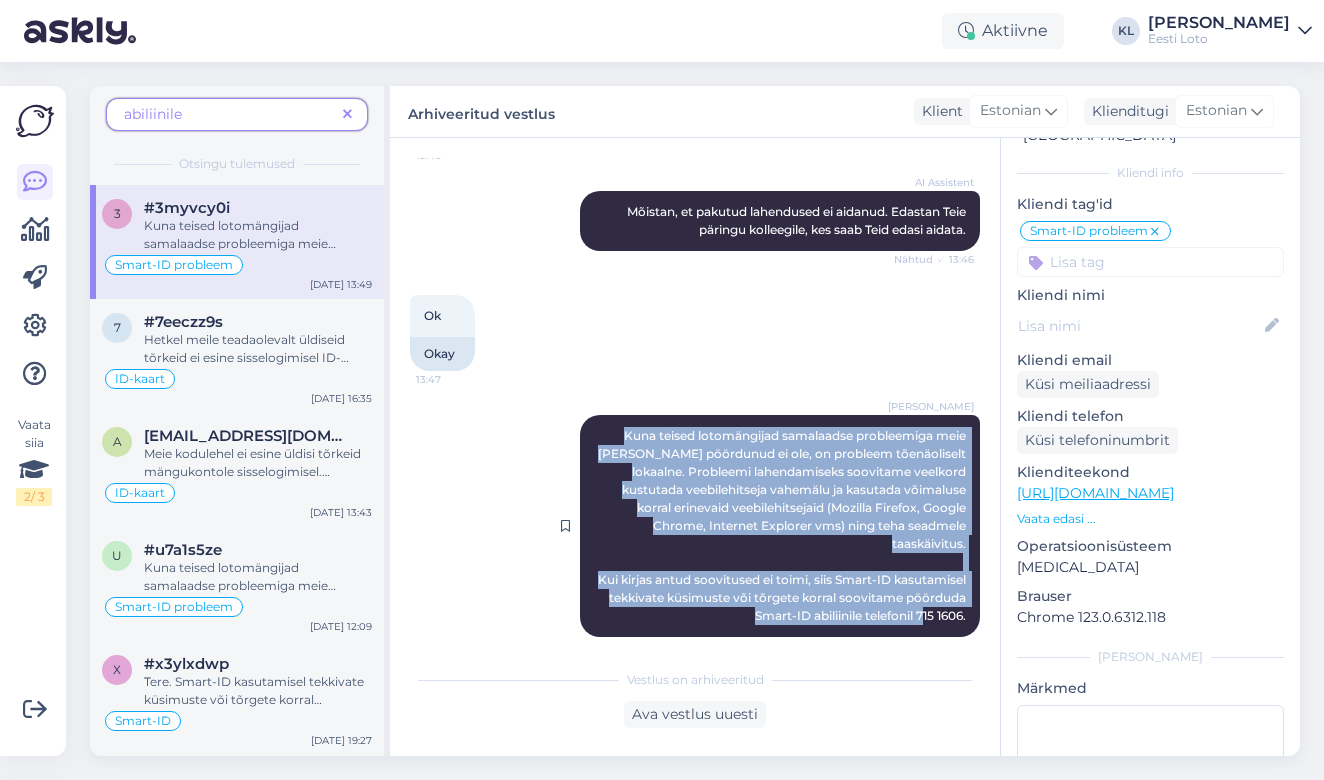 drag, startPoint x: 616, startPoint y: 437, endPoint x: 904, endPoint y: 614, distance: 338.0429 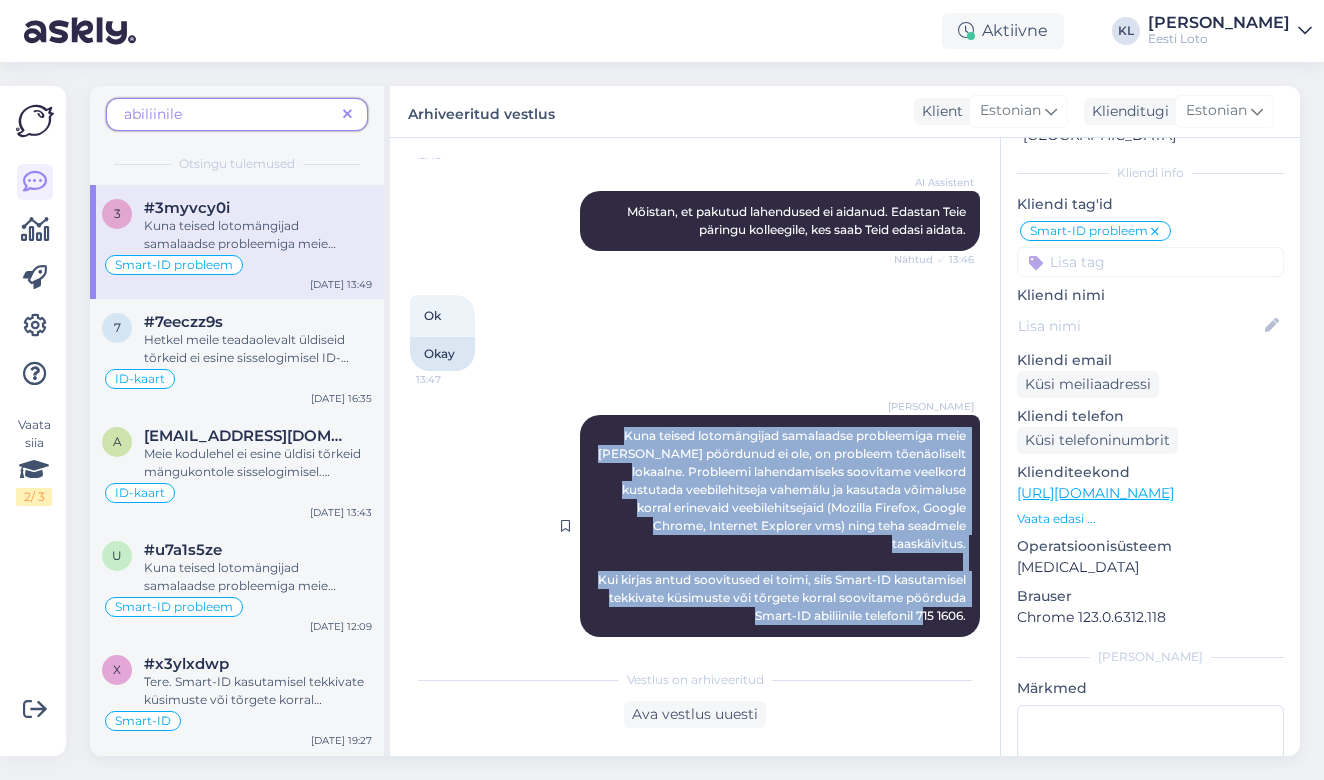 click on "Kristiina Ilsis Laur Kuna teised lotomängijad samalaadse probleemiga meie poole pöördunud ei ole, on probleem tõenäoliselt lokaalne. Probleemi lahendamiseks soovitame veelkord kustutada veebilehitseja vahemälu ja kasutada võimaluse korral erinevaid veebilehitsejaid (Mozilla Firefox, Google Chrome, Internet Explorer vms) ning teha seadmele taaskäivitus.
Kui kirjas antud soovitused ei toimi, siis Smart-ID kasutamisel tekkivate küsimuste või tõrgete korral soovitame pöörduda Smart-ID abiliinile telefonil 715 1606. 13:49" at bounding box center [780, 526] 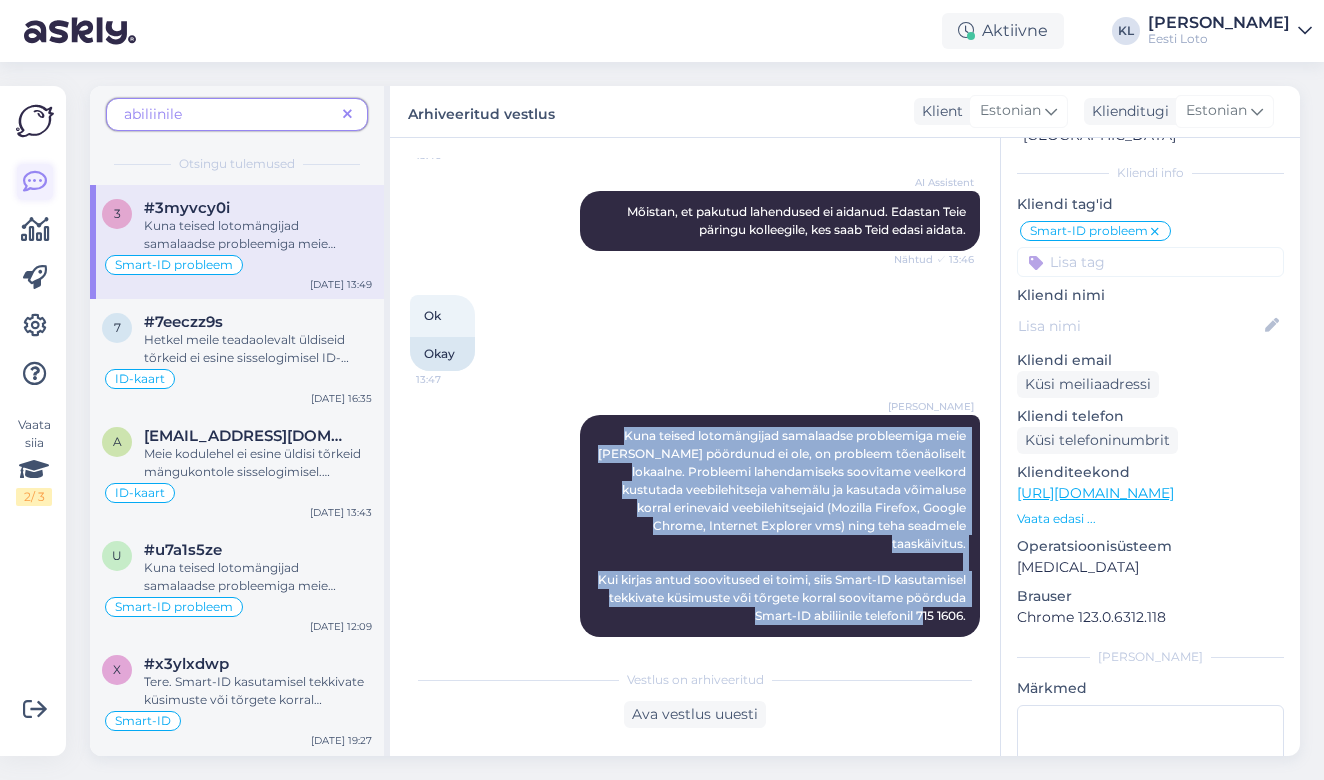 click at bounding box center [35, 182] 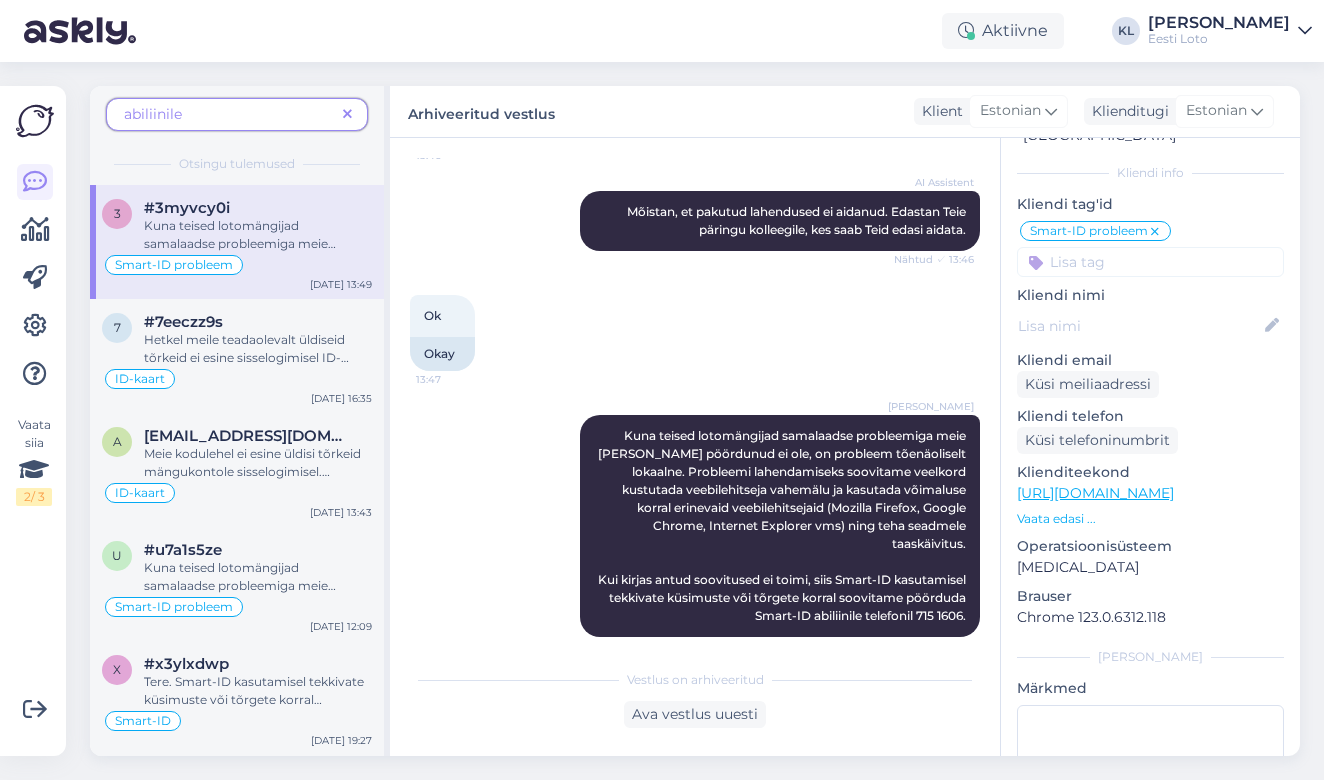 click at bounding box center (347, 115) 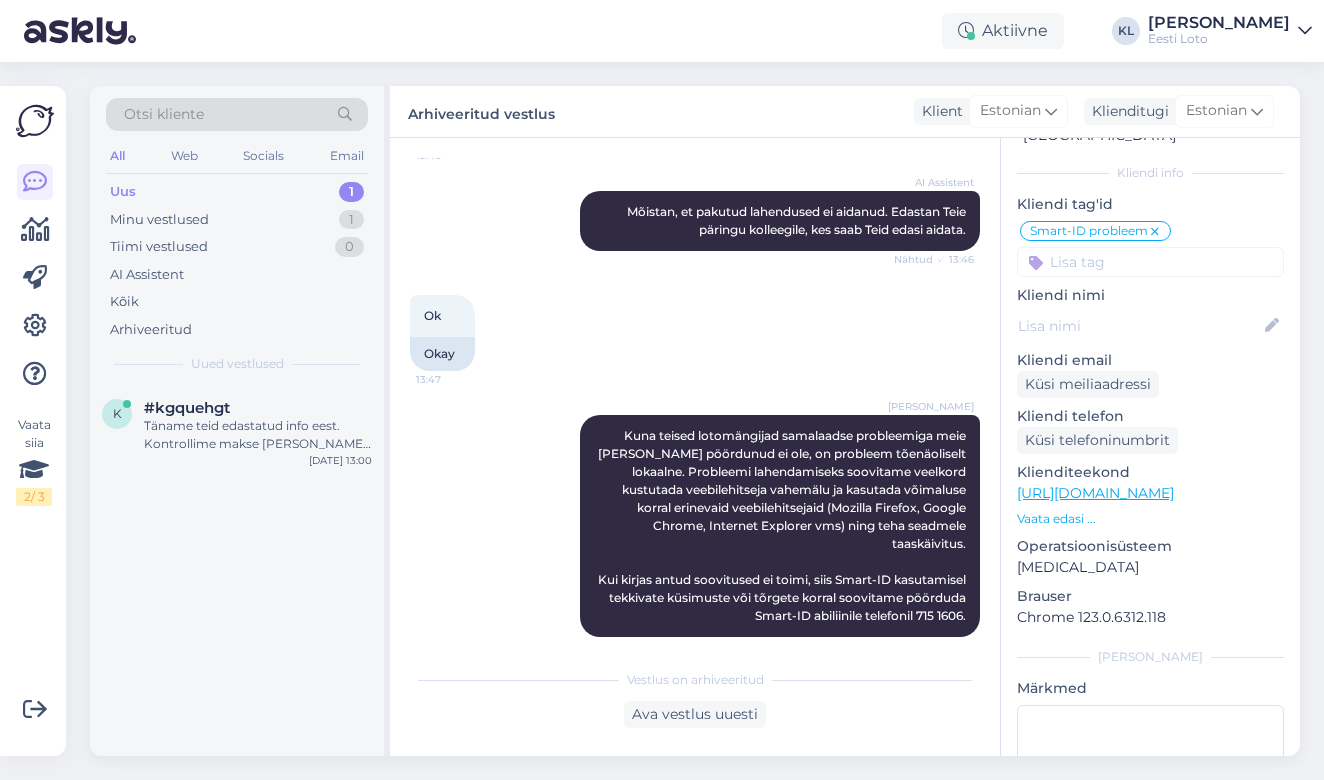 click on "Uus 1" at bounding box center (237, 192) 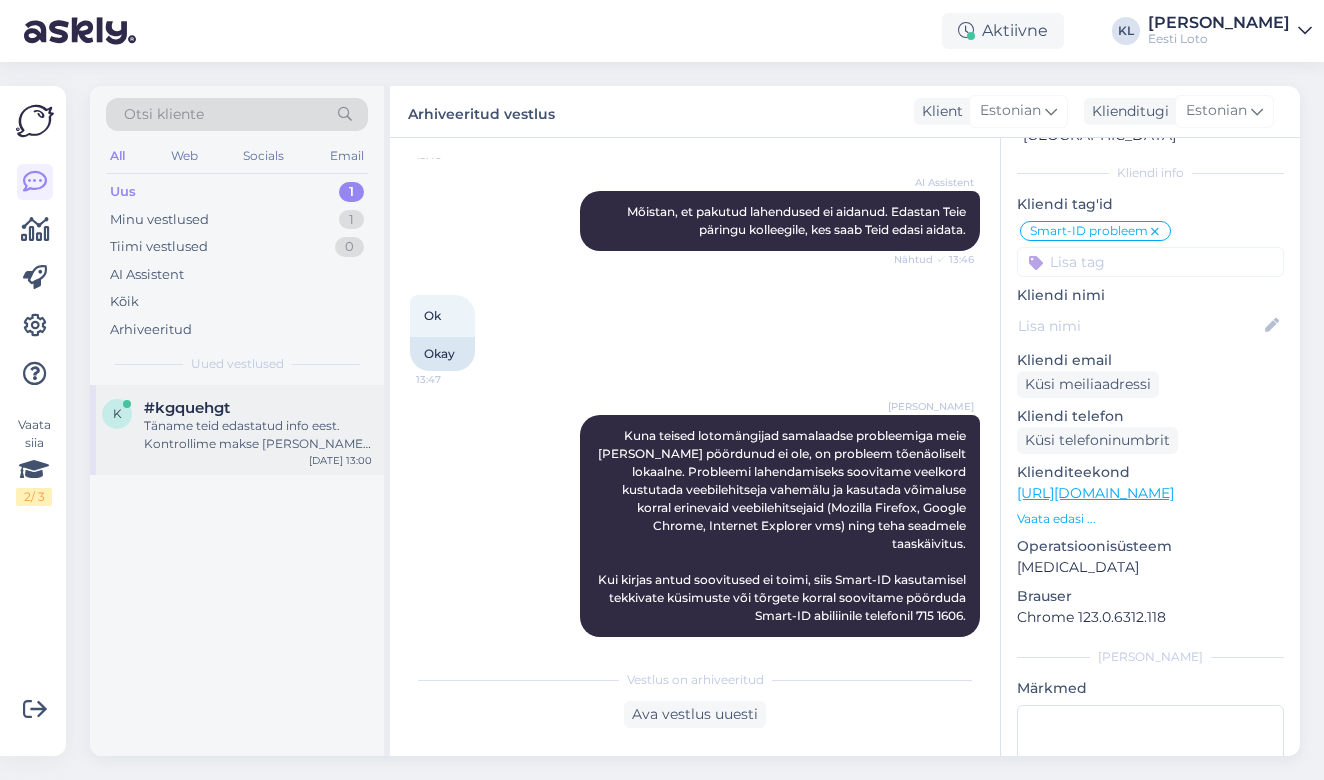click on "#kgquehgt" at bounding box center (187, 408) 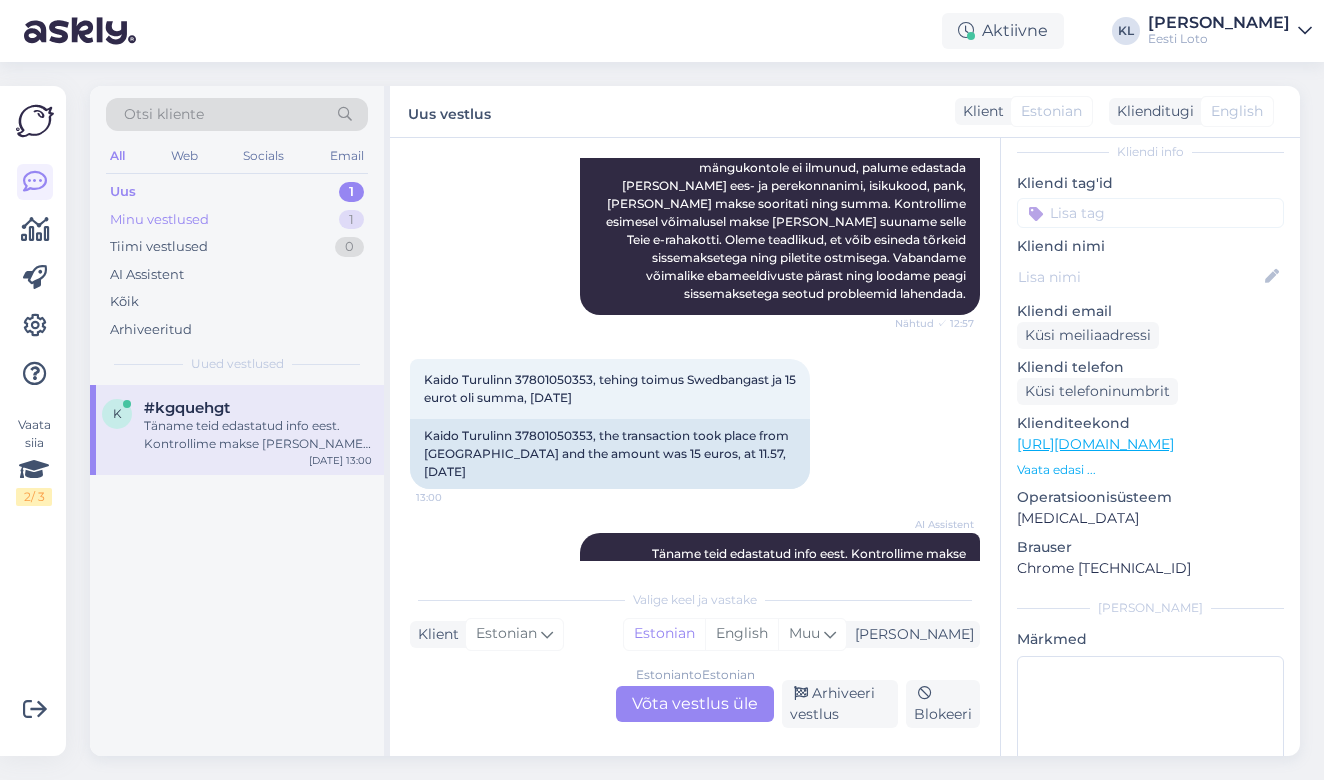 click on "Minu vestlused" at bounding box center [159, 220] 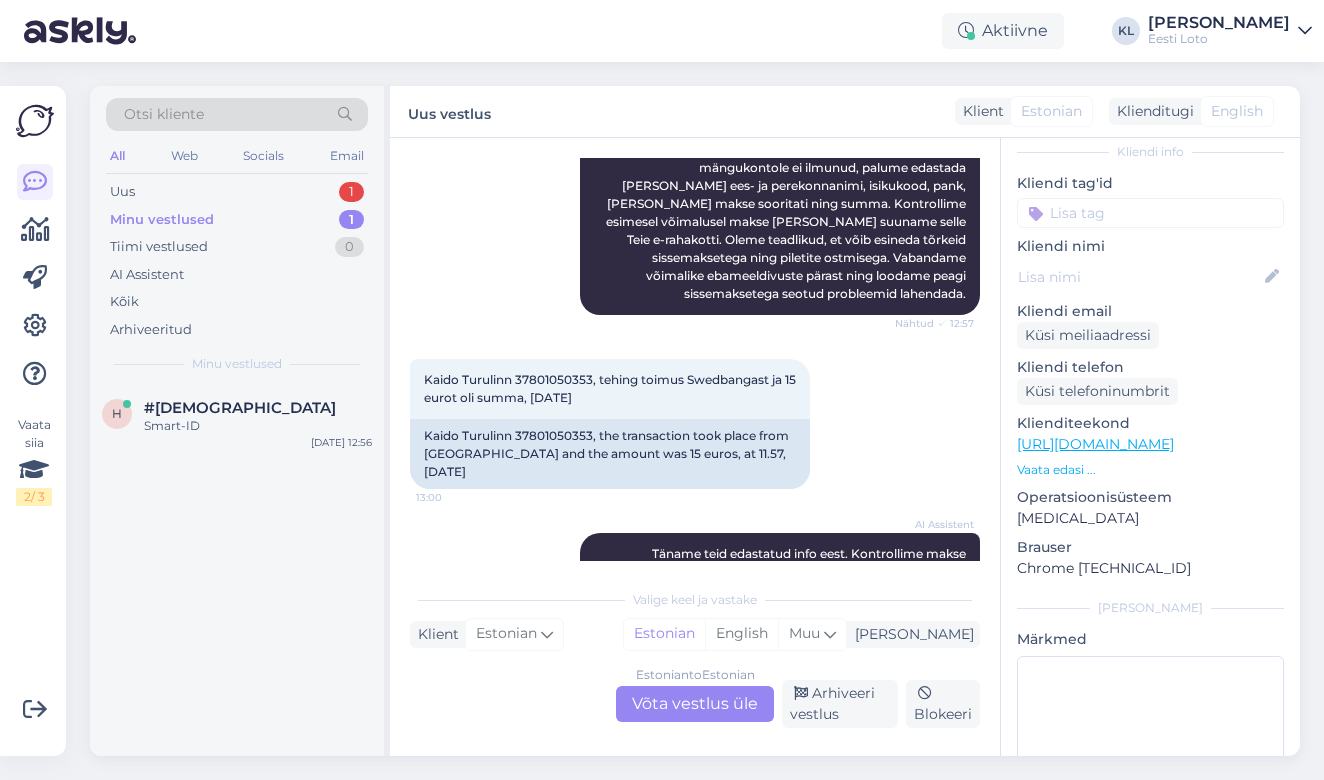 click on "Minu vestlused 1" at bounding box center (237, 220) 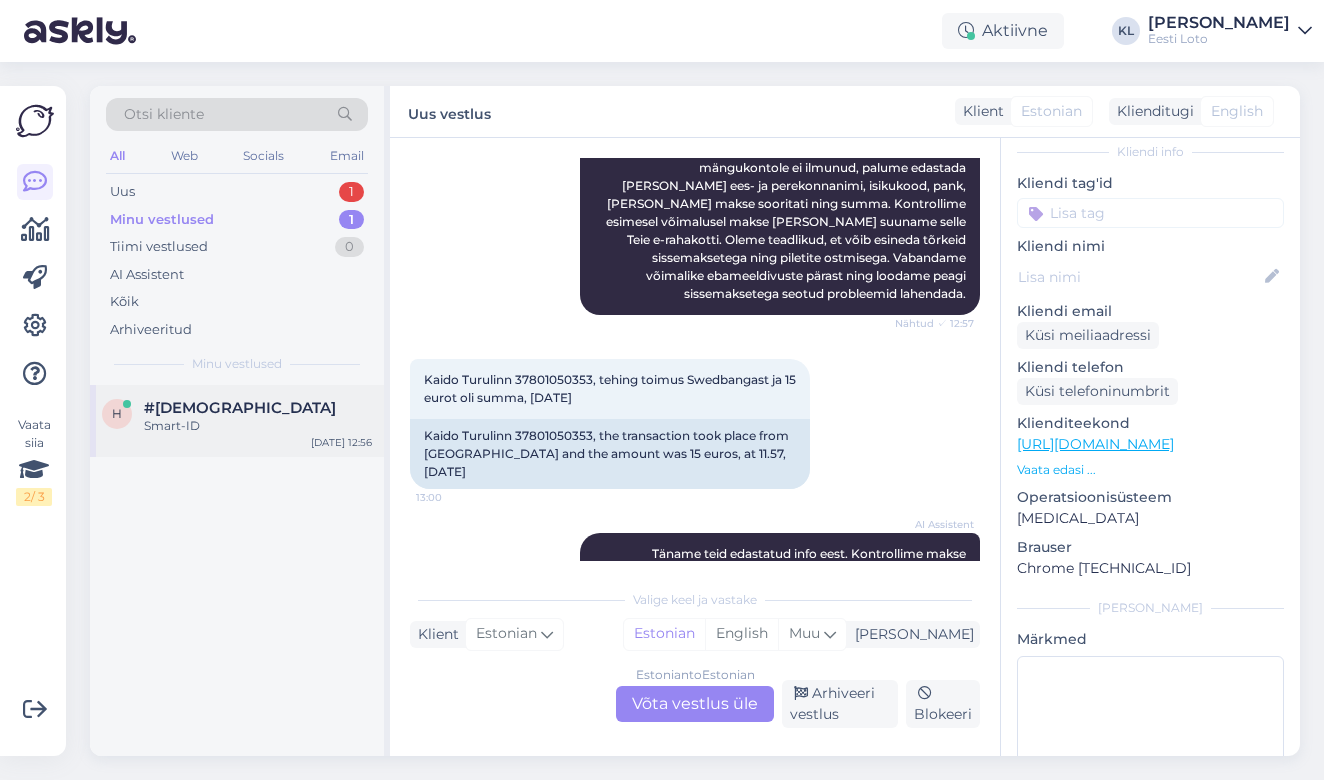 click on "h #hzumjvxf Smart-ID Jul 18 12:56" at bounding box center (237, 421) 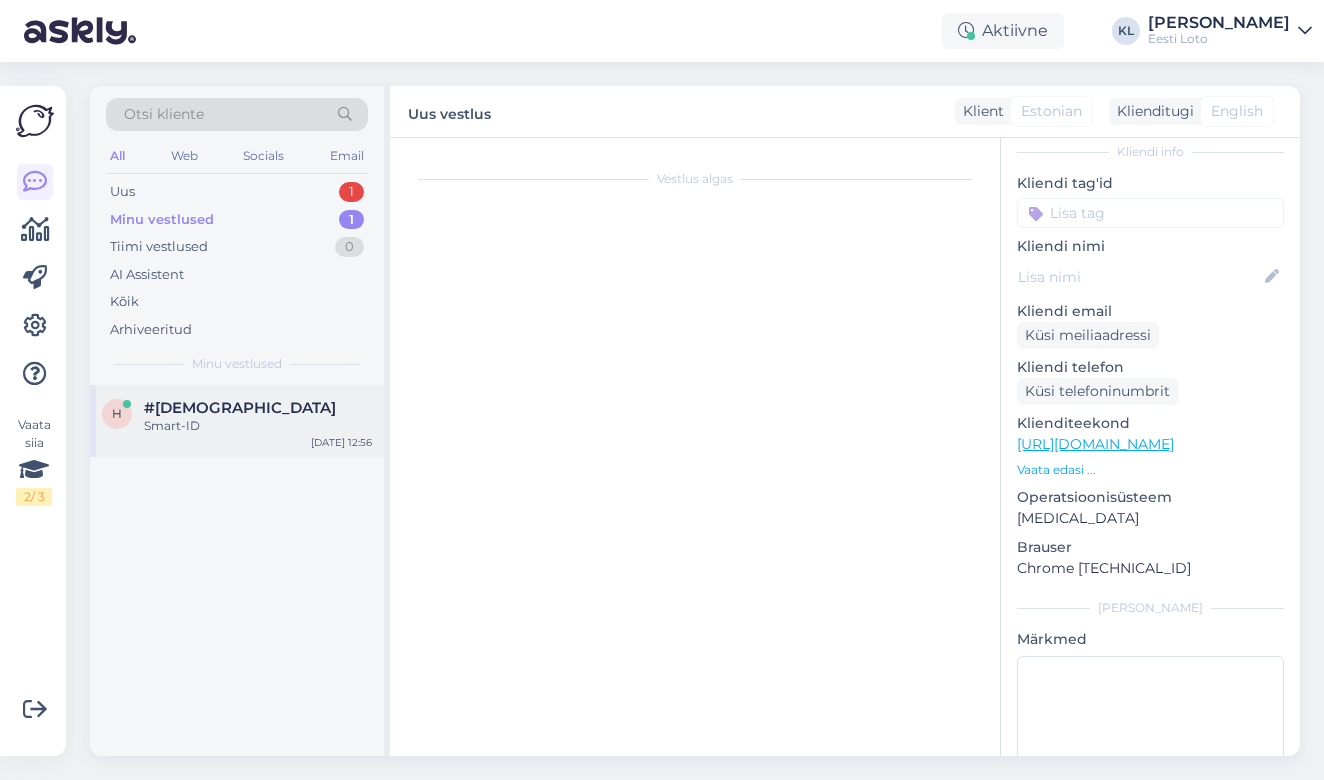 scroll, scrollTop: 435, scrollLeft: 0, axis: vertical 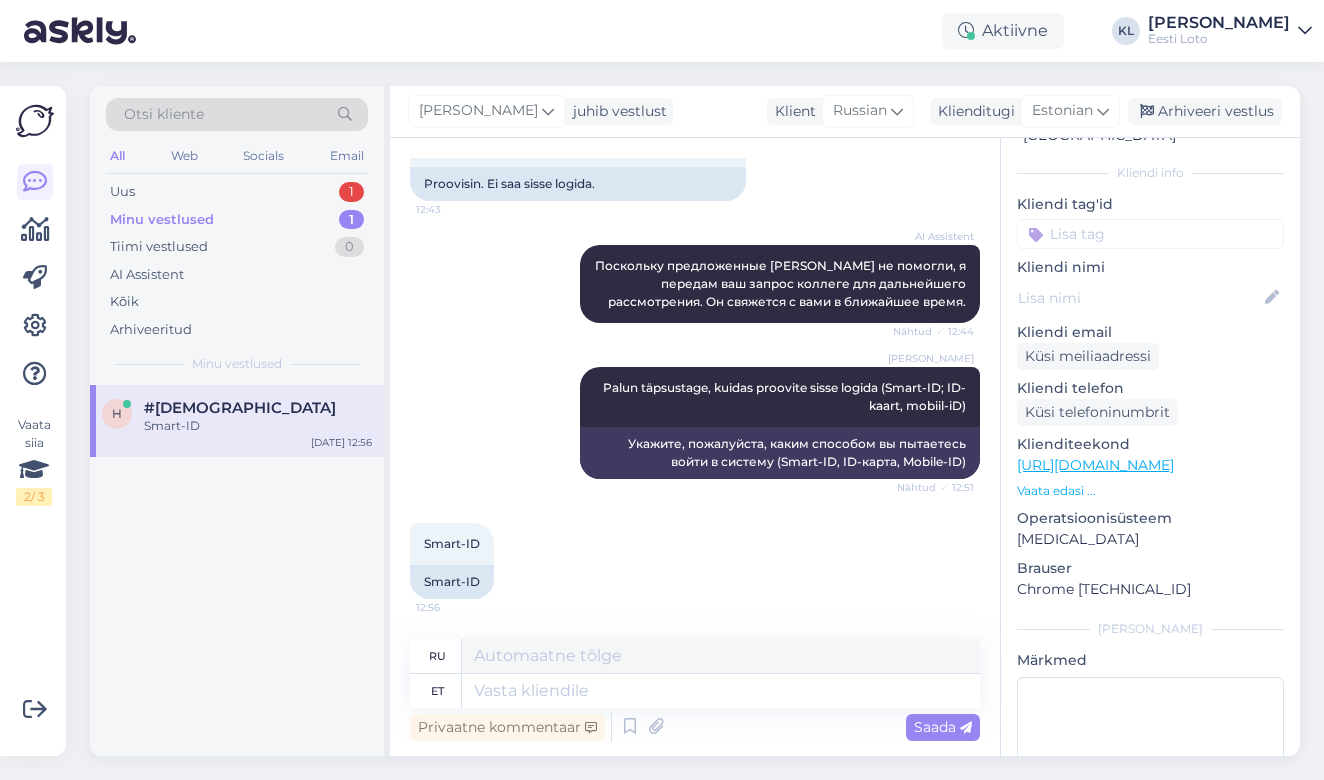 click on "Privaatne kommentaar Saada" at bounding box center (695, 727) 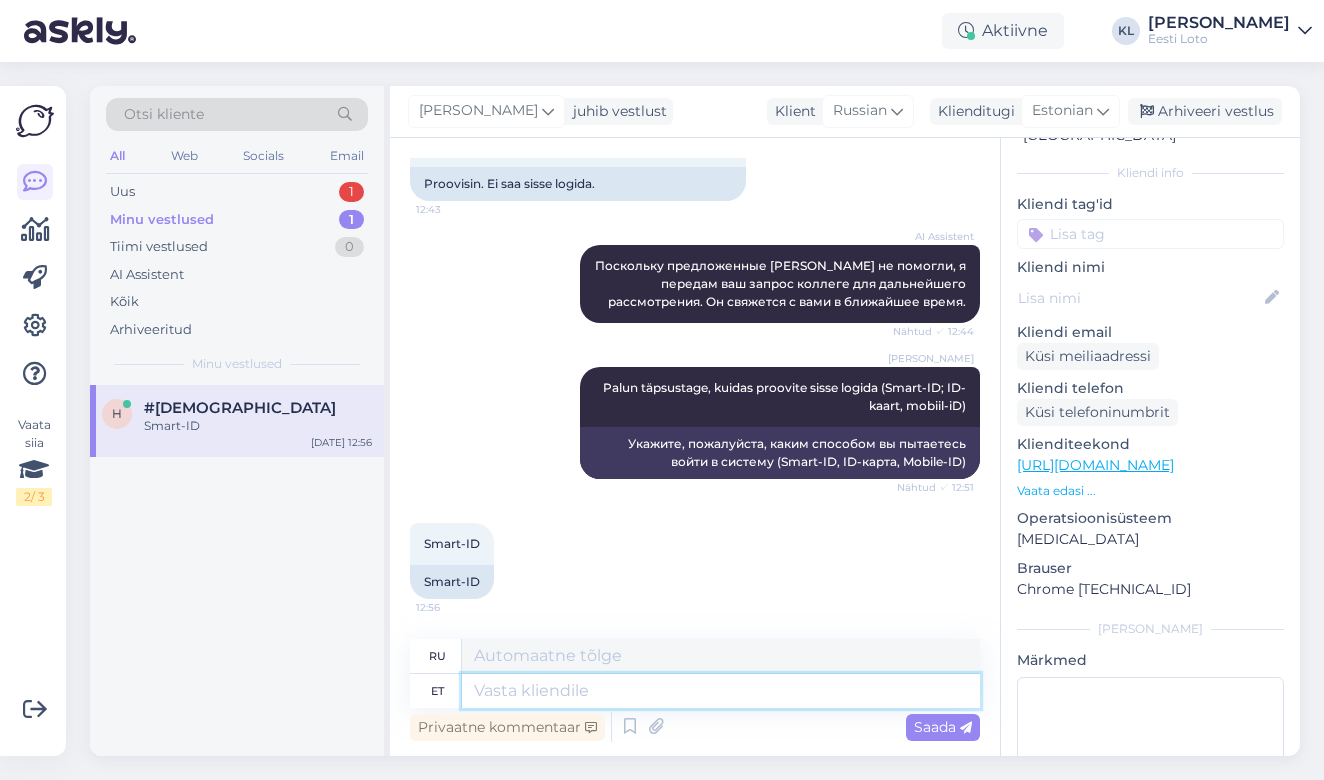 click at bounding box center (721, 691) 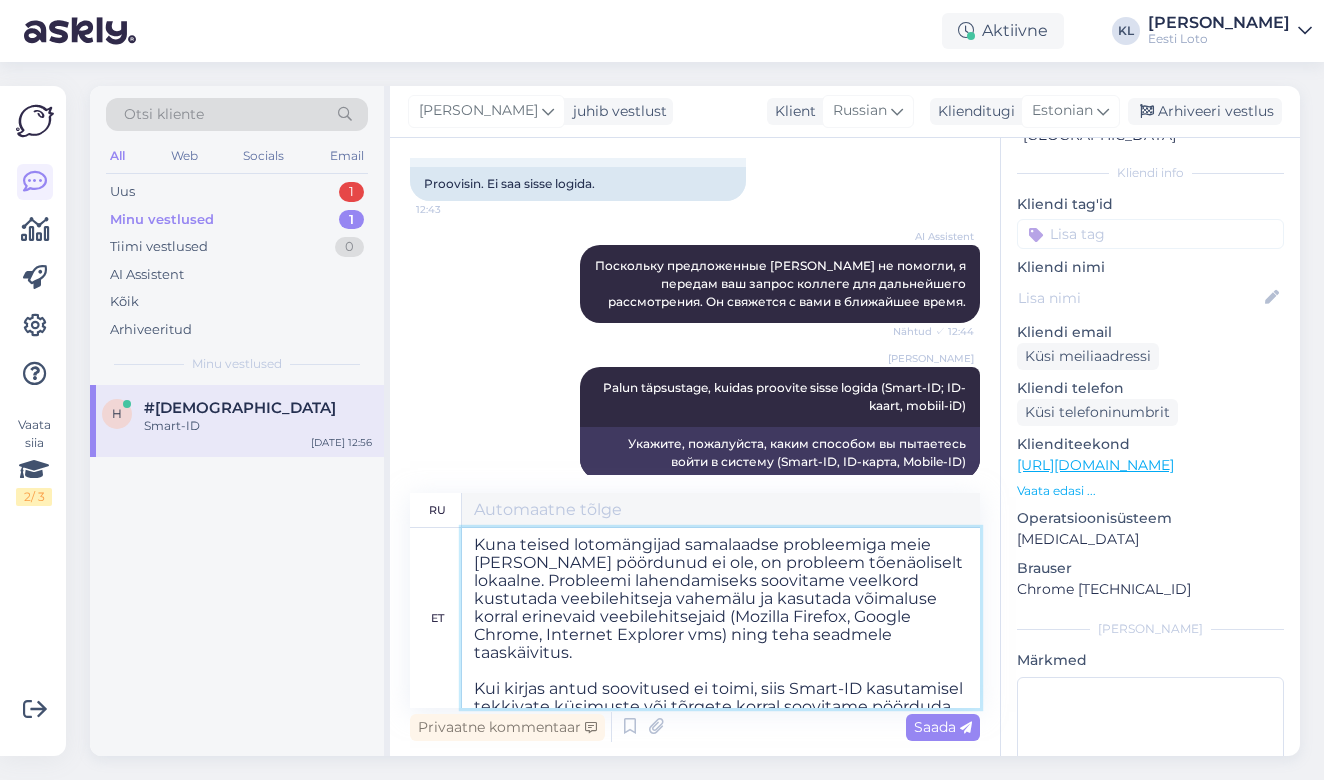 scroll, scrollTop: 0, scrollLeft: 0, axis: both 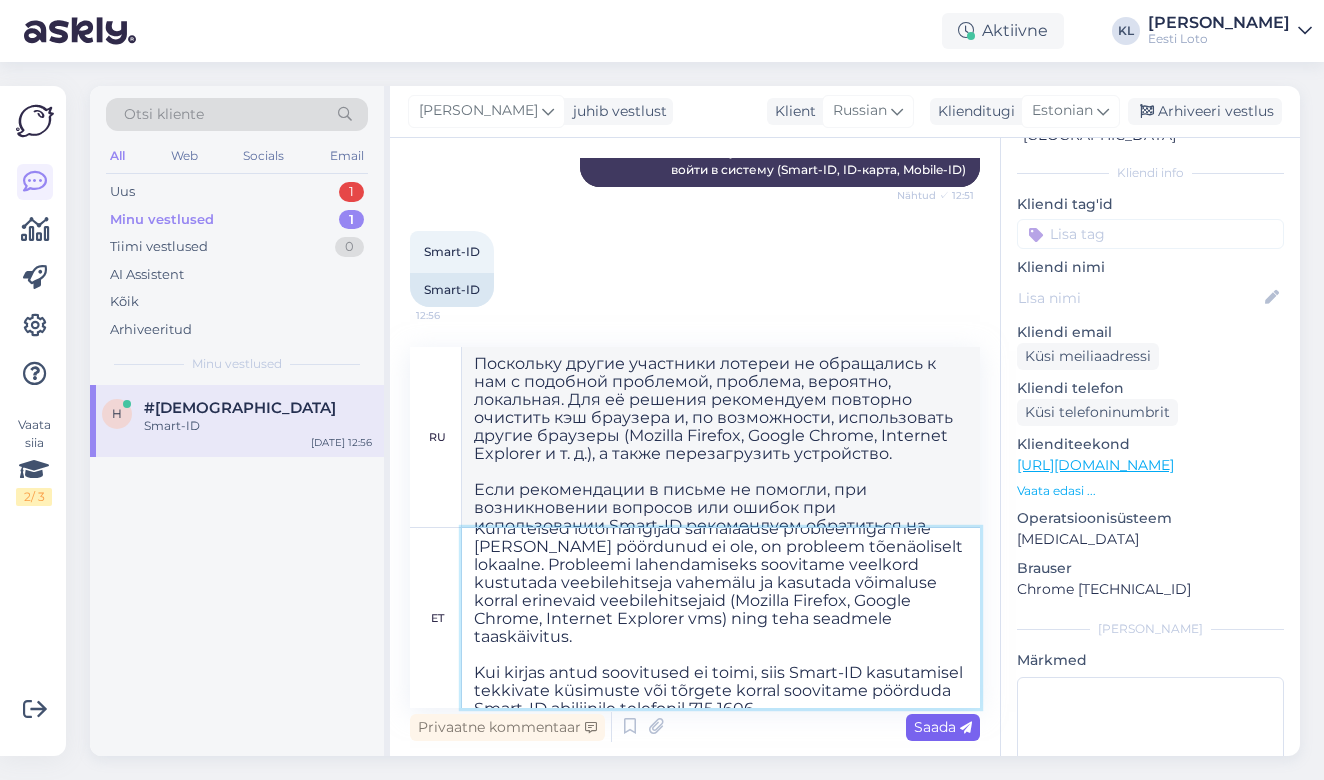 type on "Kuna teised lotomängijad samalaadse probleemiga meie poole pöördunud ei ole, on probleem tõenäoliselt lokaalne. Probleemi lahendamiseks soovitame veelkord kustutada veebilehitseja vahemälu ja kasutada võimaluse korral erinevaid veebilehitsejaid (Mozilla Firefox, Google Chrome, Internet Explorer vms) ning teha seadmele taaskäivitus.
Kui kirjas antud soovitused ei toimi, siis Smart-ID kasutamisel tekkivate küsimuste või tõrgete korral soovitame pöörduda Smart-ID abiliinile telefonil 715 1606." 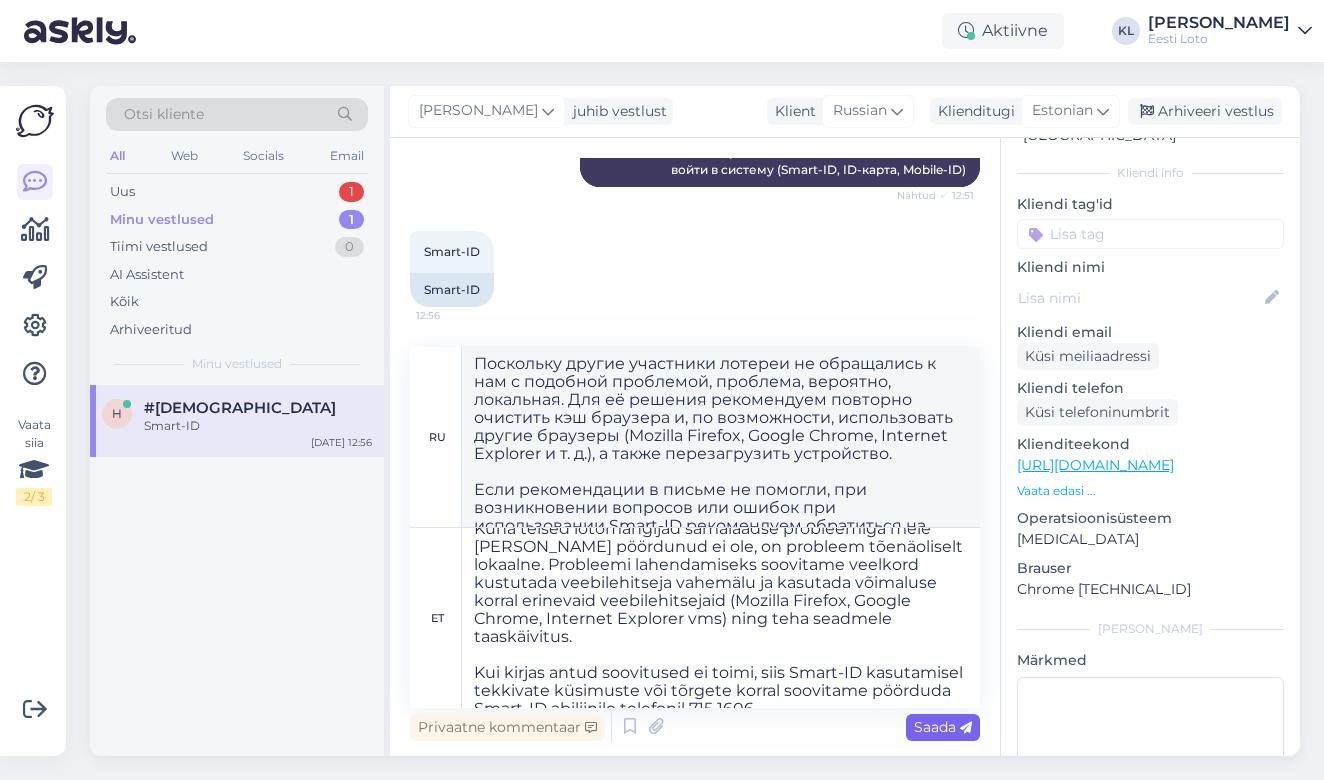 click on "Saada" at bounding box center (943, 727) 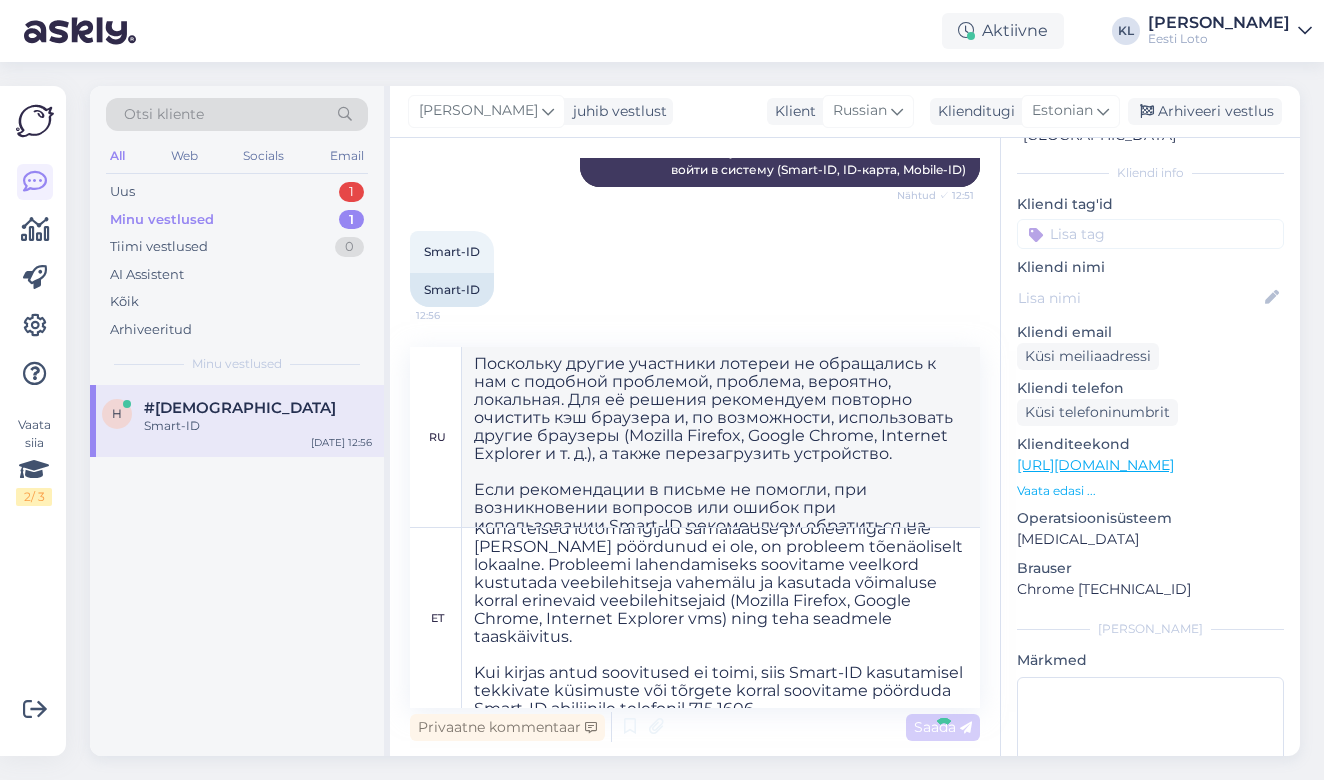 type 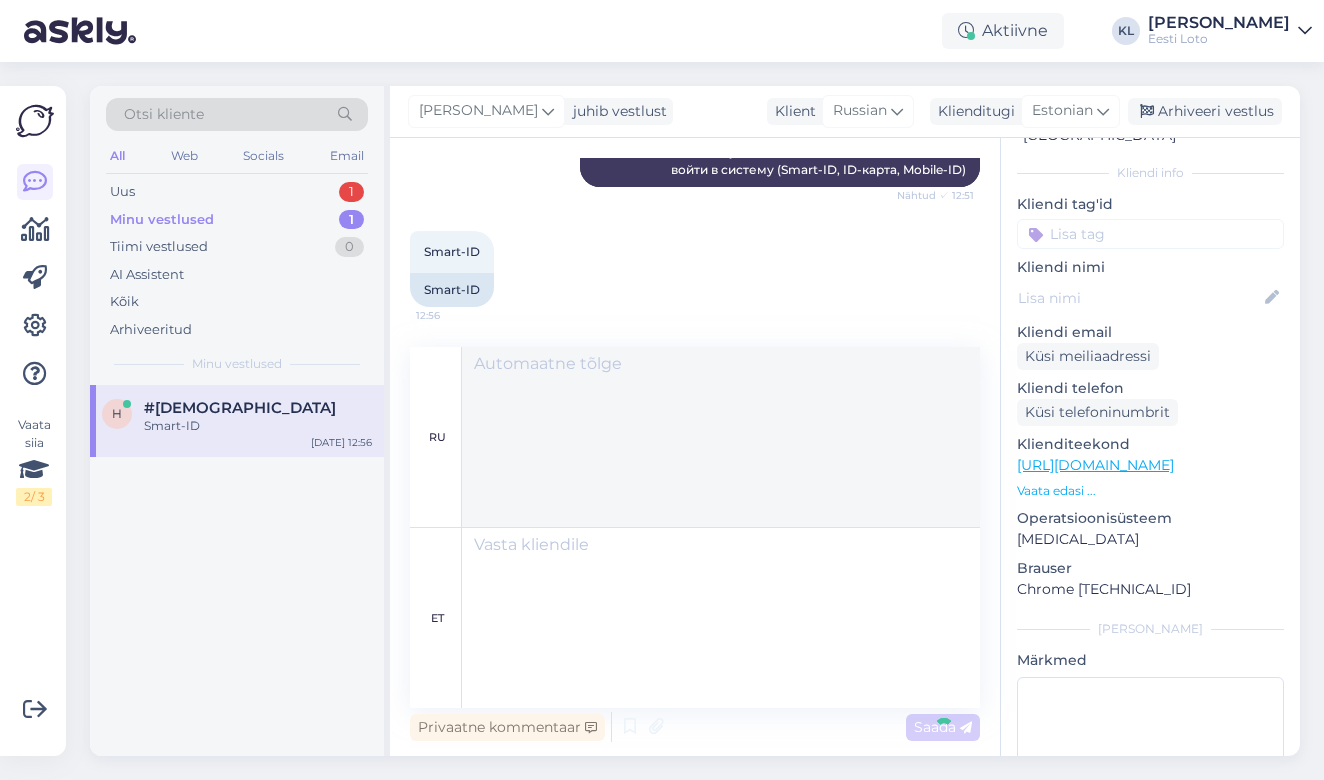 scroll, scrollTop: 897, scrollLeft: 0, axis: vertical 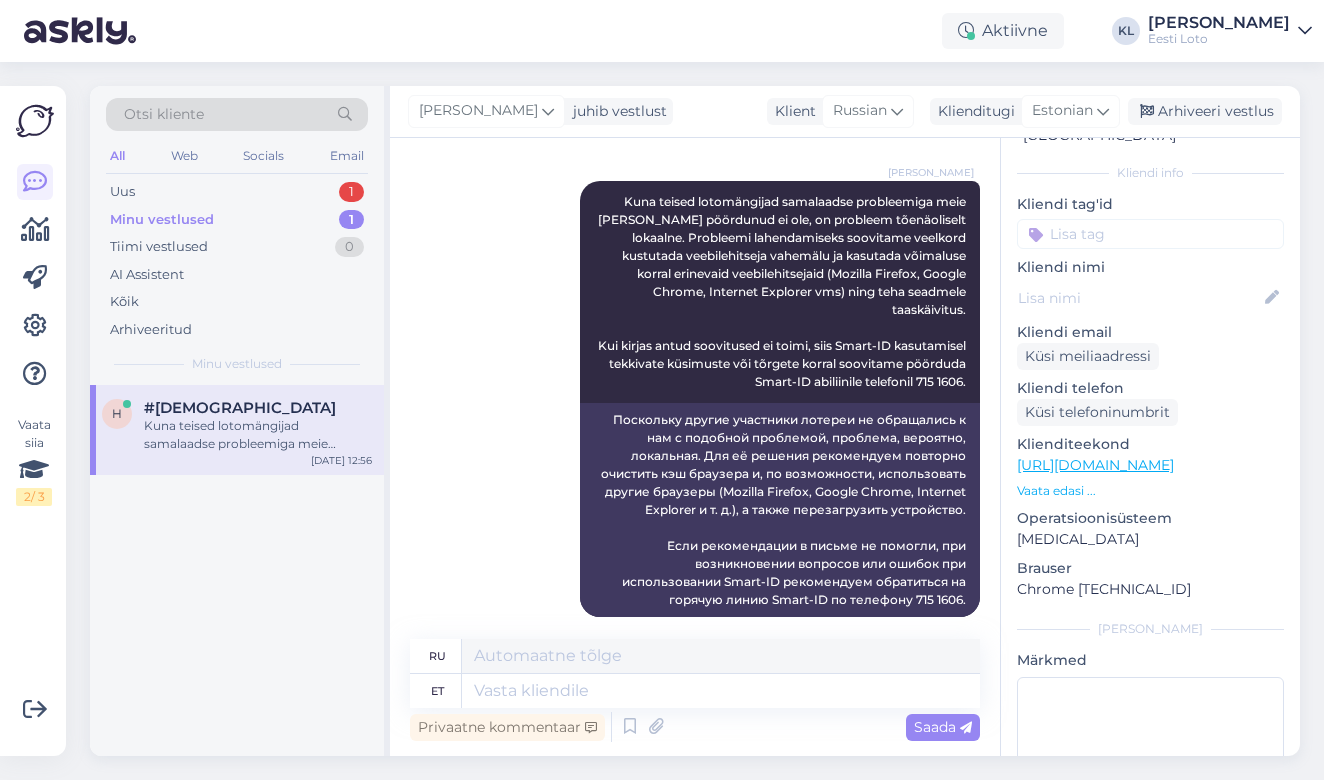 click at bounding box center [1150, 234] 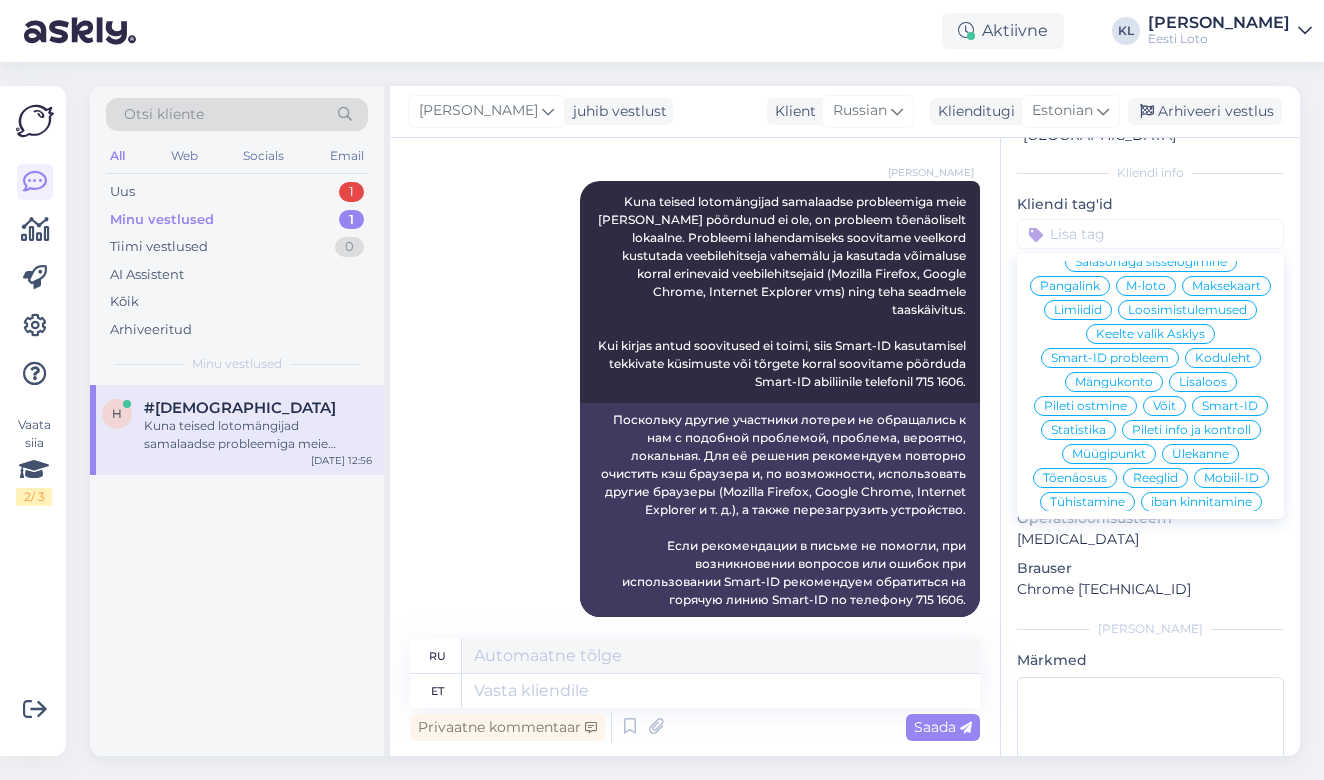 scroll, scrollTop: 102, scrollLeft: 0, axis: vertical 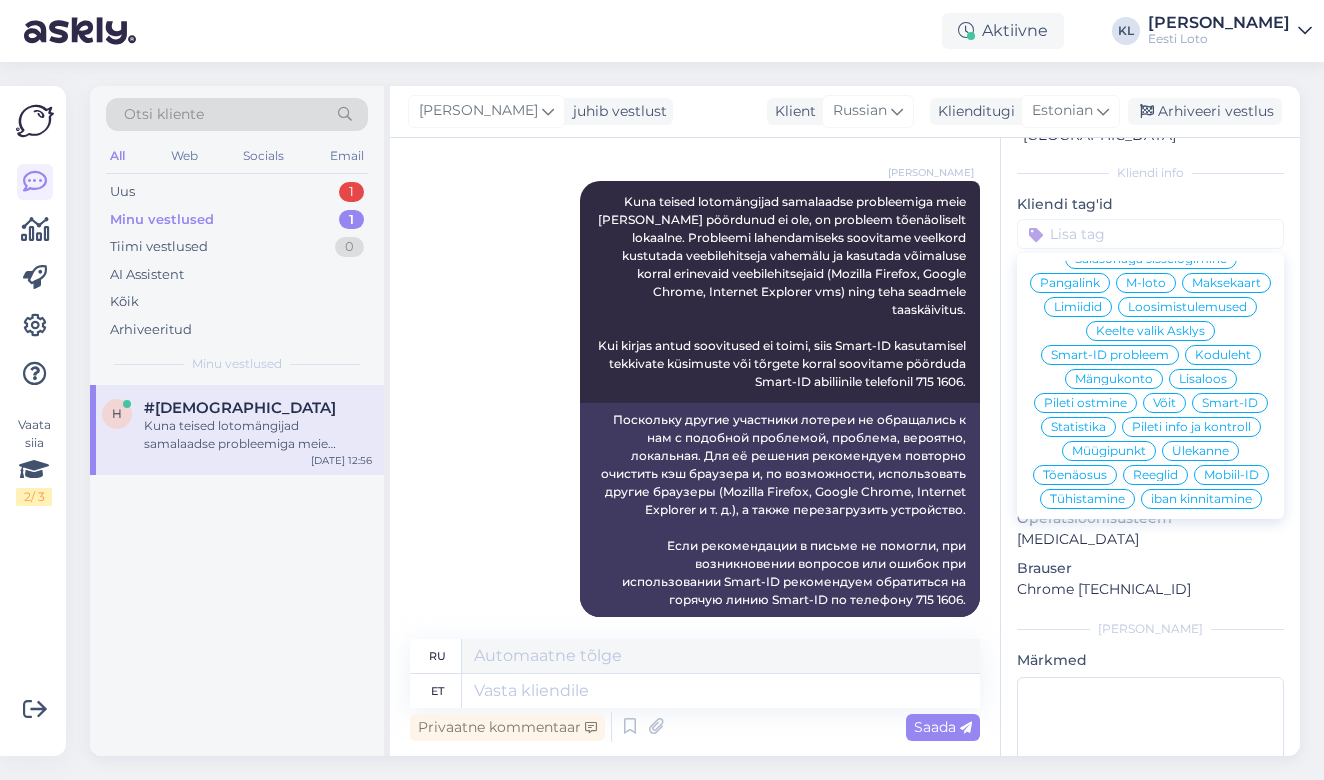 click on "Smart-ID probleem" at bounding box center (1110, 355) 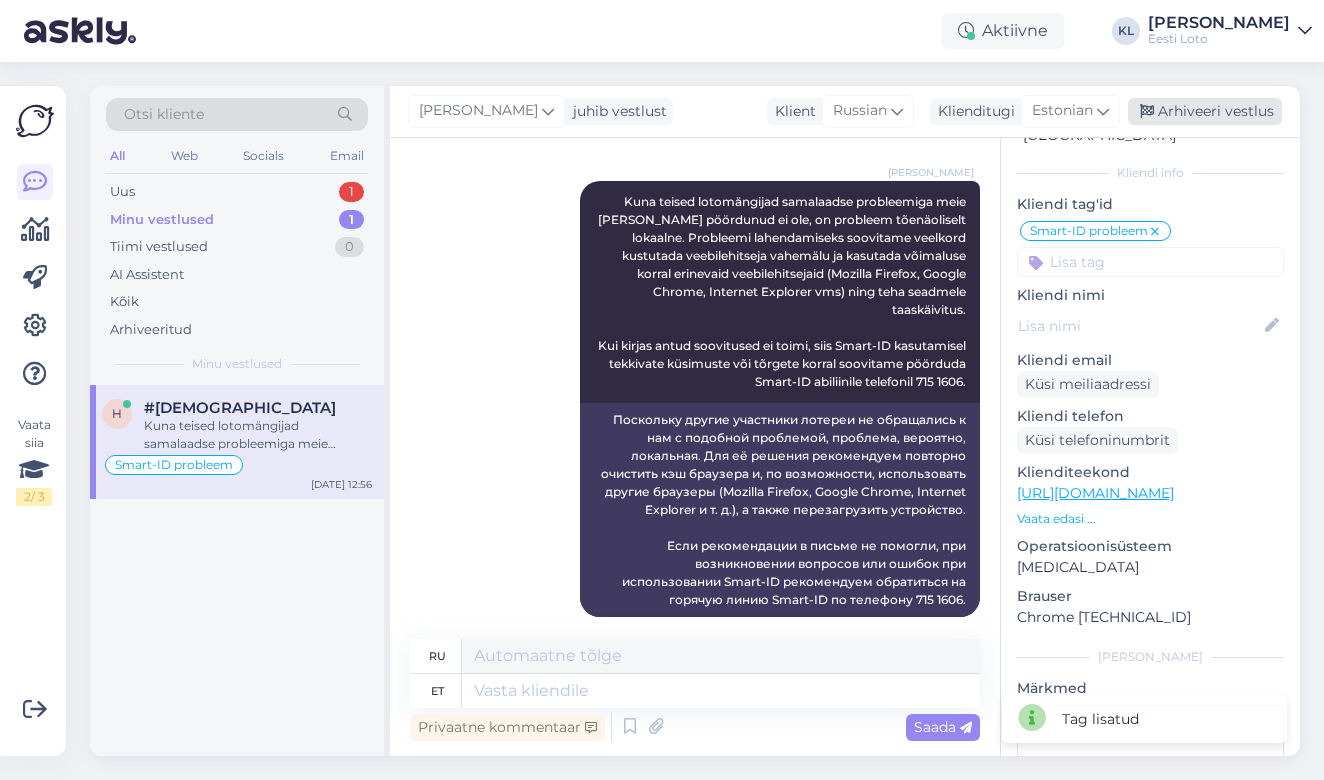 click on "Arhiveeri vestlus" at bounding box center [1205, 111] 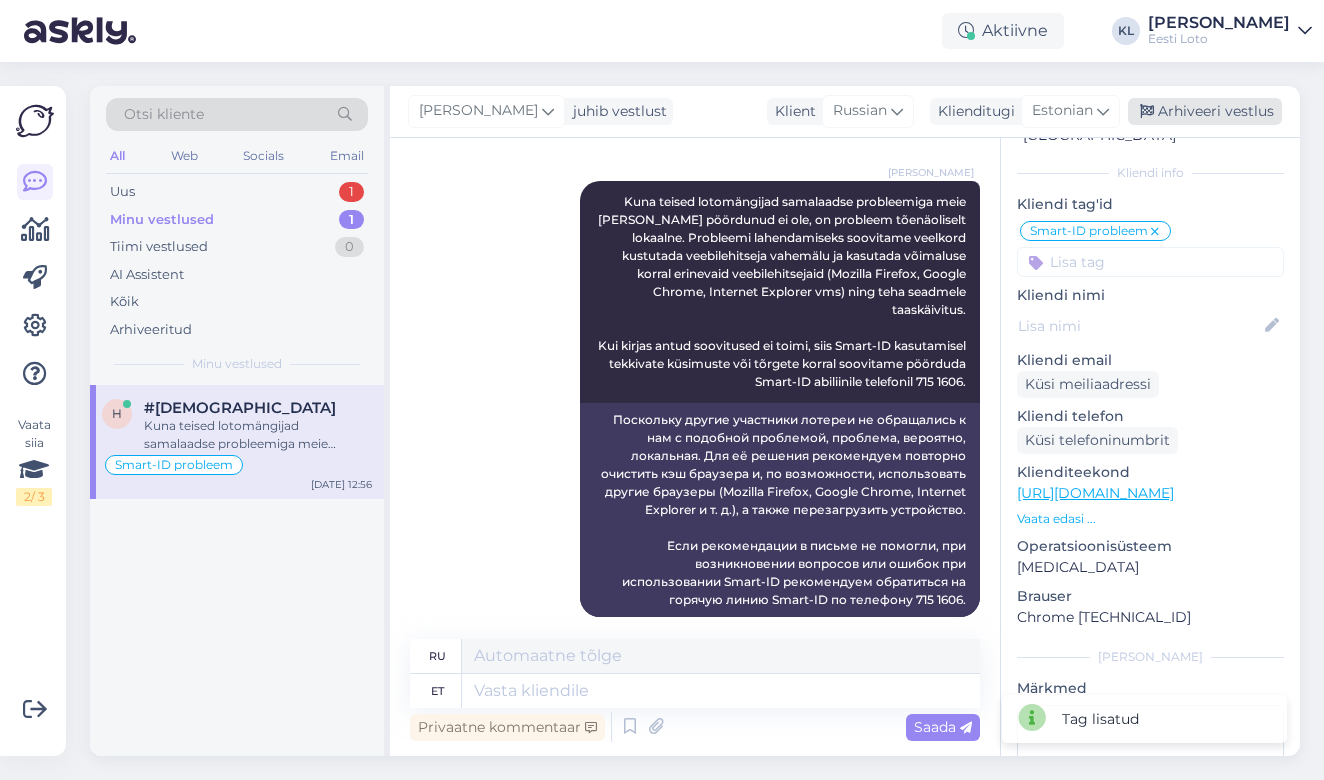scroll, scrollTop: 877, scrollLeft: 0, axis: vertical 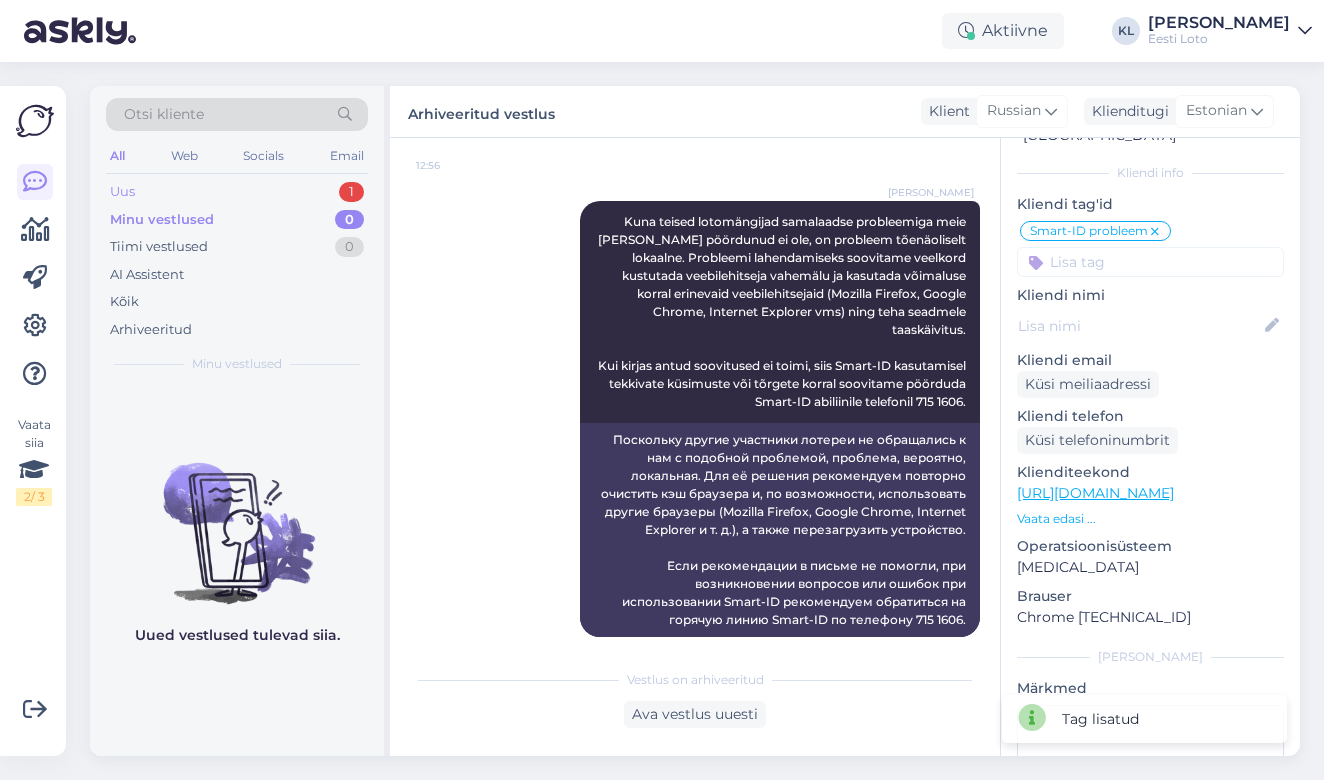 click on "Uus 1" at bounding box center [237, 192] 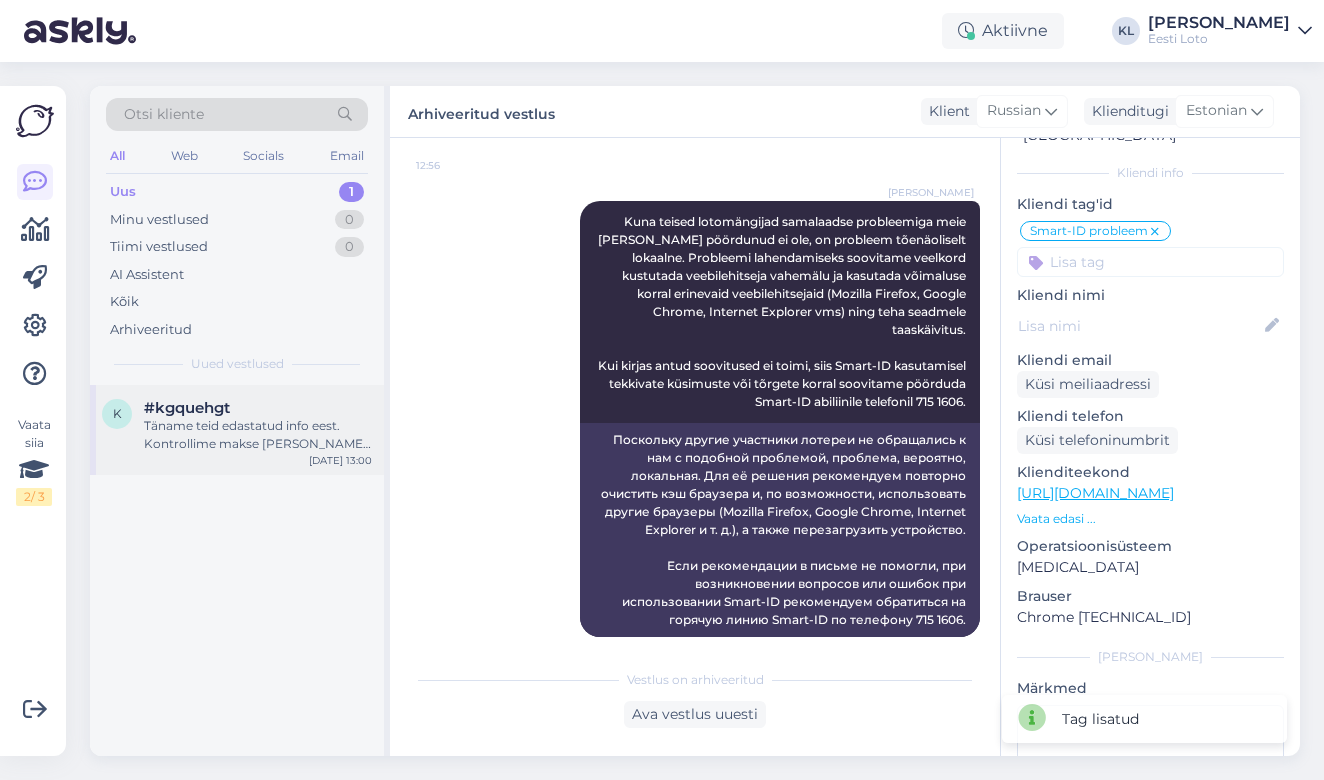 click on "Täname teid edastatud info eest. Kontrollime makse üle ja suuname selle teie e-rahakotti esimesel võimalusel." at bounding box center [258, 435] 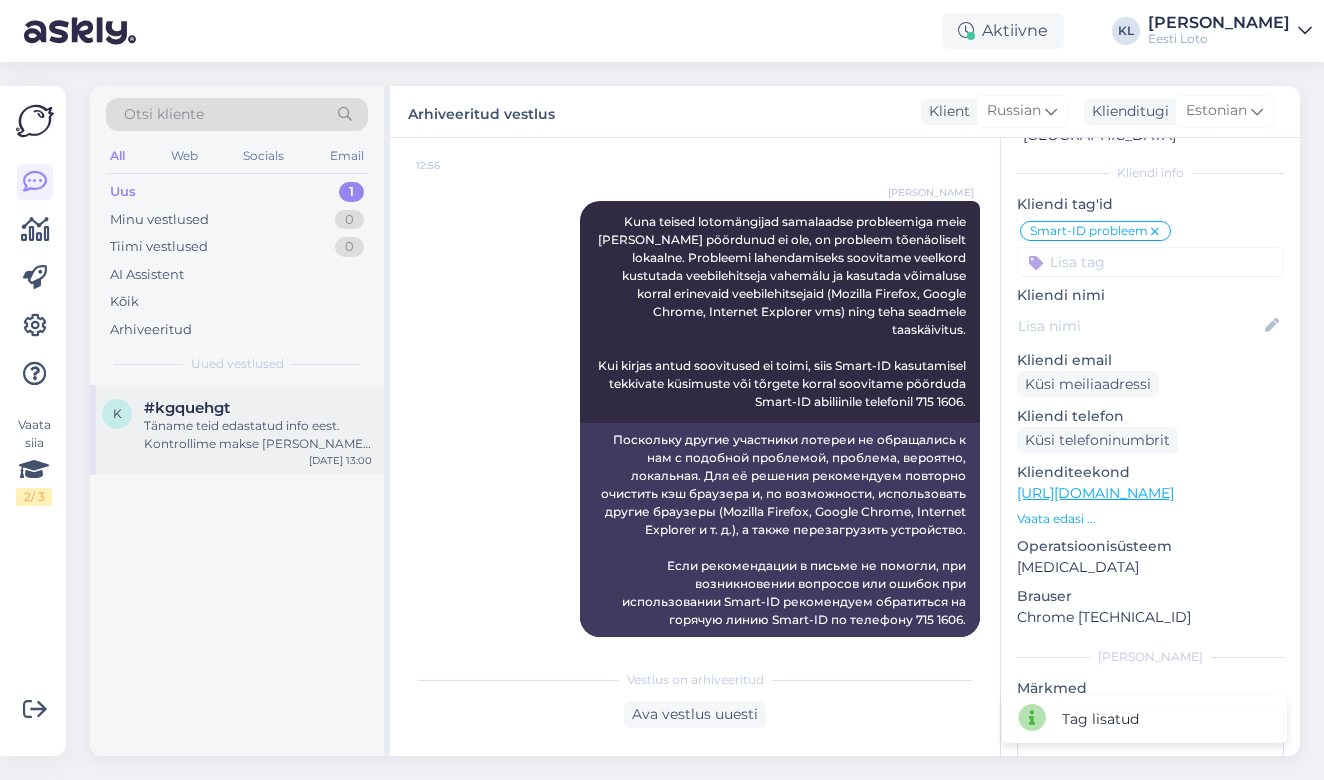 scroll, scrollTop: 569, scrollLeft: 0, axis: vertical 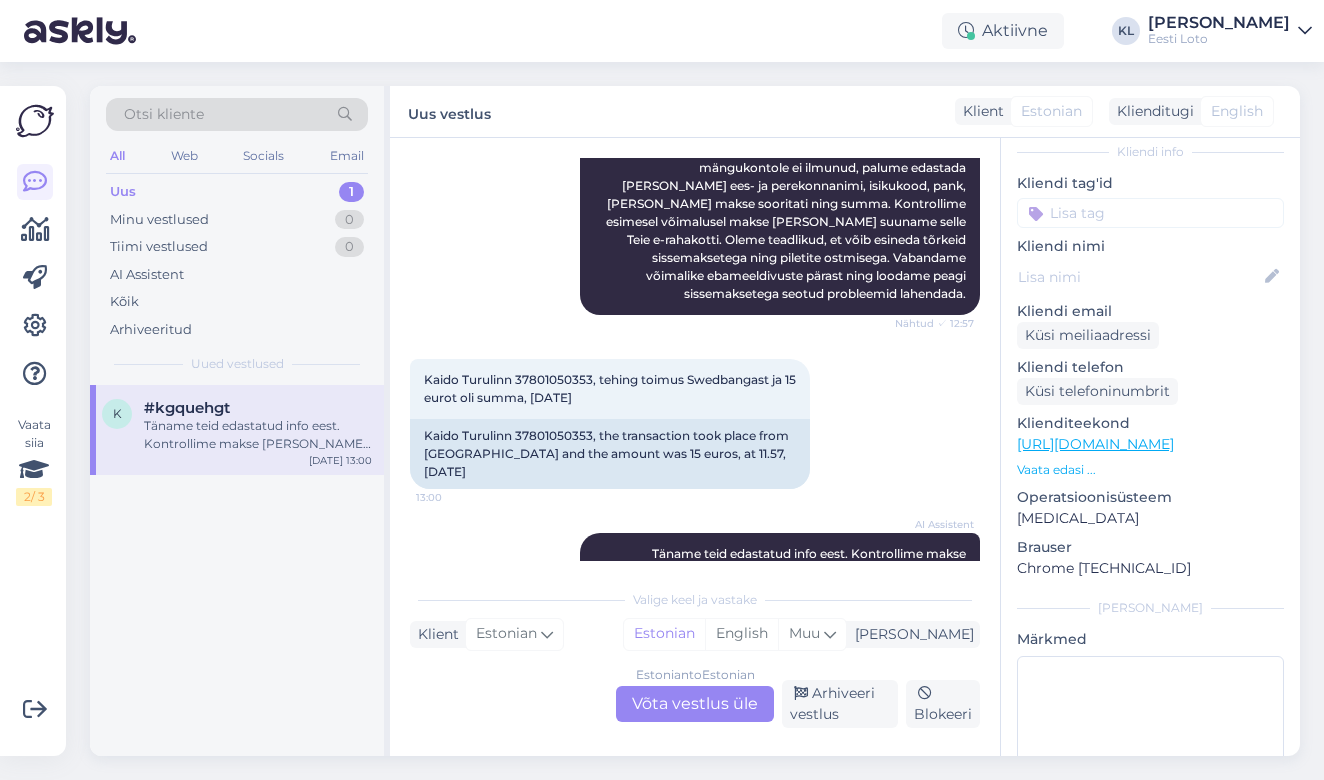 click on "Estonian  to  Estonian Võta vestlus üle" at bounding box center (695, 704) 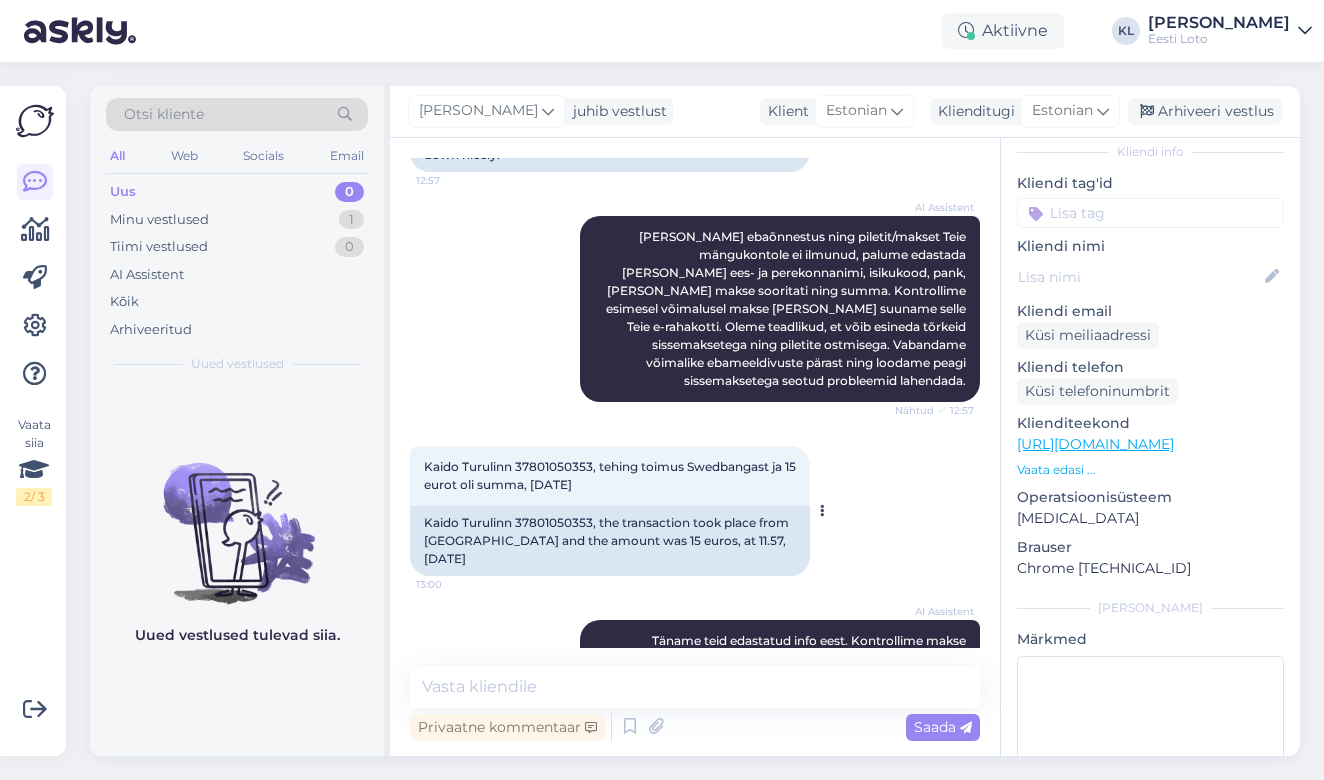 click on "Kaido Turulinn 37801050353, tehing toimus Swedbangast ja 15 eurot oli summa, kell 11.57,  18.07.2025" at bounding box center (611, 475) 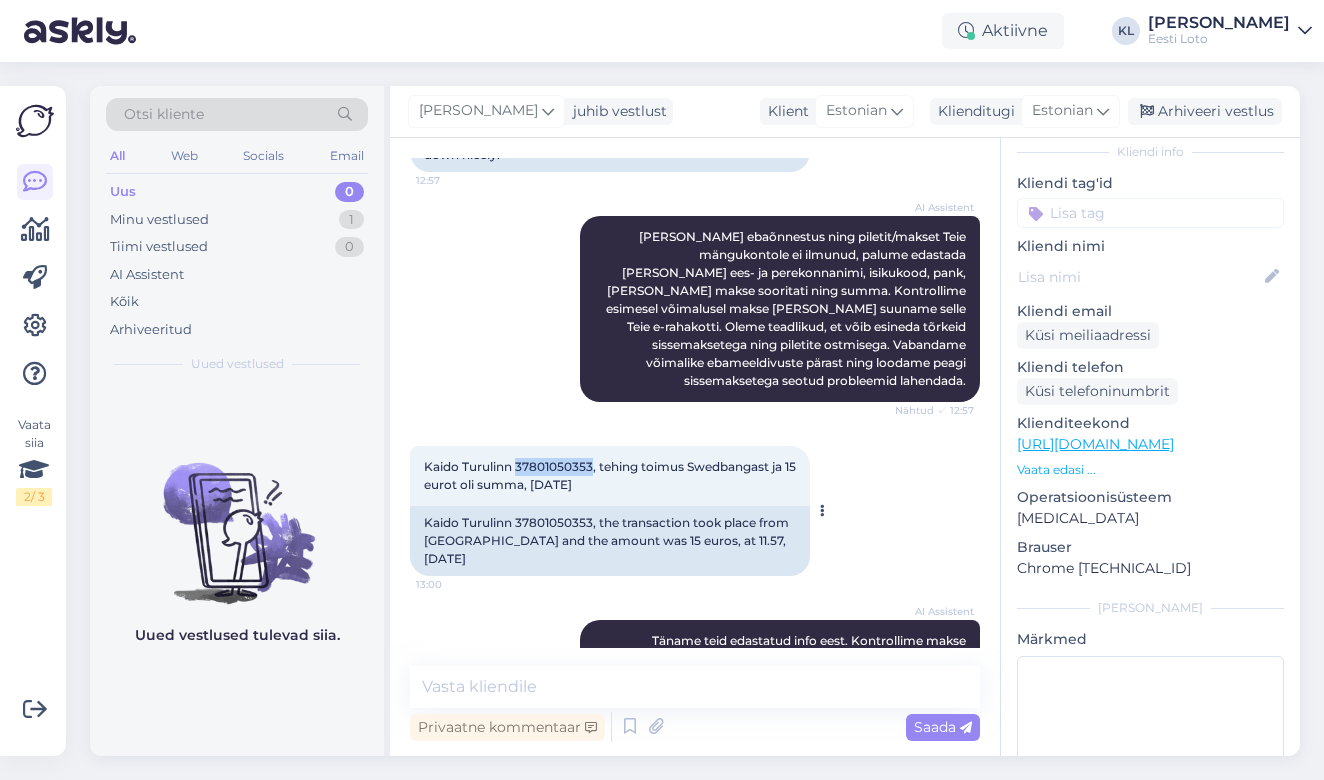 click on "Kaido Turulinn 37801050353, tehing toimus Swedbangast ja 15 eurot oli summa, kell 11.57,  18.07.2025" at bounding box center [611, 475] 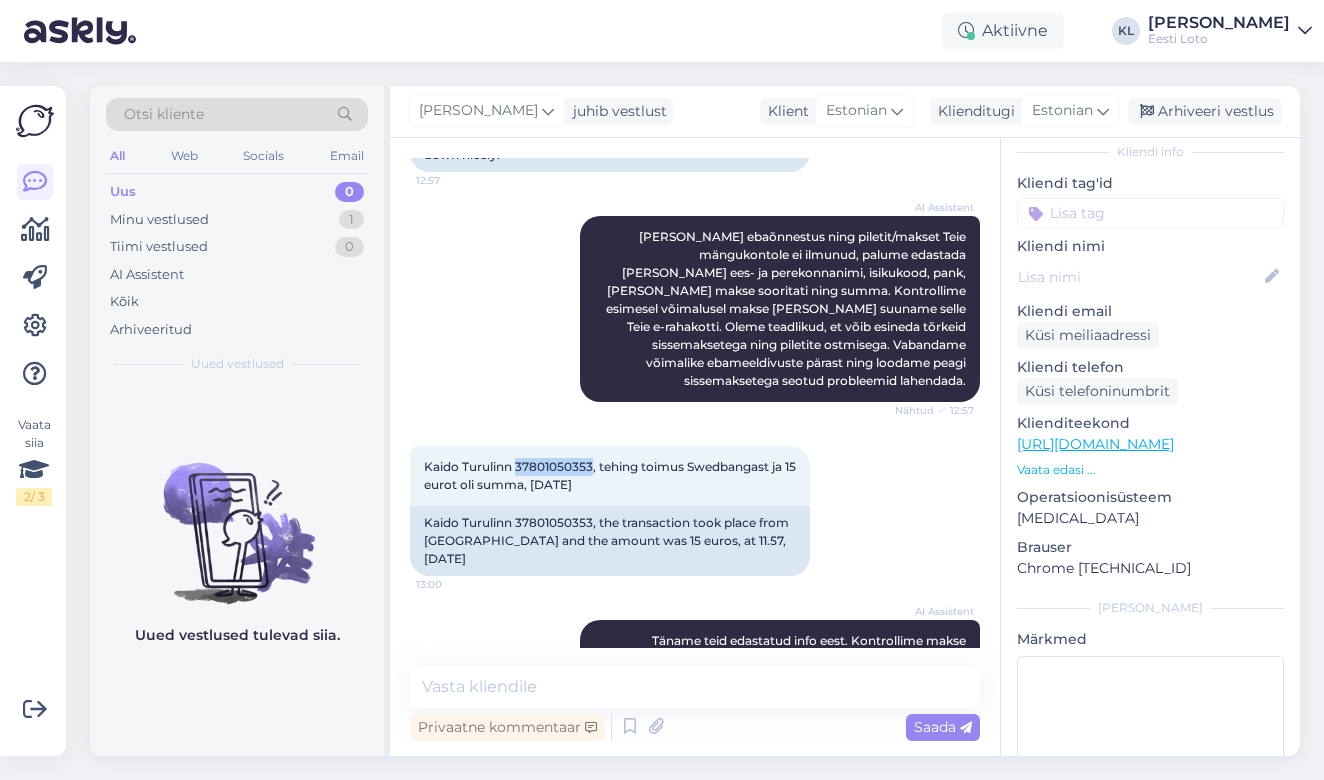 copy on "37801050353" 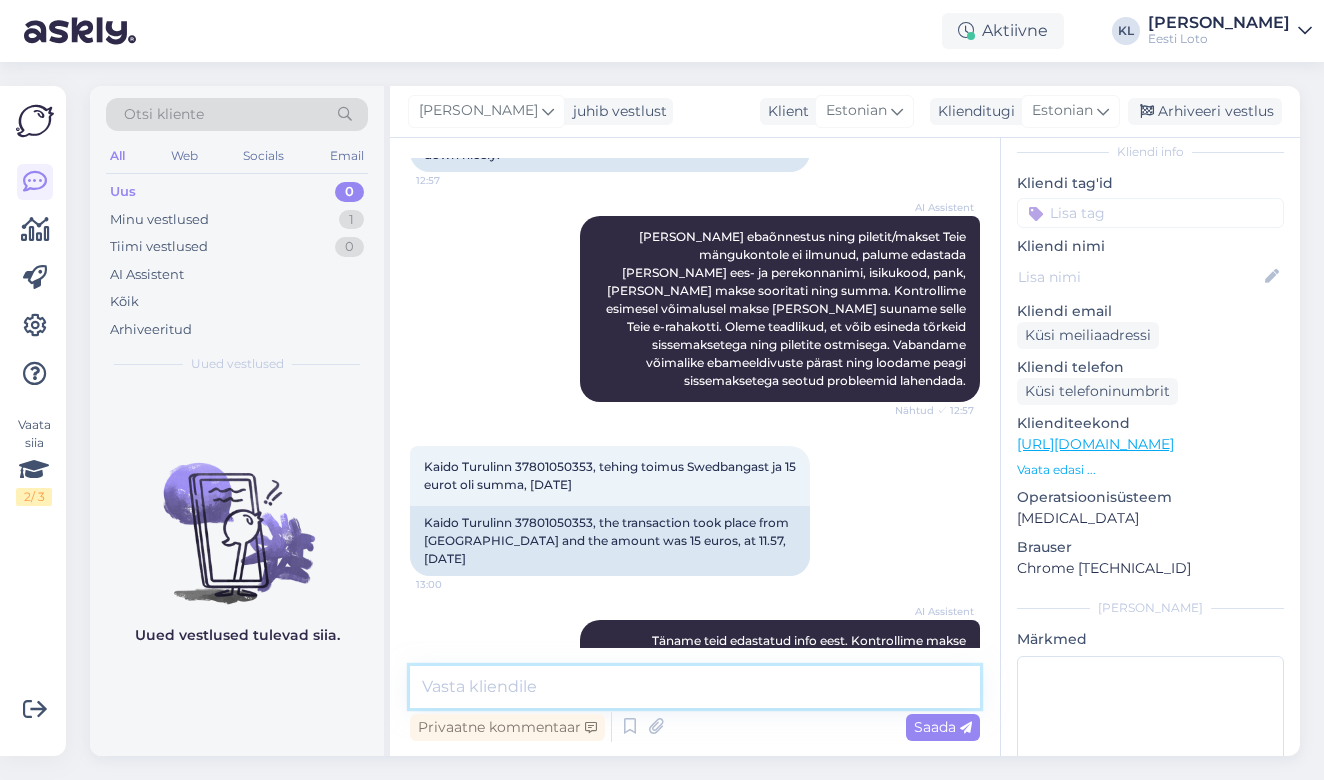 click at bounding box center [695, 687] 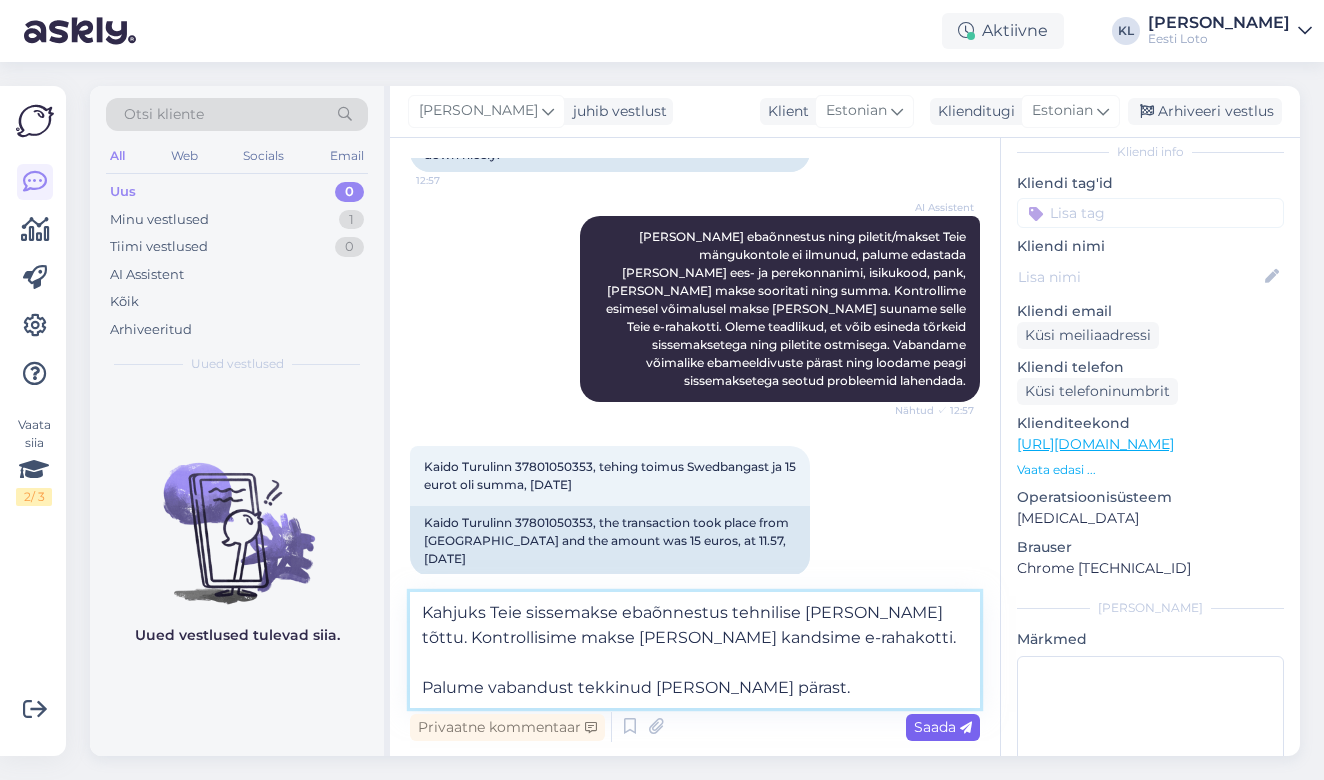 type on "Kahjuks Teie sissemakse ebaõnnestus tehnilise tõrke tõttu. Kontrollisime makse üle ja kandsime e-rahakotti.
Palume vabandust tekkinud tõrke pärast." 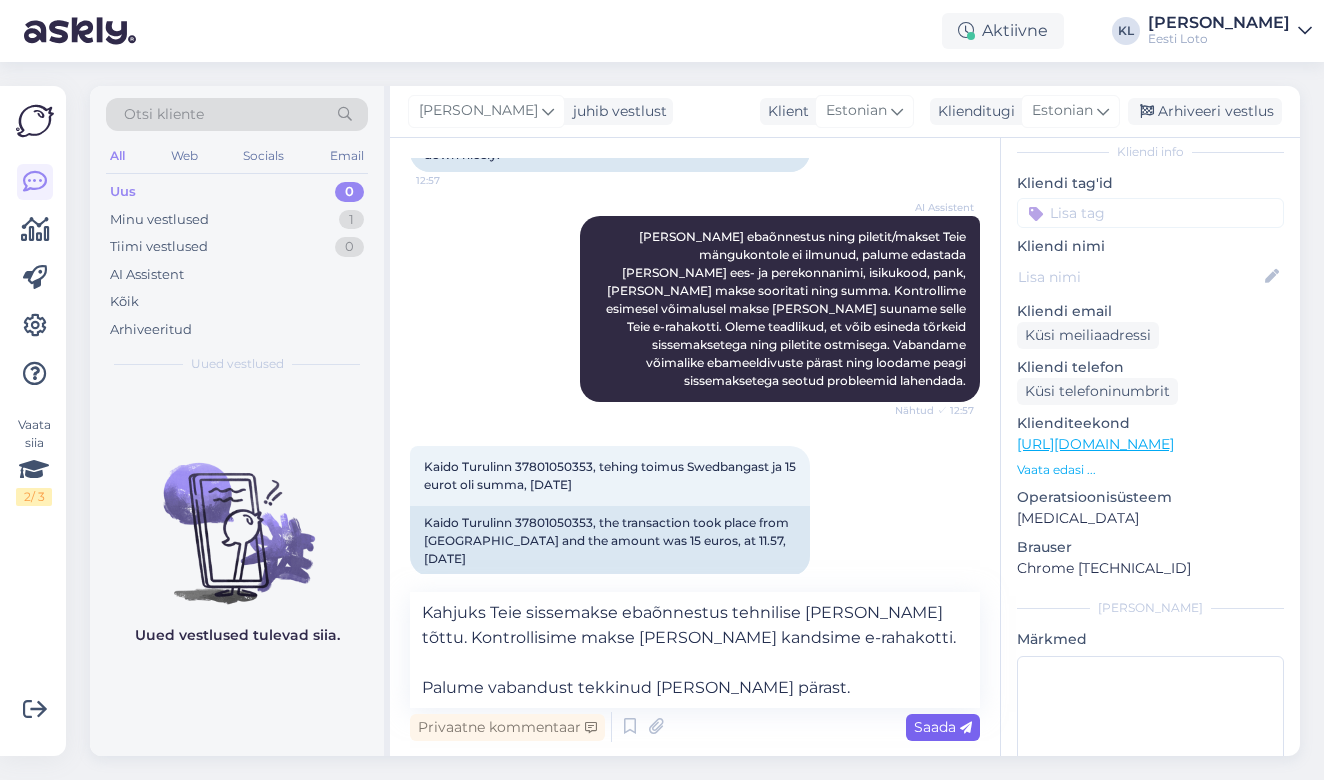 click on "Saada" at bounding box center [943, 727] 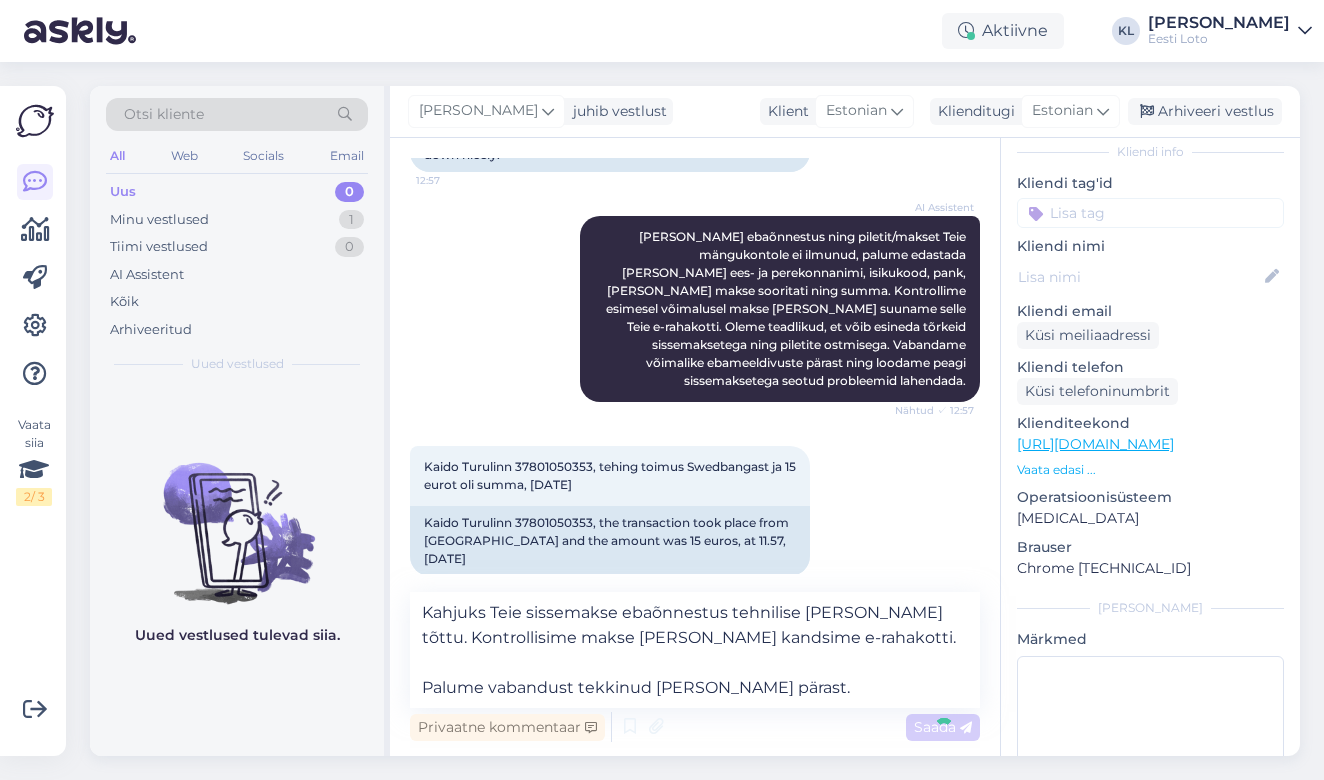 type 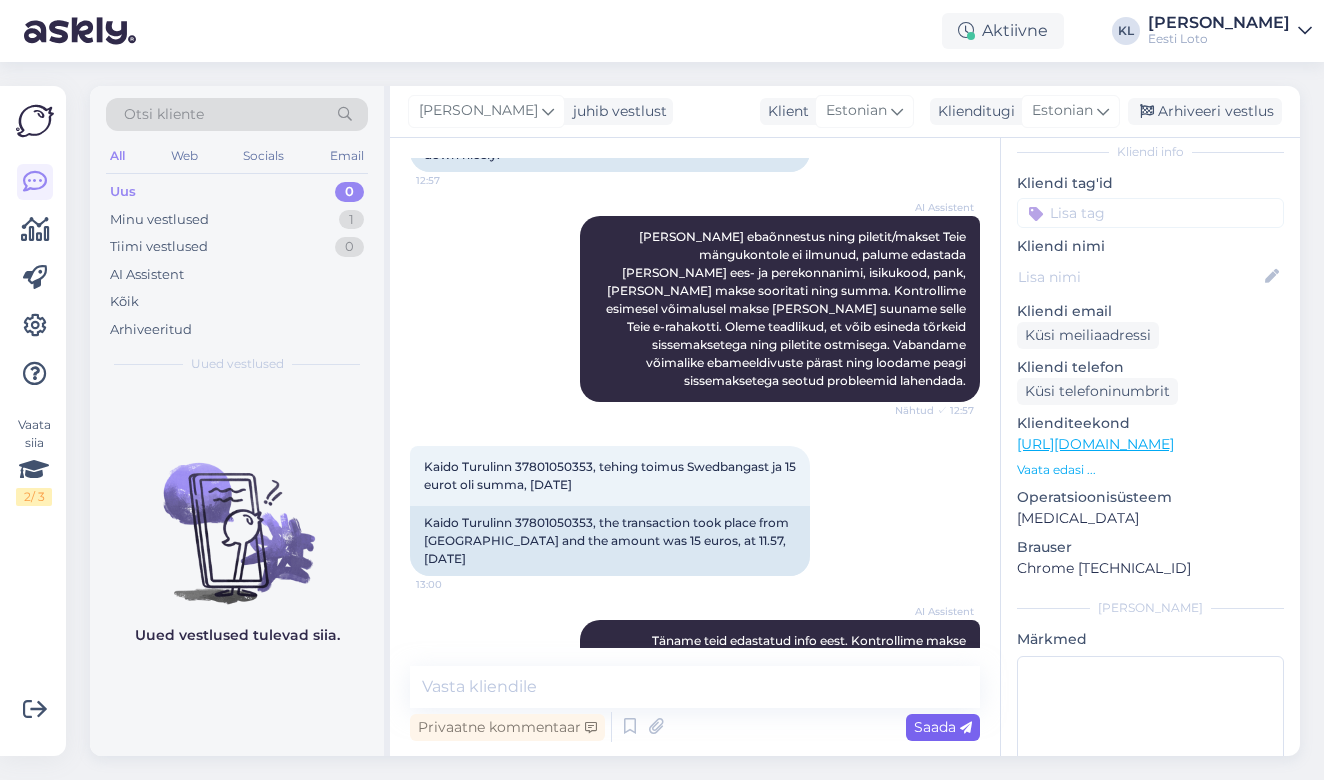 scroll, scrollTop: 622, scrollLeft: 0, axis: vertical 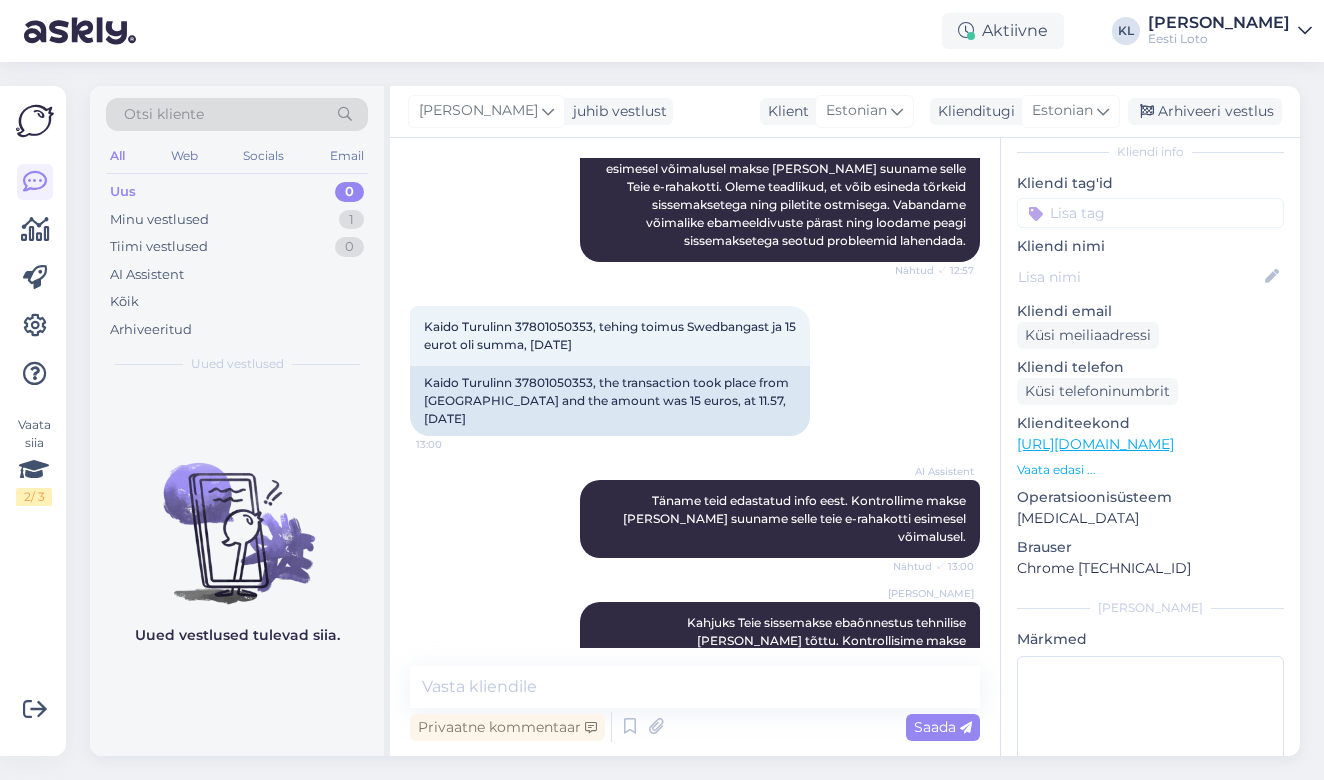 click at bounding box center (1150, 213) 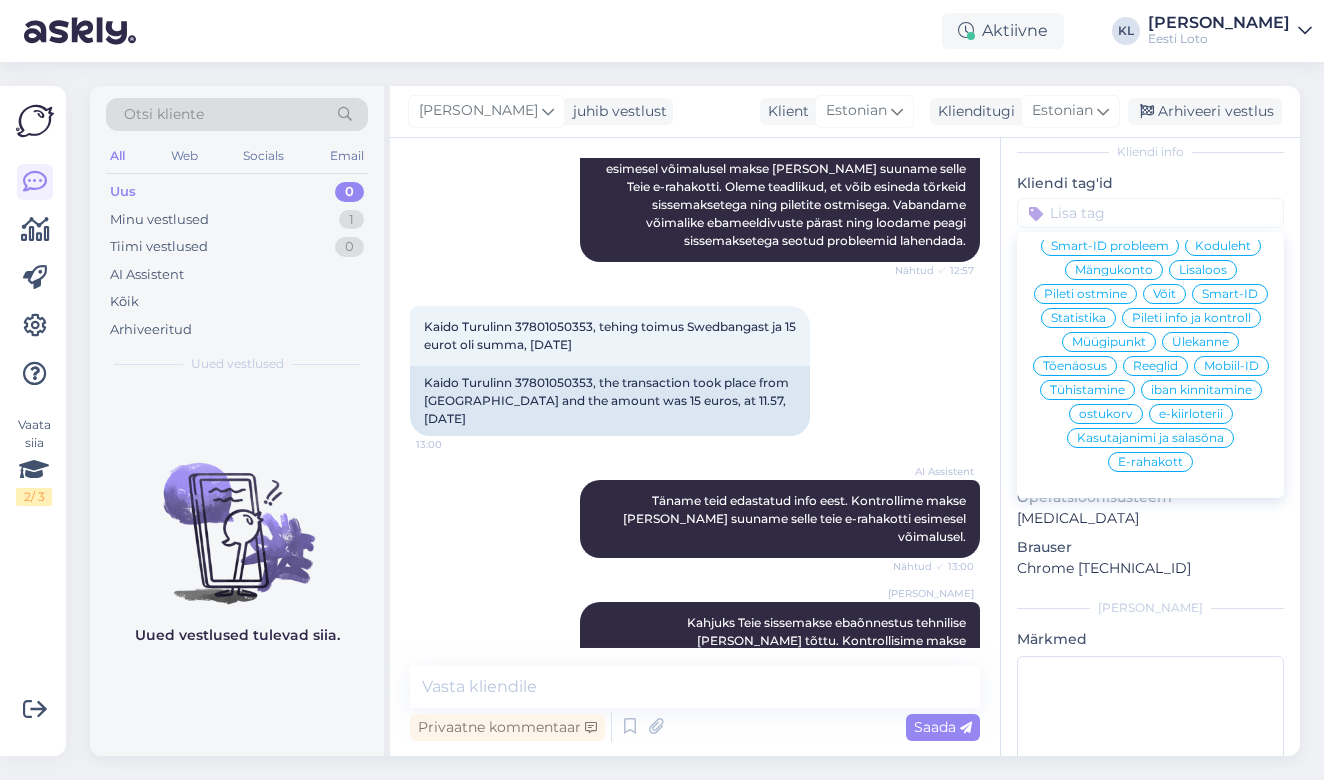 scroll, scrollTop: 190, scrollLeft: 0, axis: vertical 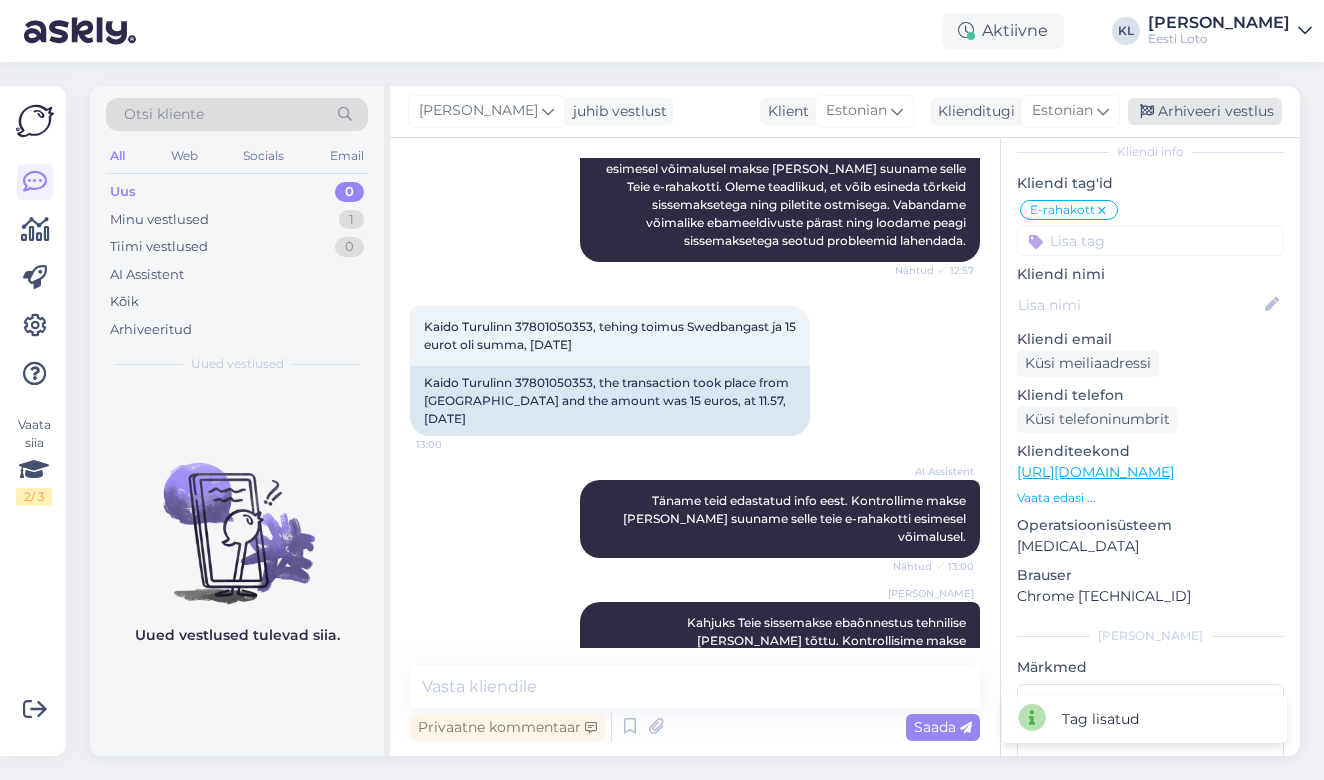 click on "Arhiveeri vestlus" at bounding box center (1205, 111) 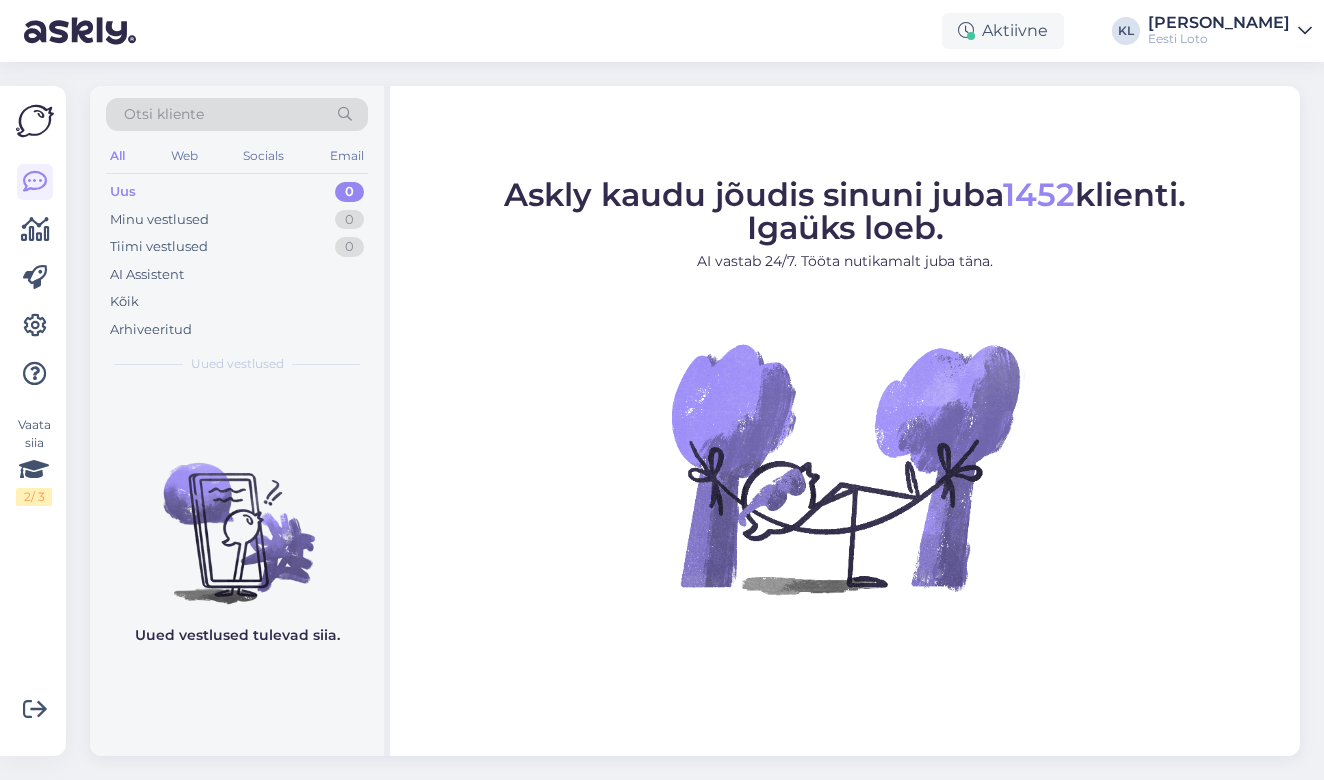 scroll, scrollTop: 0, scrollLeft: 0, axis: both 